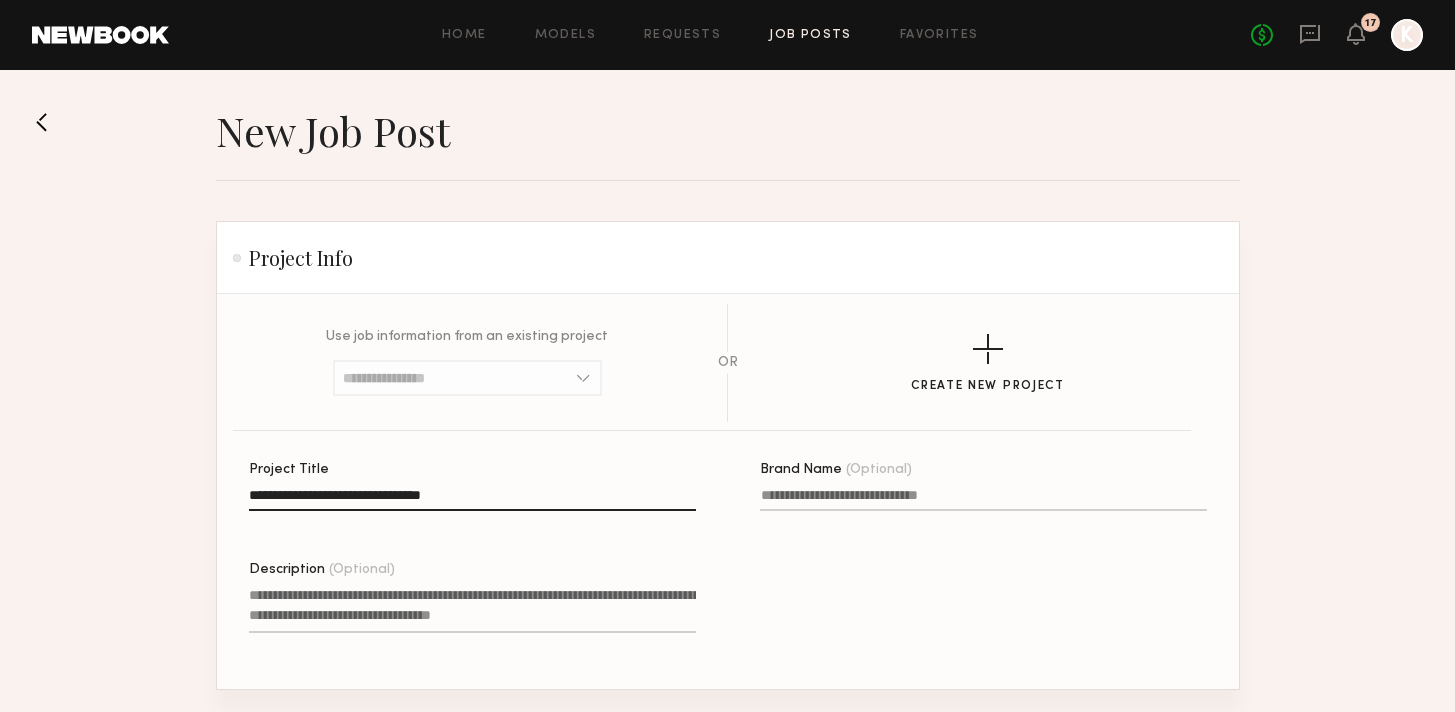 scroll, scrollTop: 189, scrollLeft: 0, axis: vertical 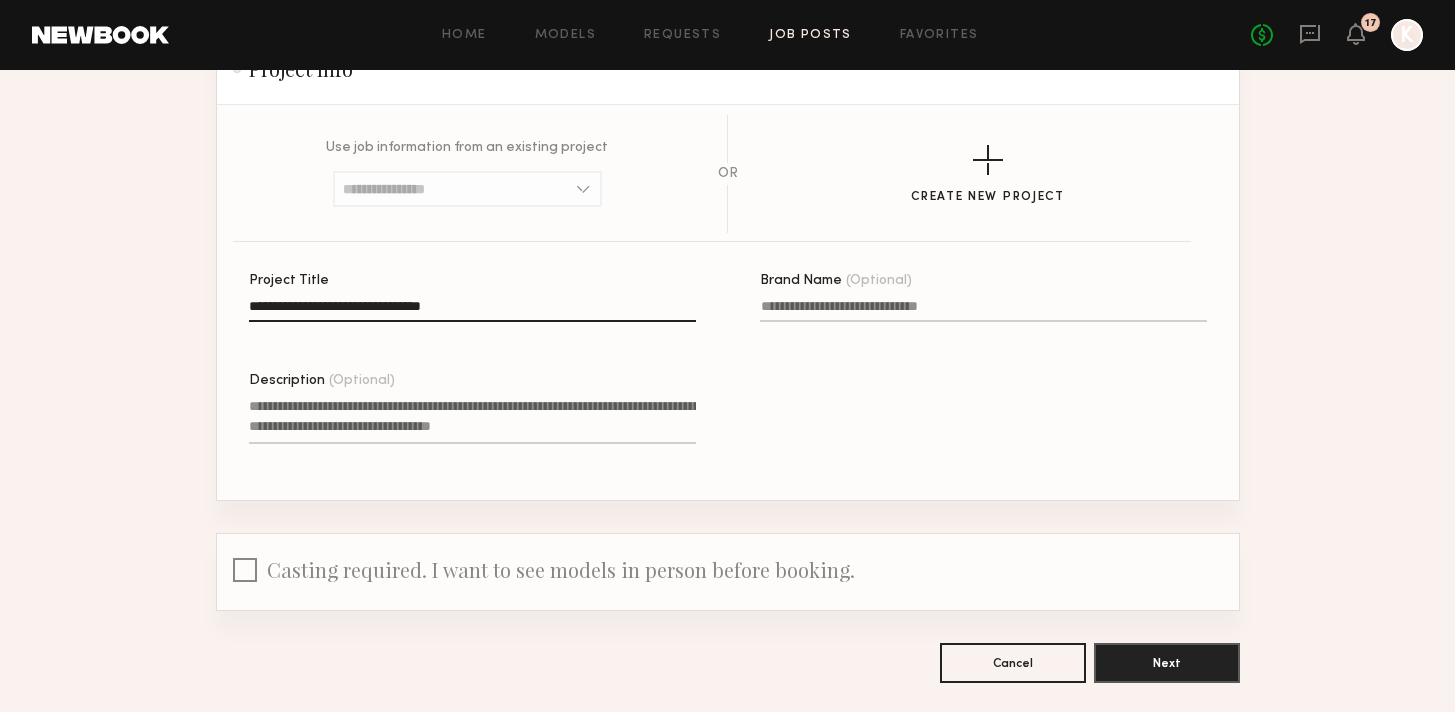 click on "Description (Optional)" 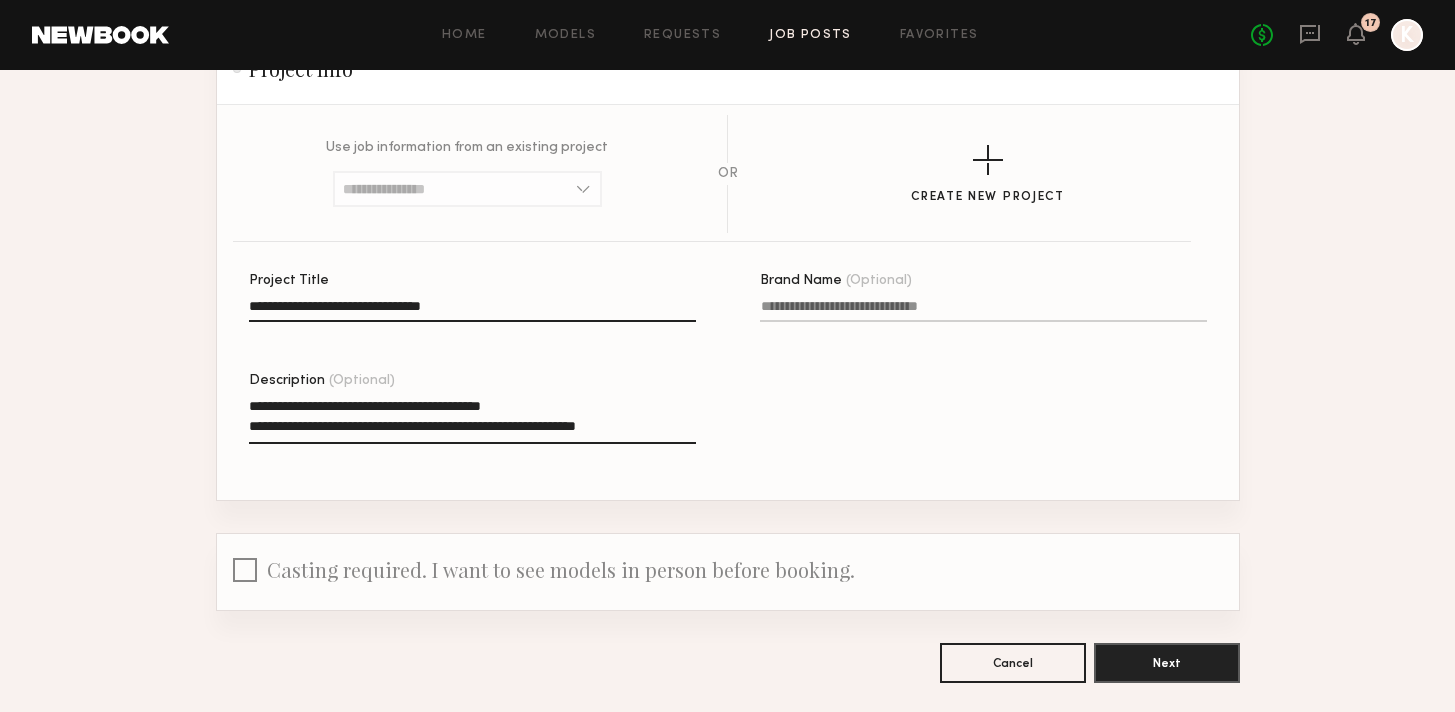 click on "**********" 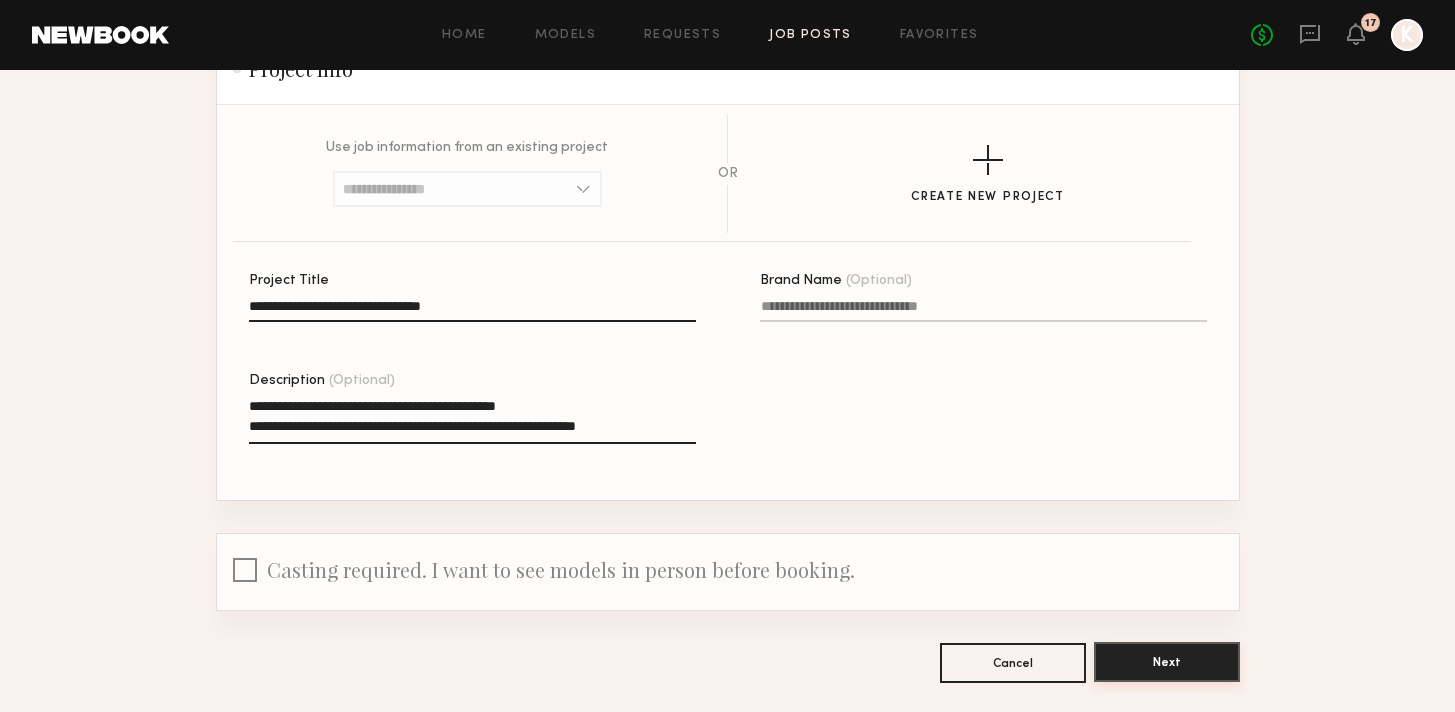 type on "**********" 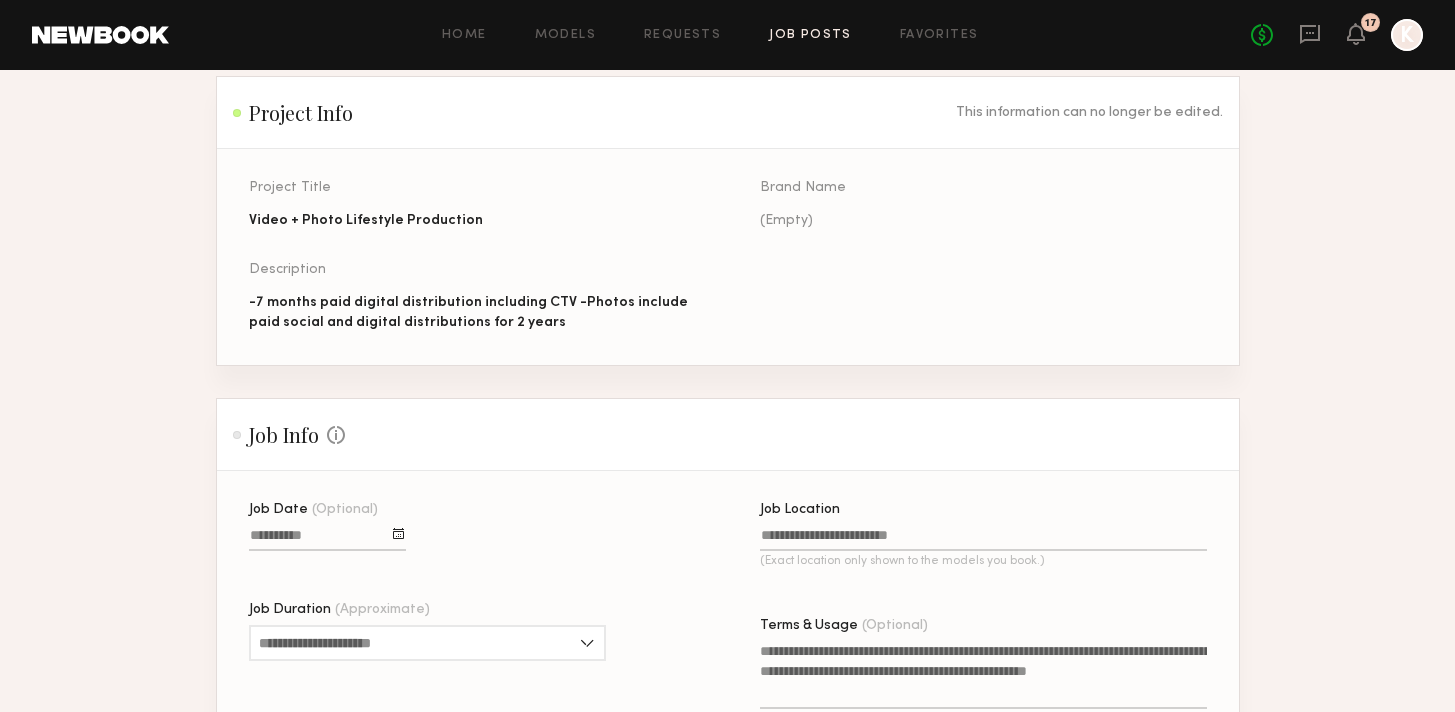 scroll, scrollTop: 165, scrollLeft: 0, axis: vertical 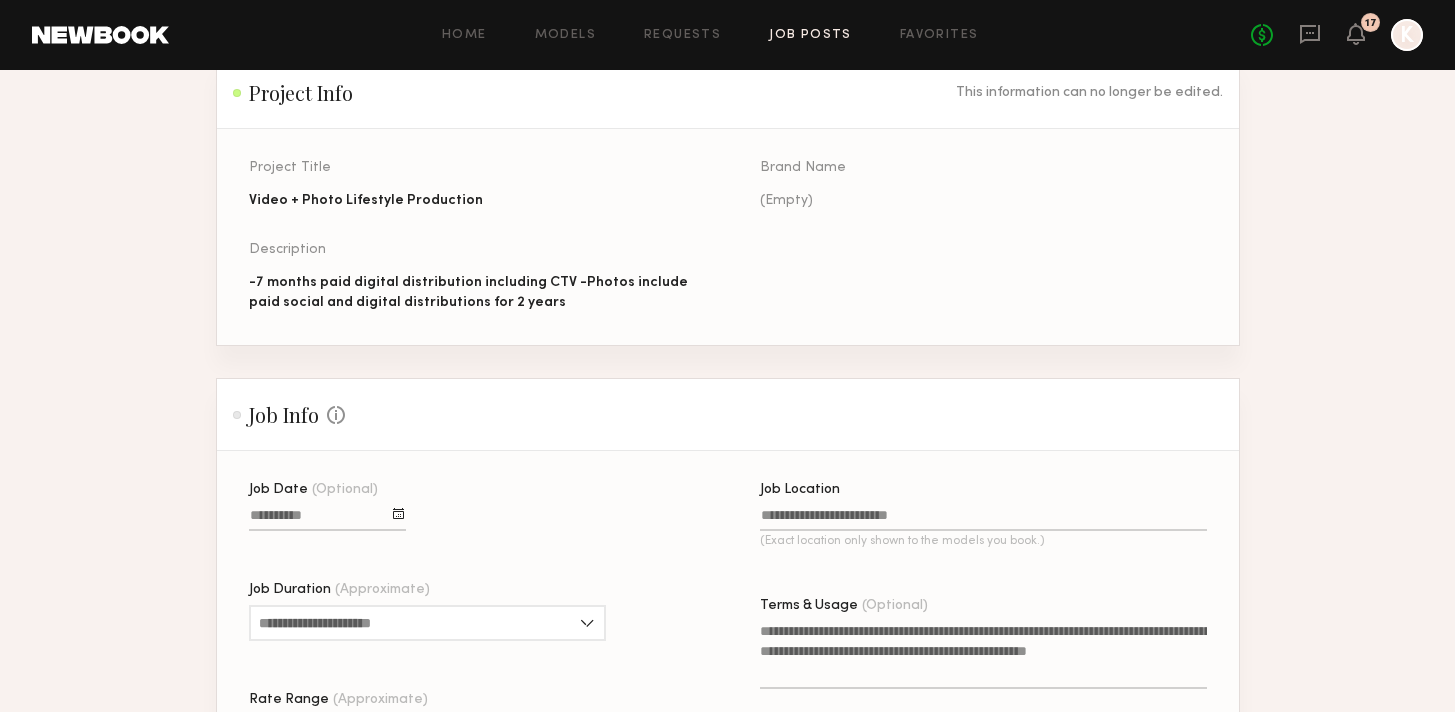 click on "Job Date (Optional)" 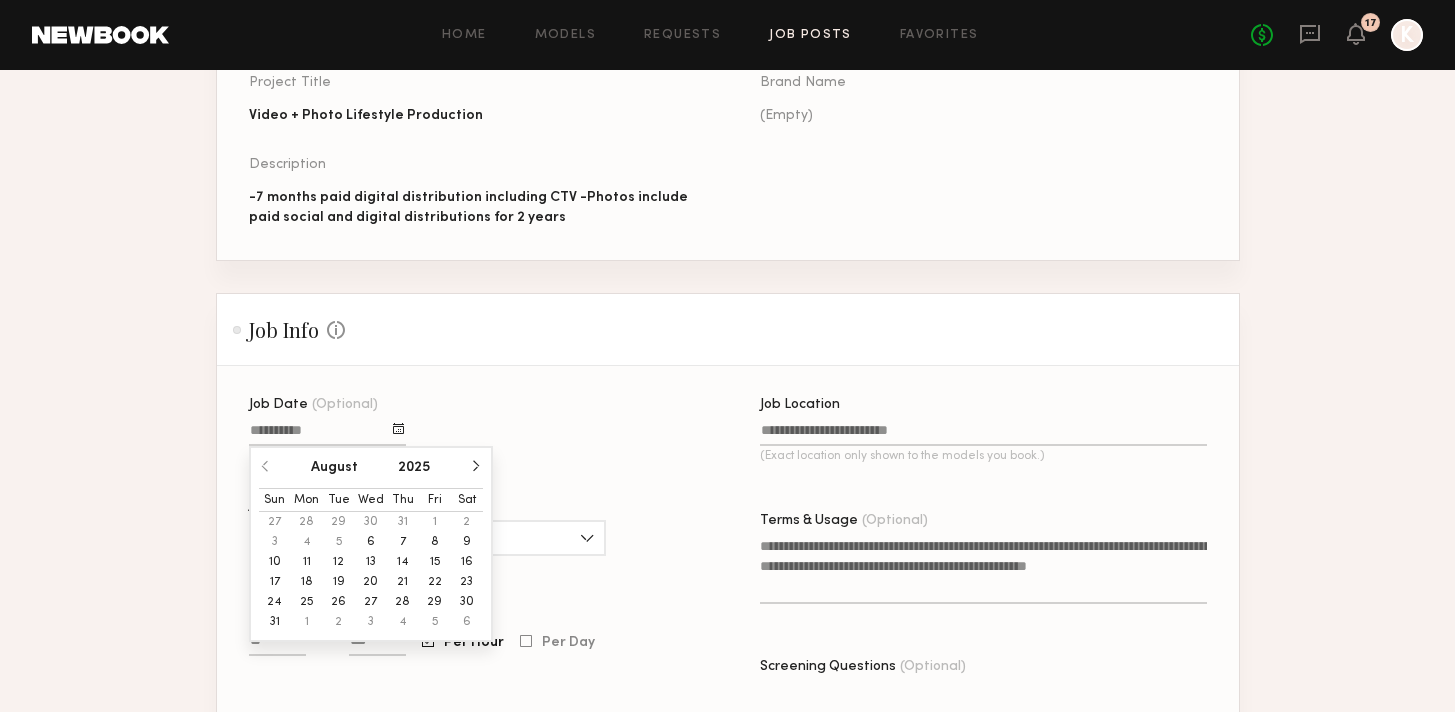 scroll, scrollTop: 326, scrollLeft: 0, axis: vertical 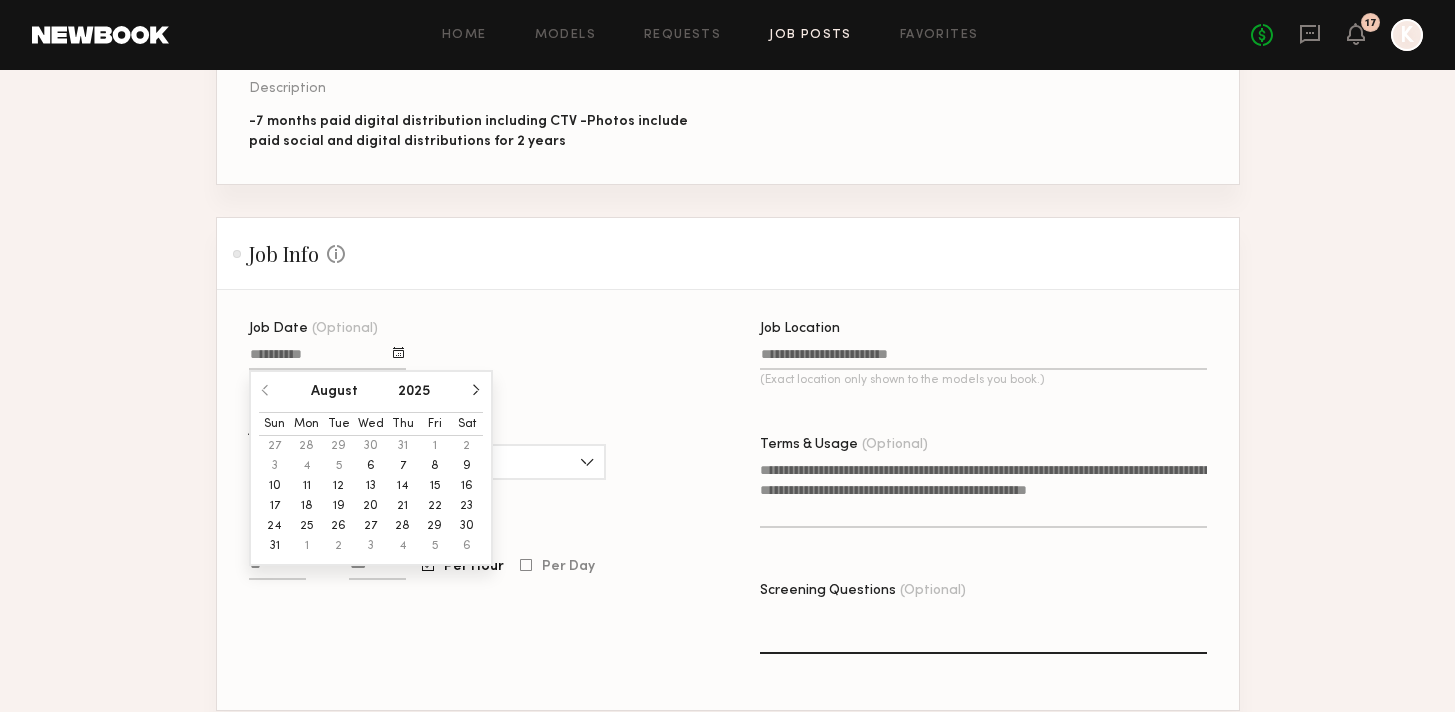 click on "20" 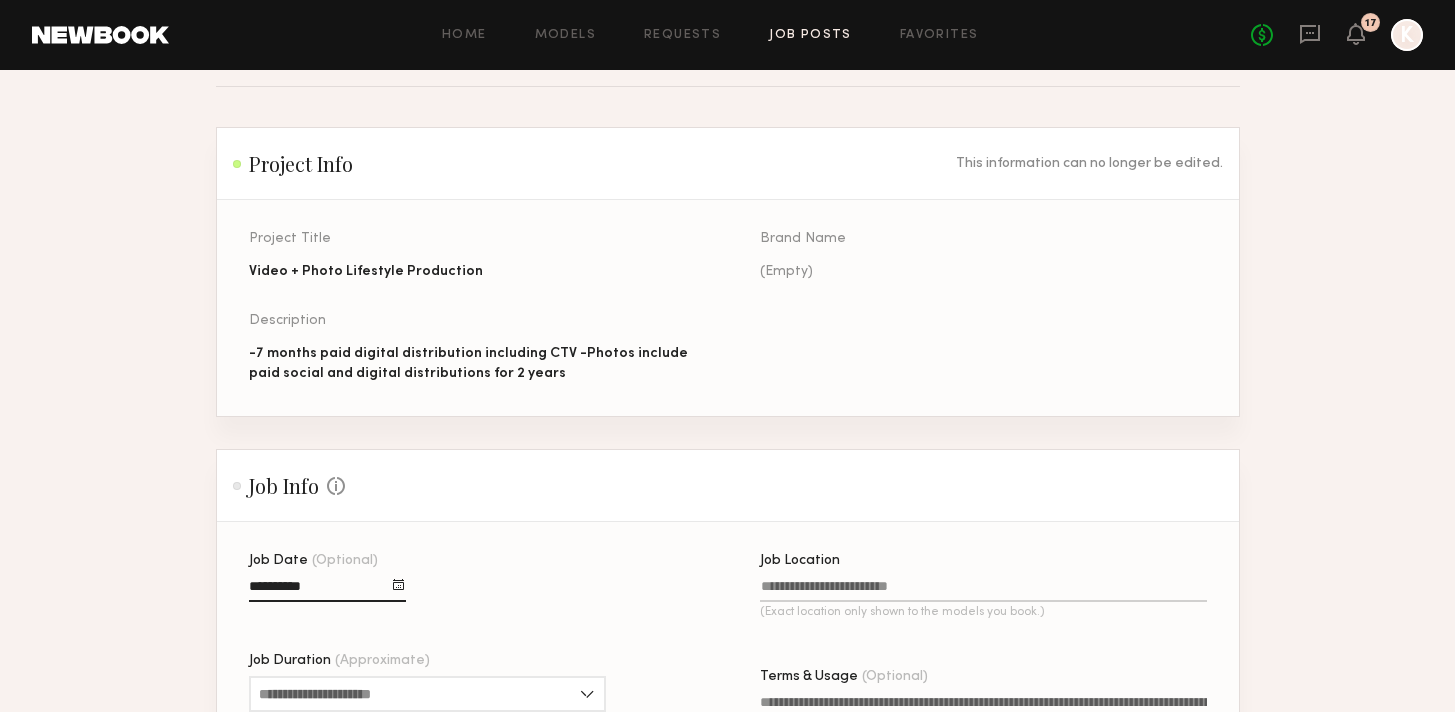 scroll, scrollTop: 0, scrollLeft: 0, axis: both 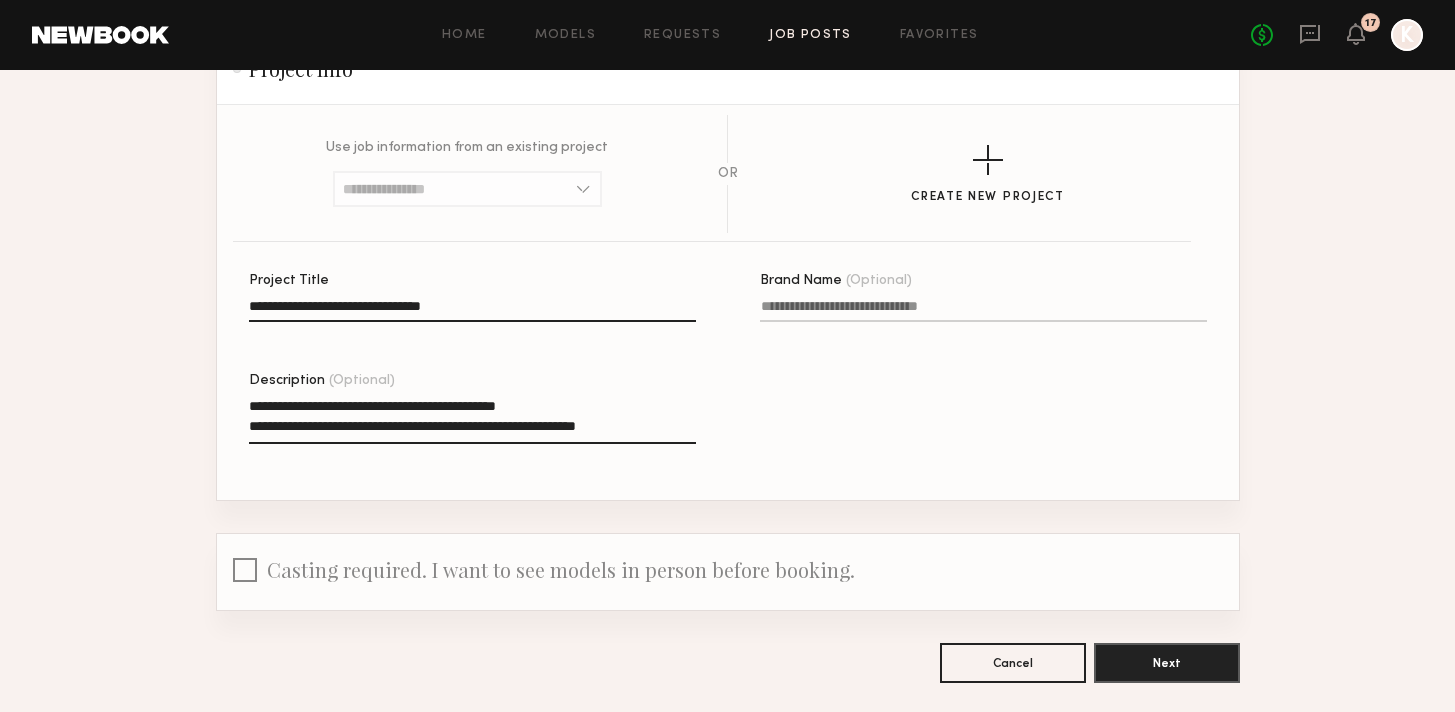 click on "**********" 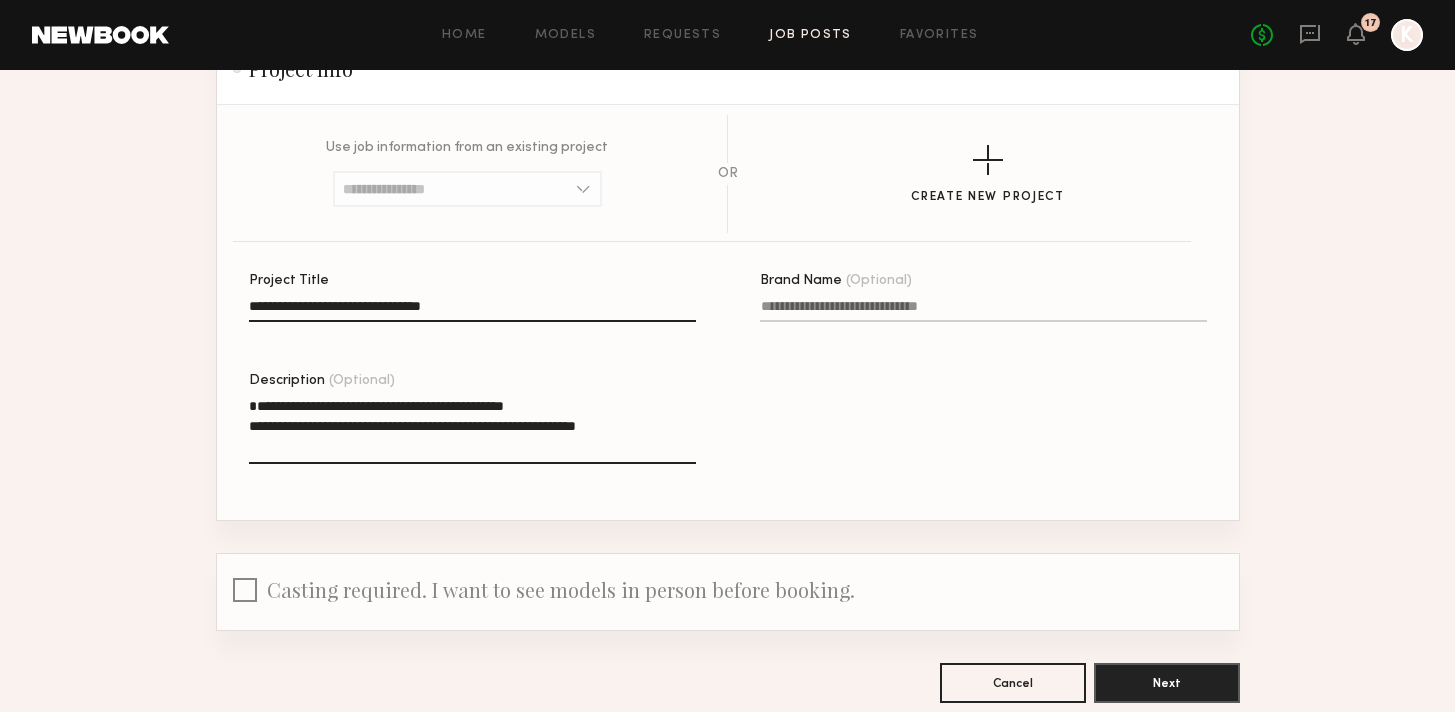 click on "**********" 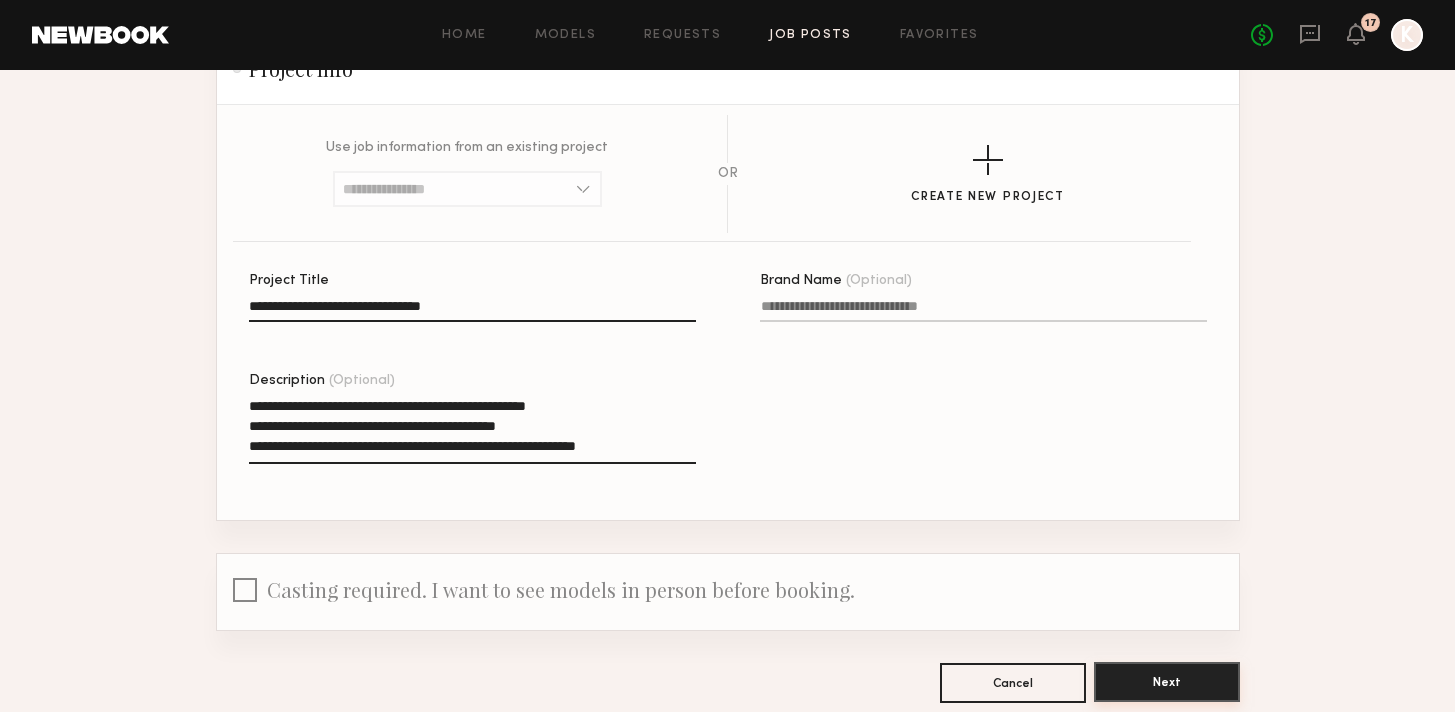 type on "**********" 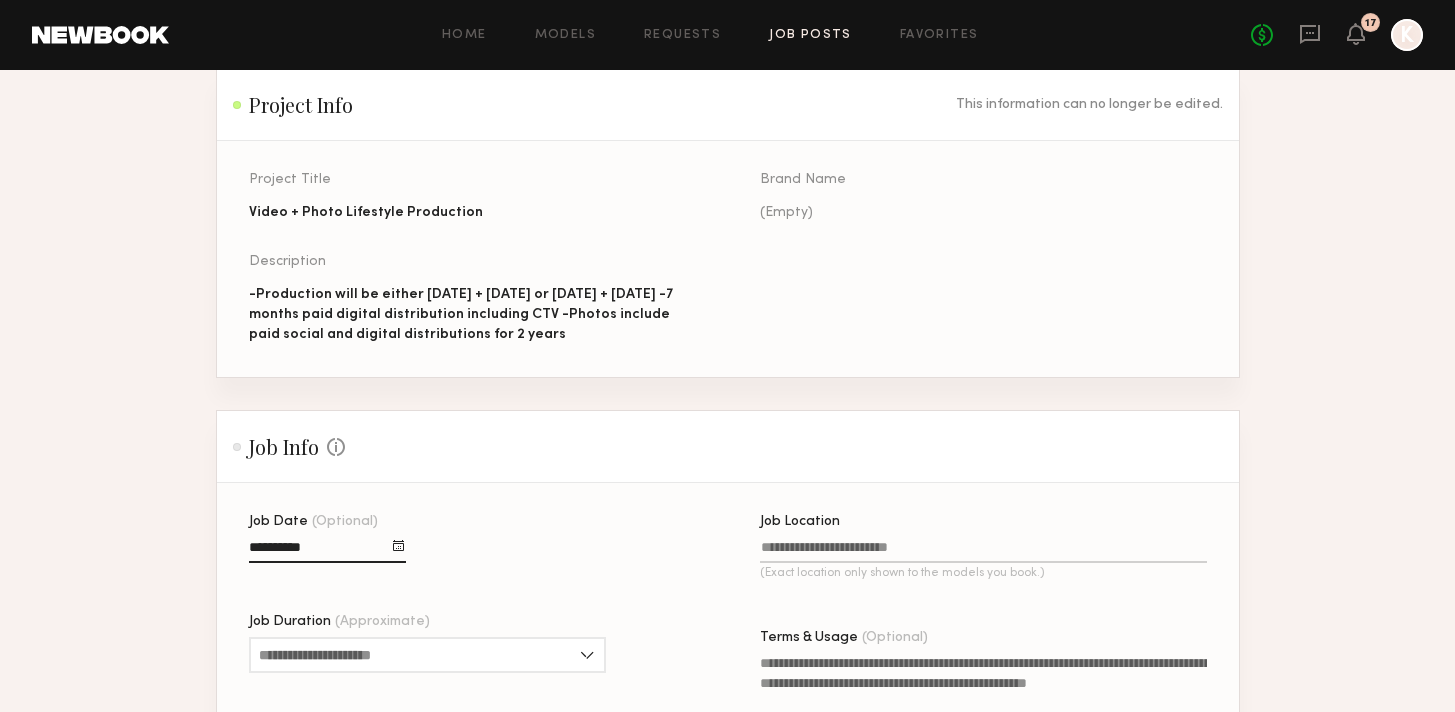 scroll, scrollTop: 280, scrollLeft: 0, axis: vertical 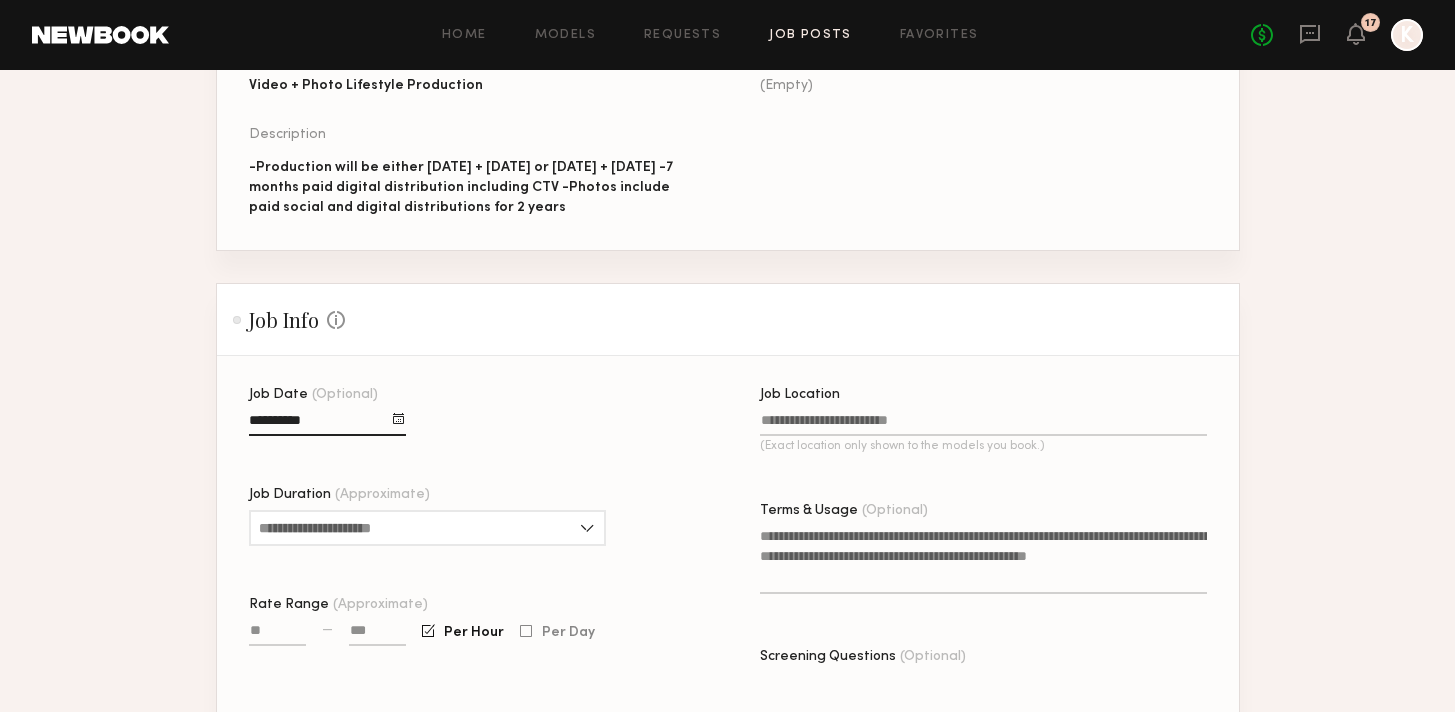 click on "Job Location (Exact location only shown to the models you book.)" 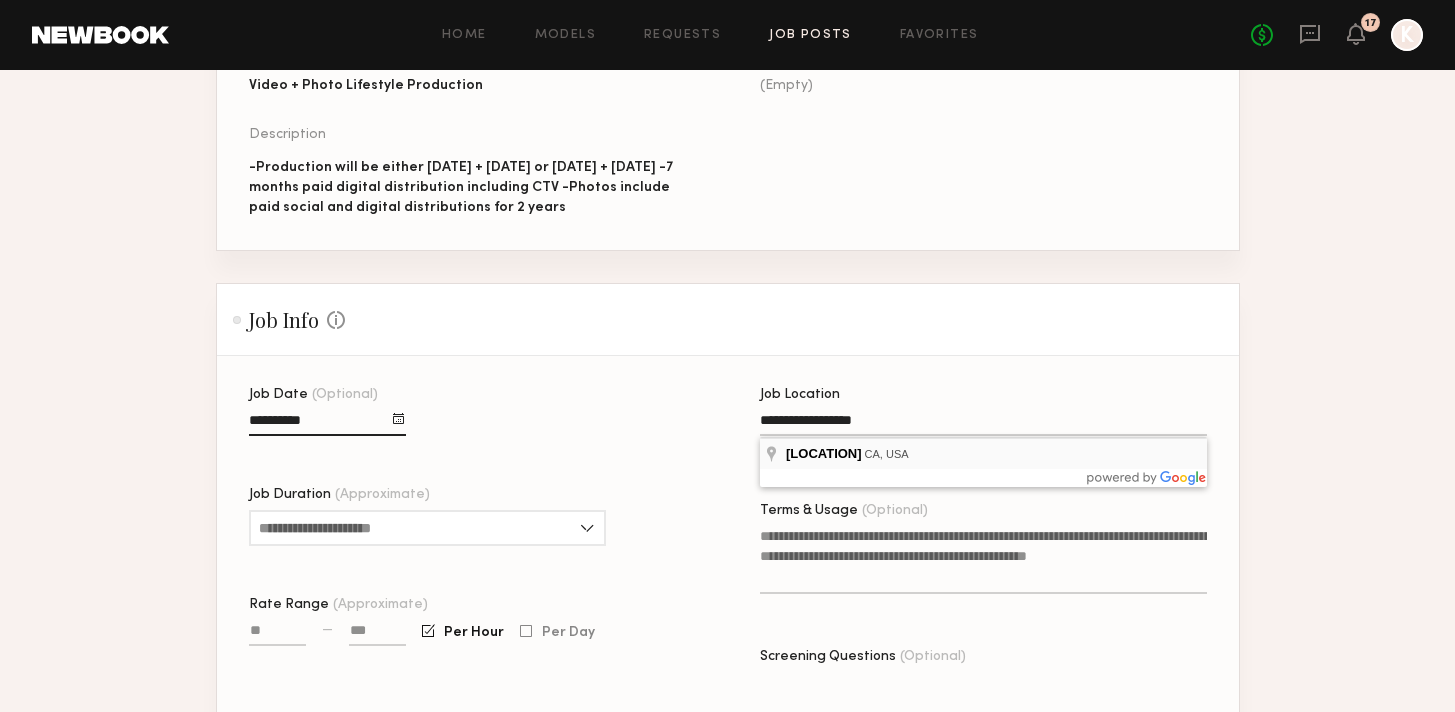 type on "**********" 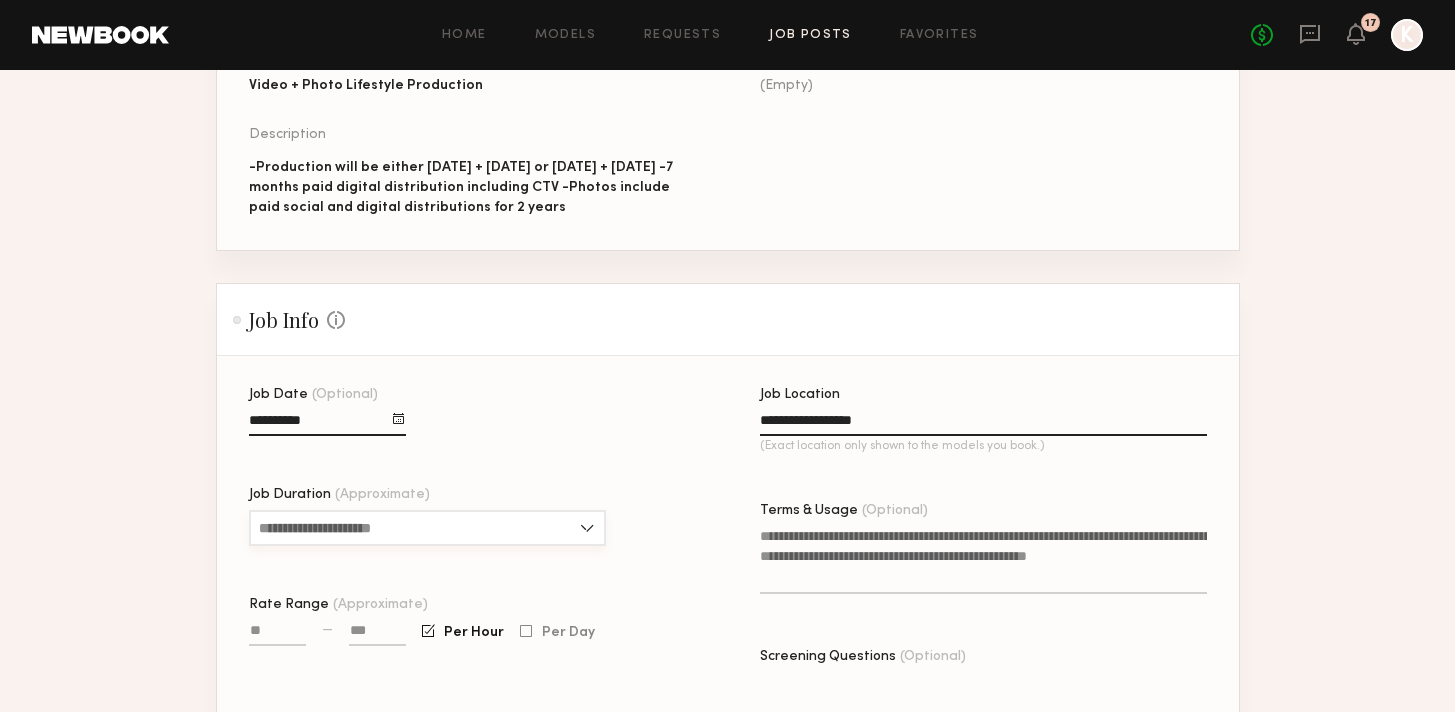 click on "Job Duration (Approximate)" at bounding box center (427, 528) 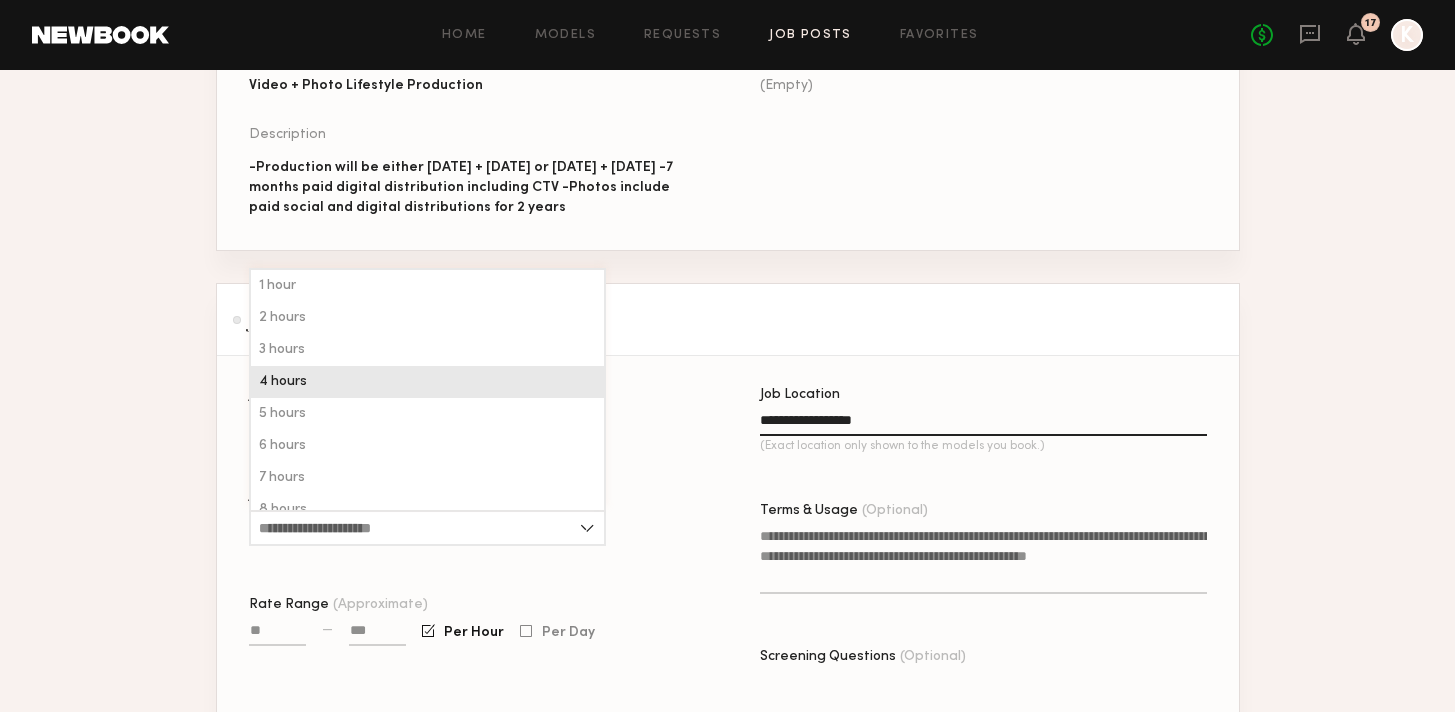 click on "4 hours" 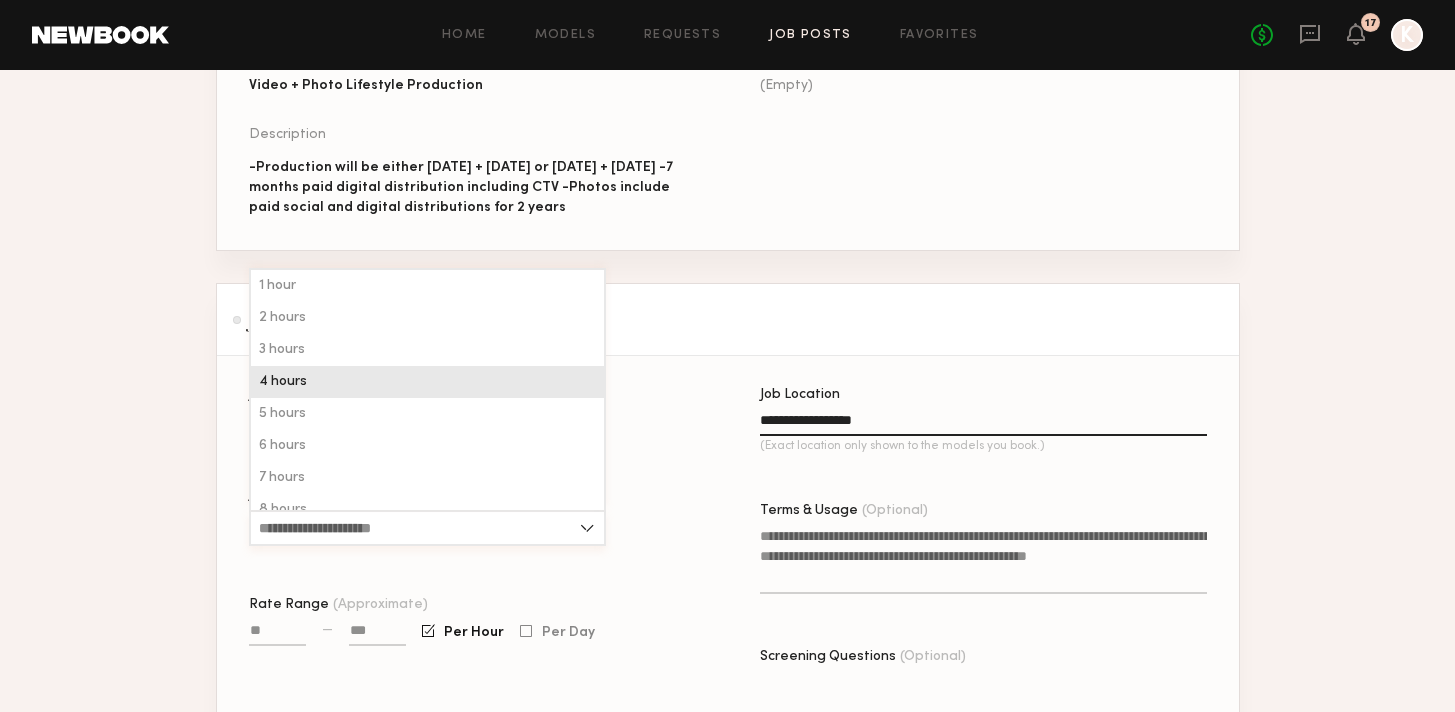 type on "*******" 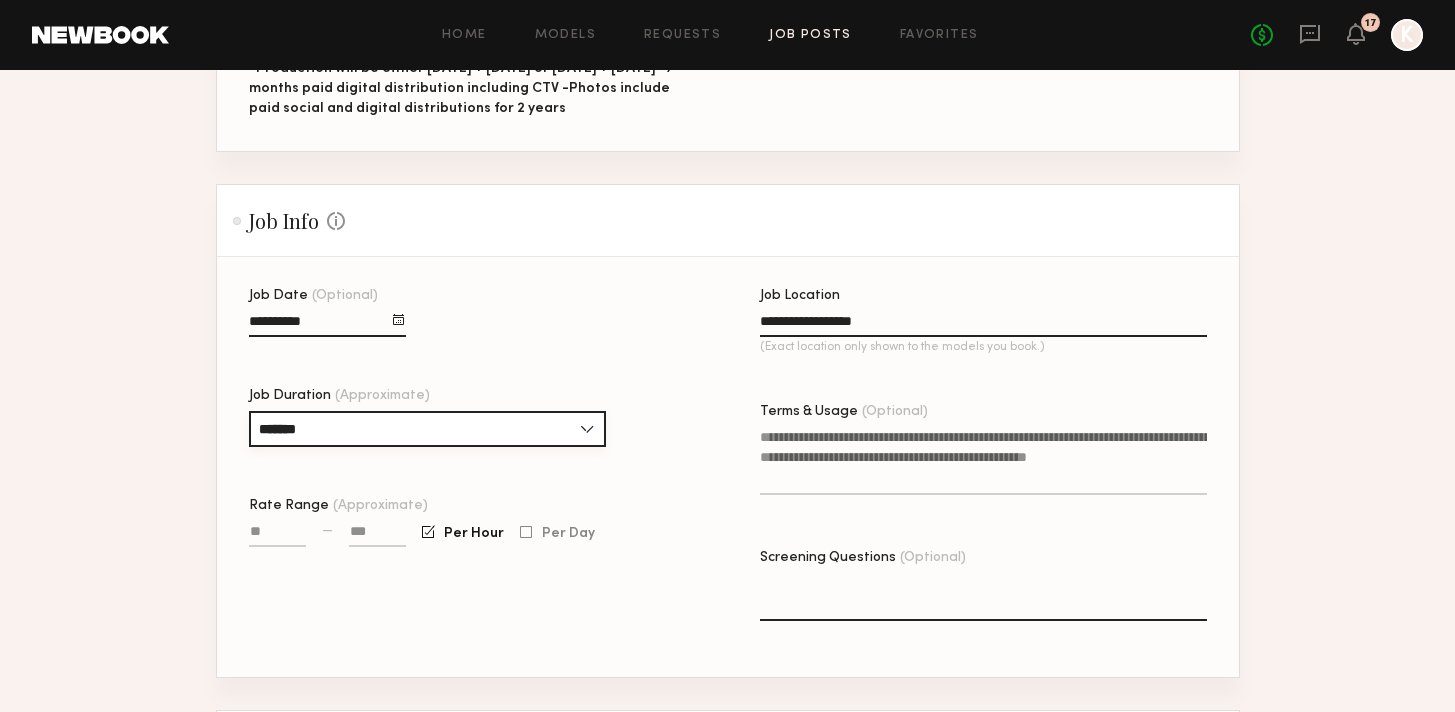 scroll, scrollTop: 486, scrollLeft: 0, axis: vertical 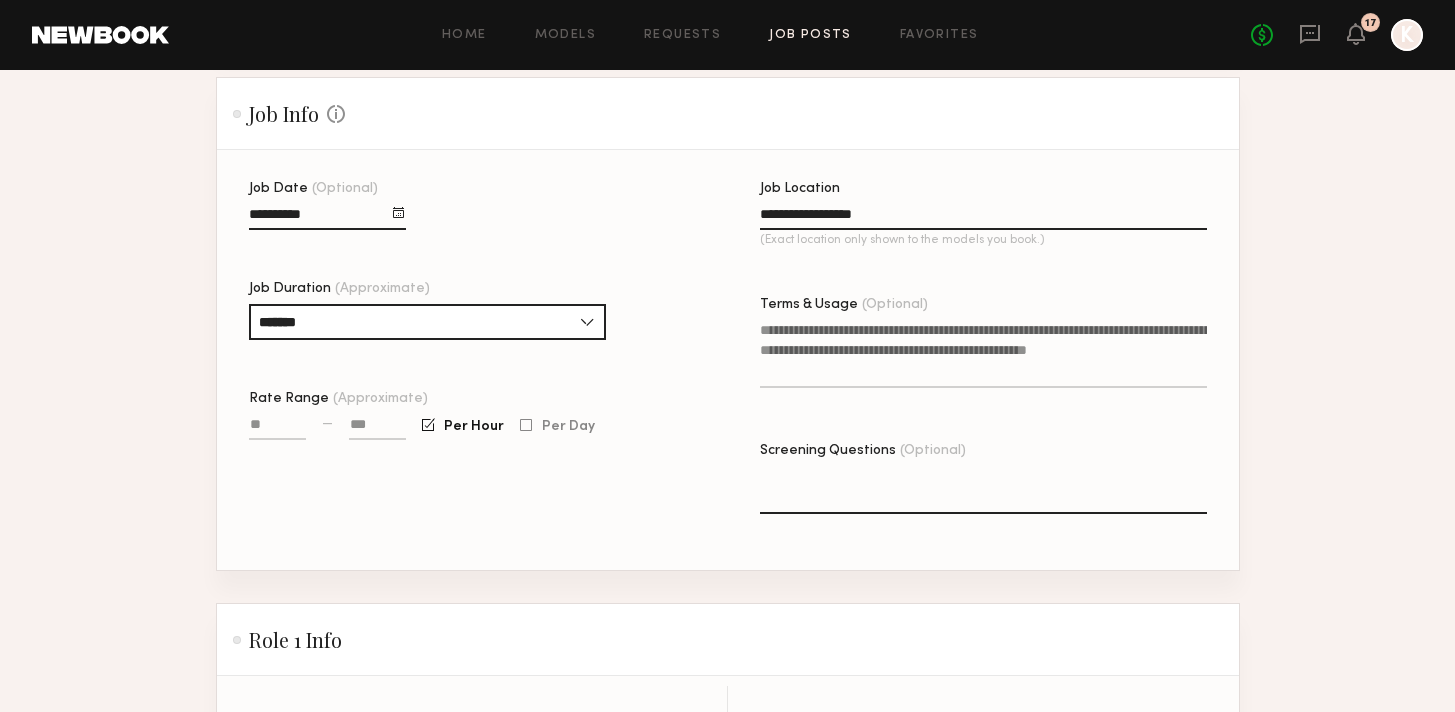 click on "Rate Range (Approximate)" at bounding box center (277, 428) 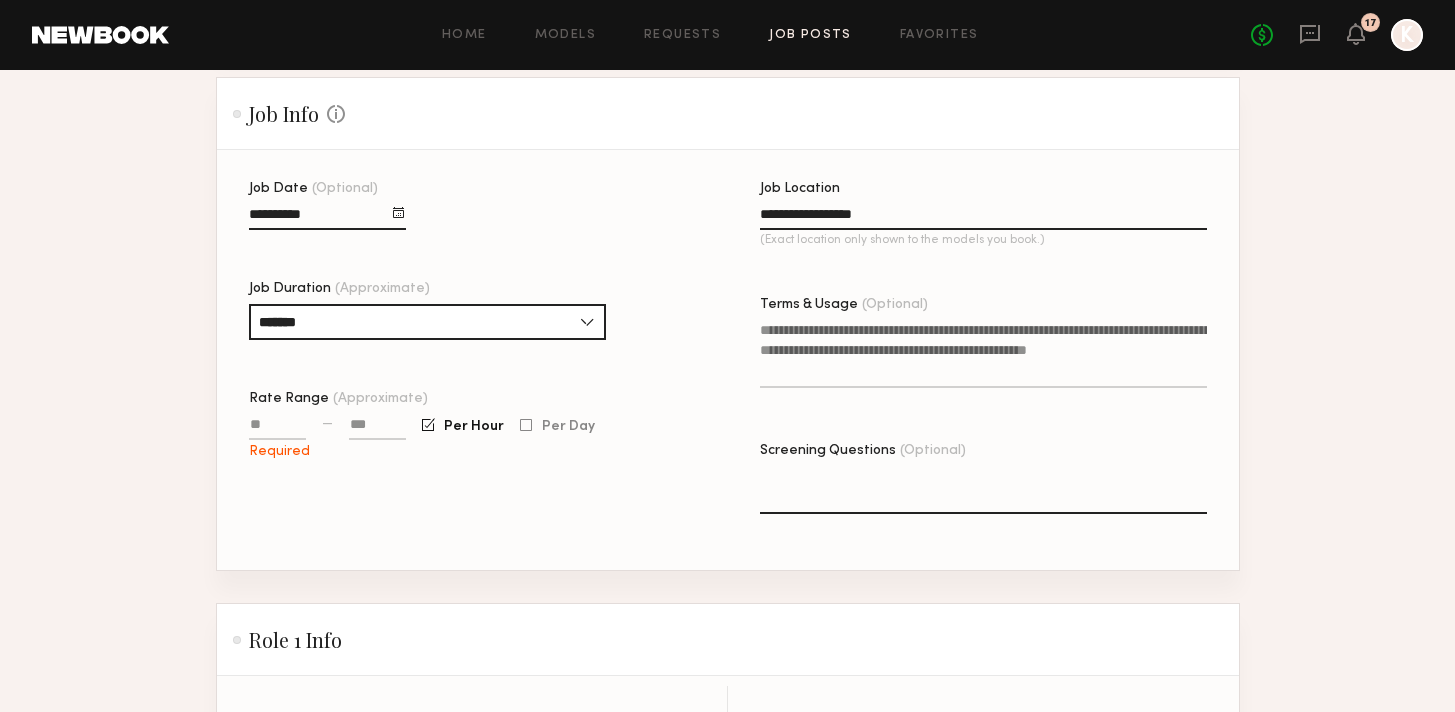 click on "Terms & Usage (Optional)" 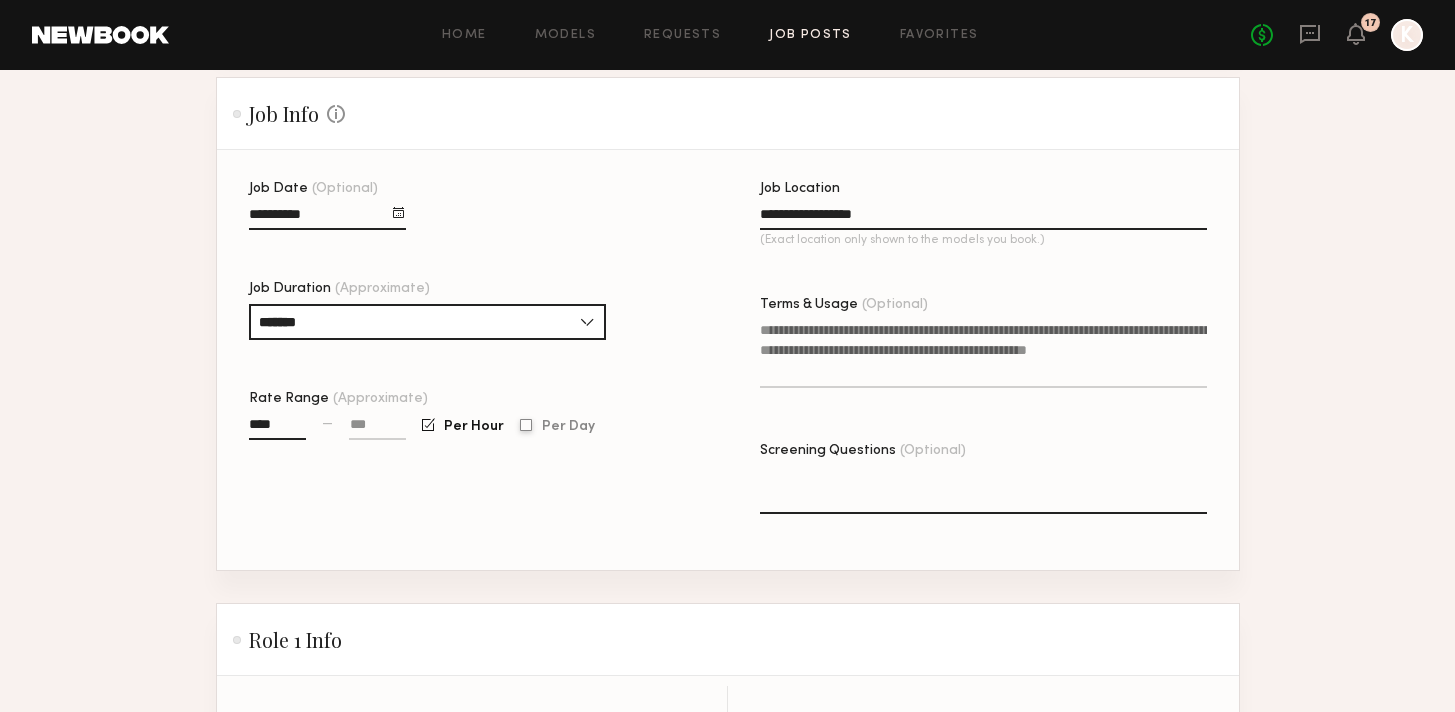 type on "****" 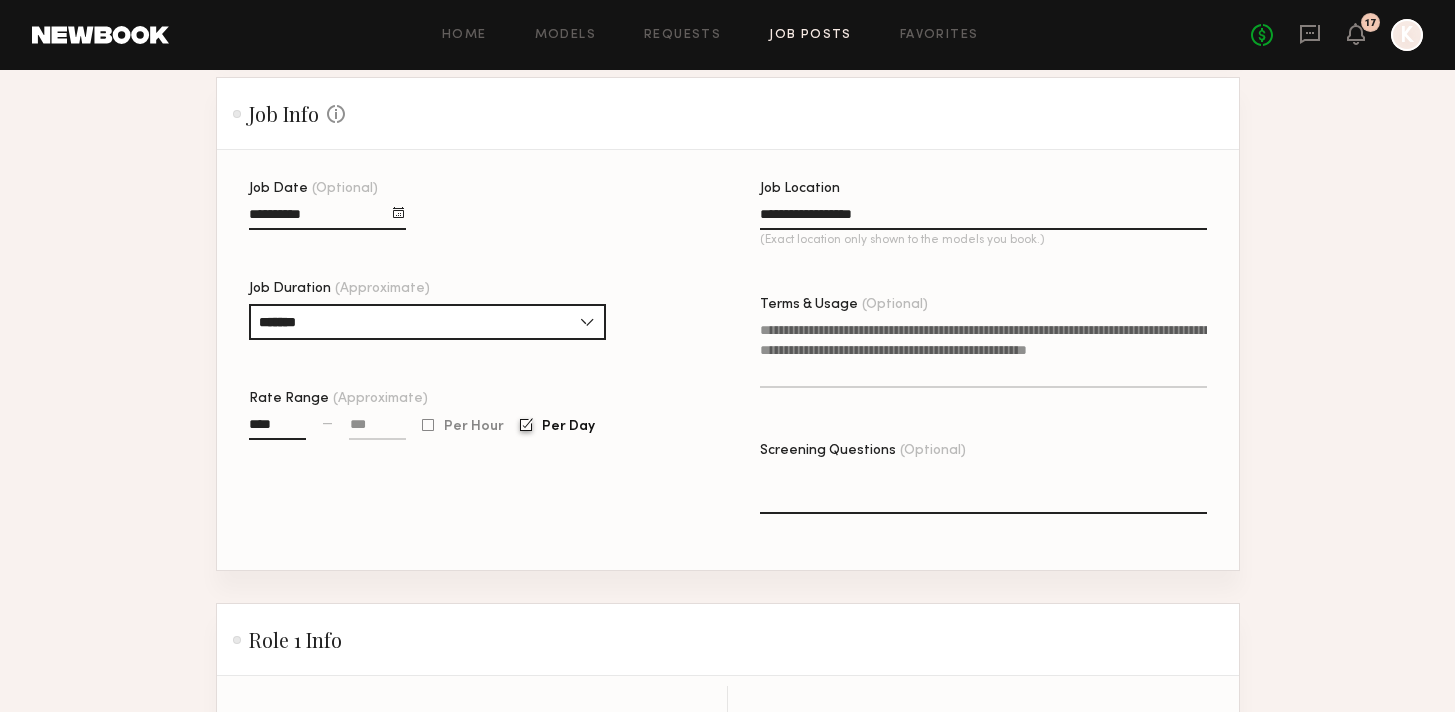 click on "Terms & Usage (Optional)" 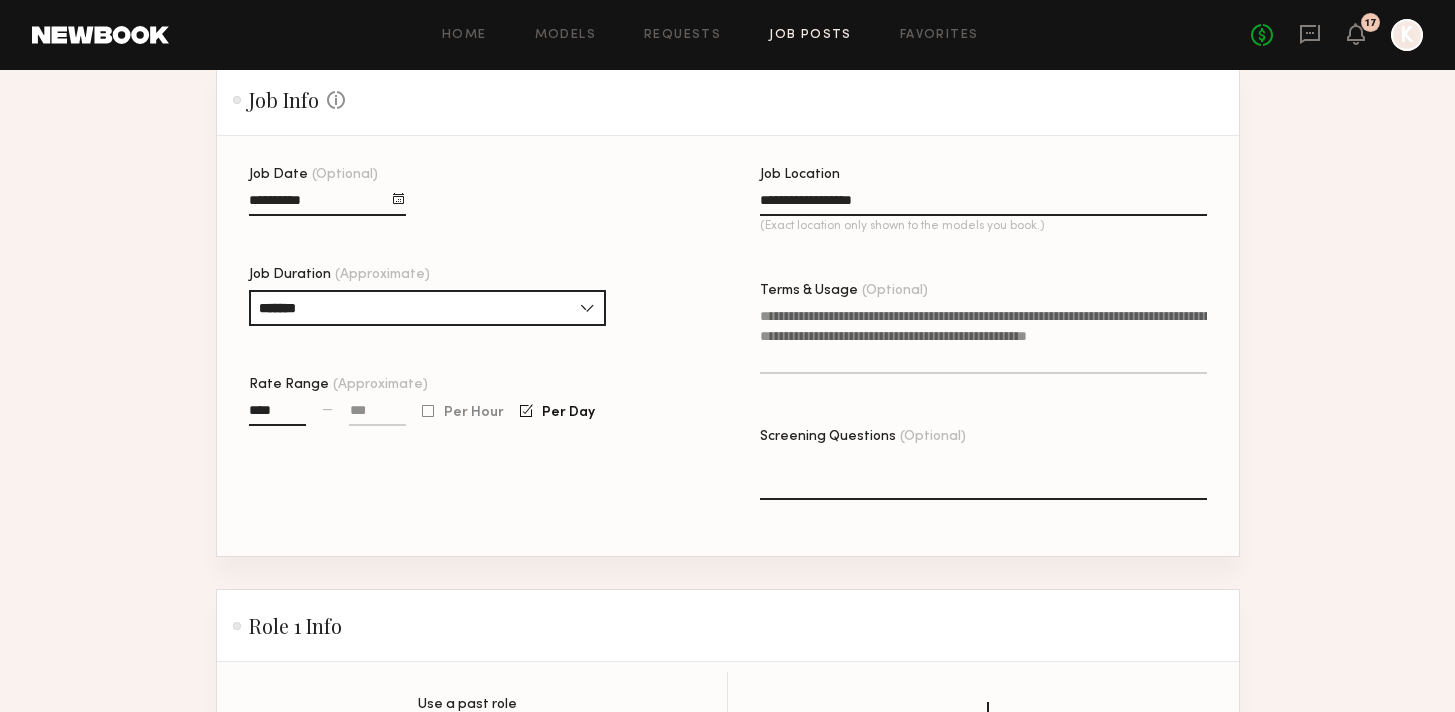 scroll, scrollTop: 0, scrollLeft: 0, axis: both 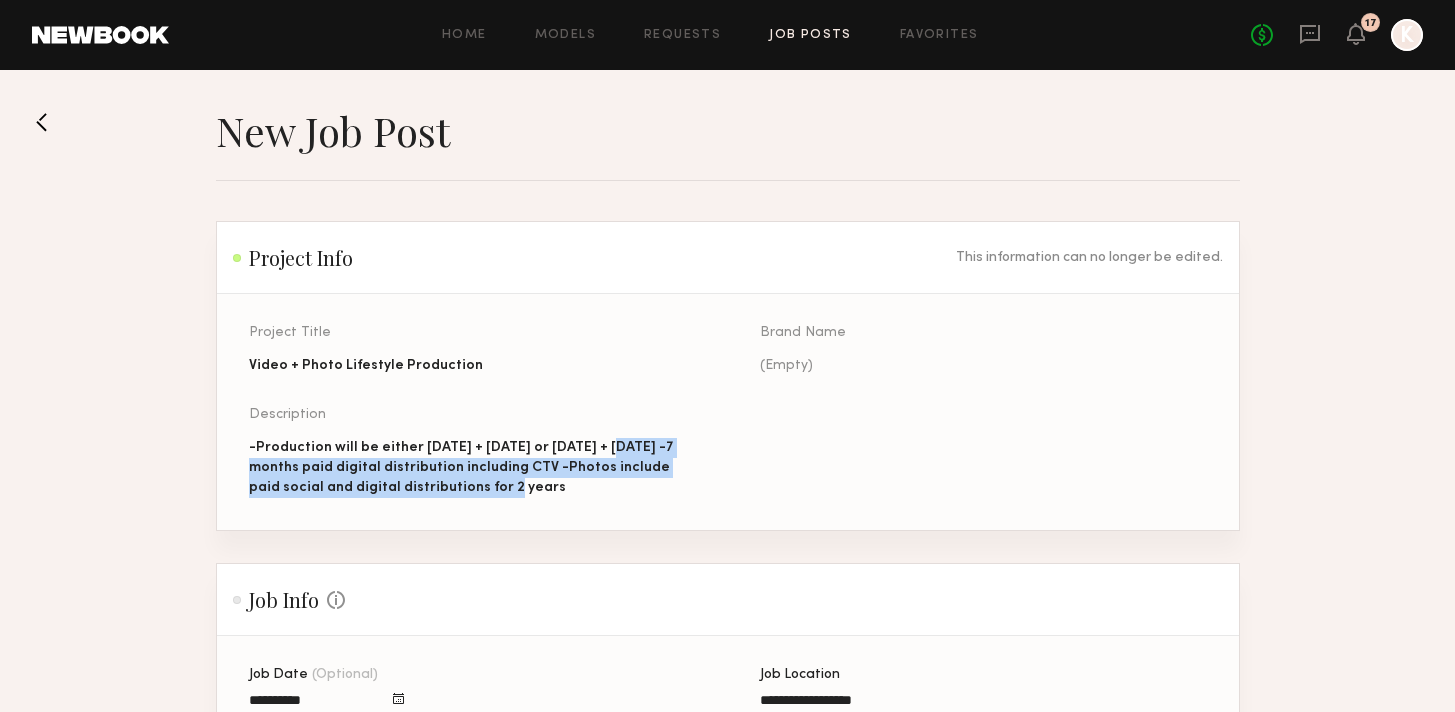 drag, startPoint x: 590, startPoint y: 445, endPoint x: 649, endPoint y: 499, distance: 79.98125 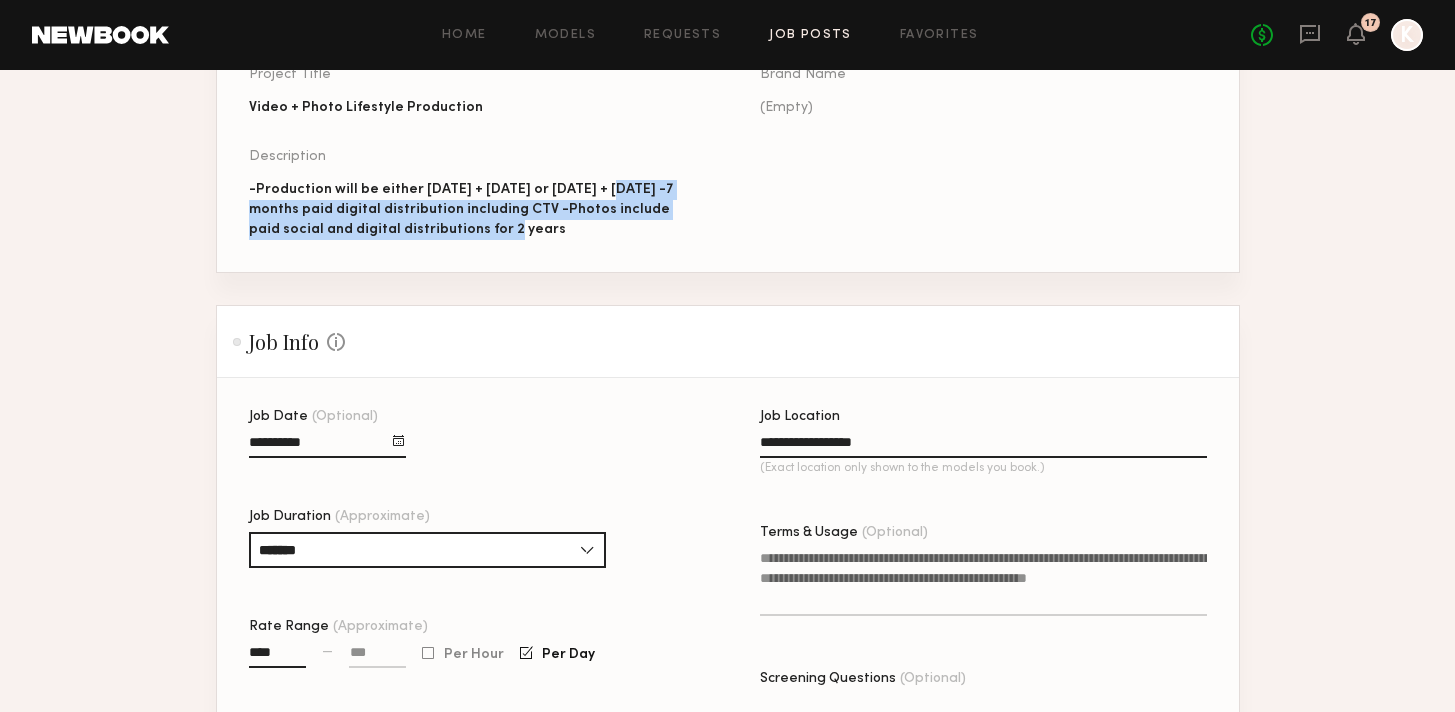 scroll, scrollTop: 259, scrollLeft: 0, axis: vertical 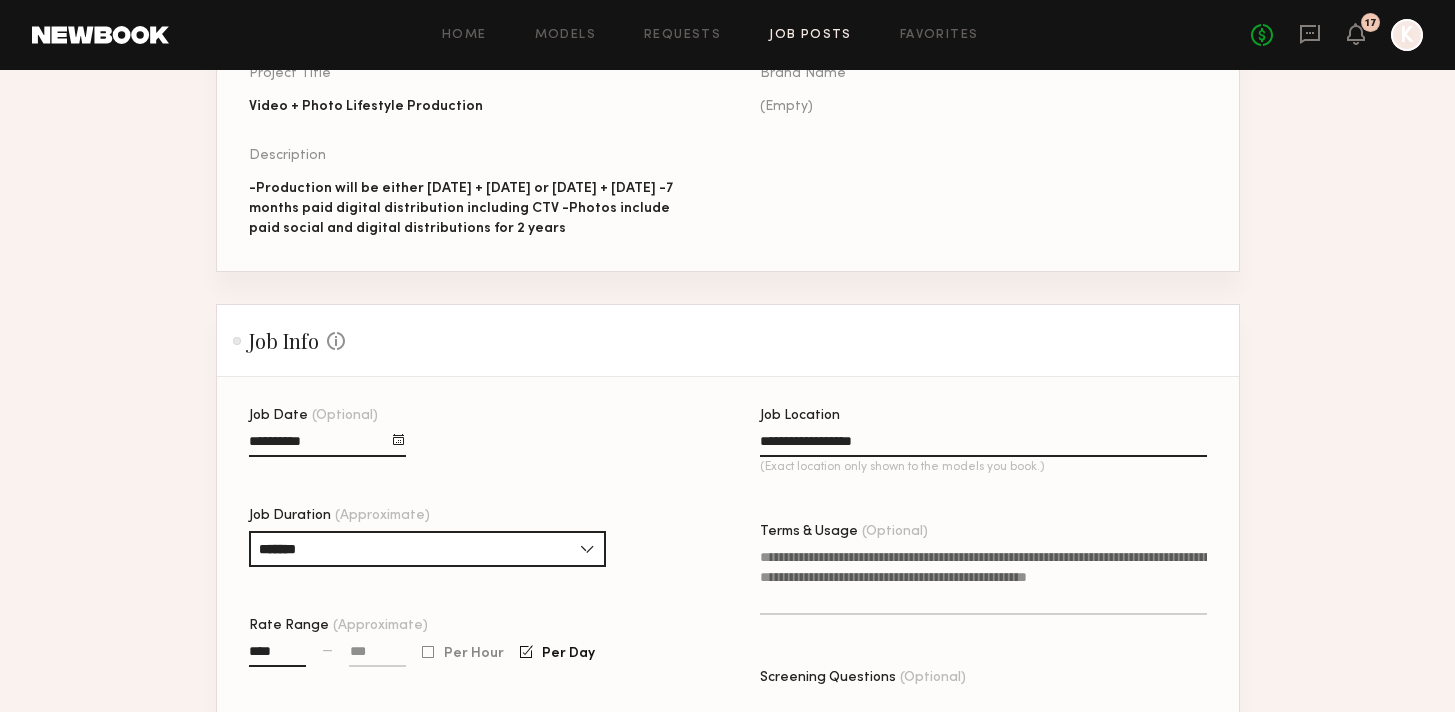 click on "Terms & Usage (Optional)" 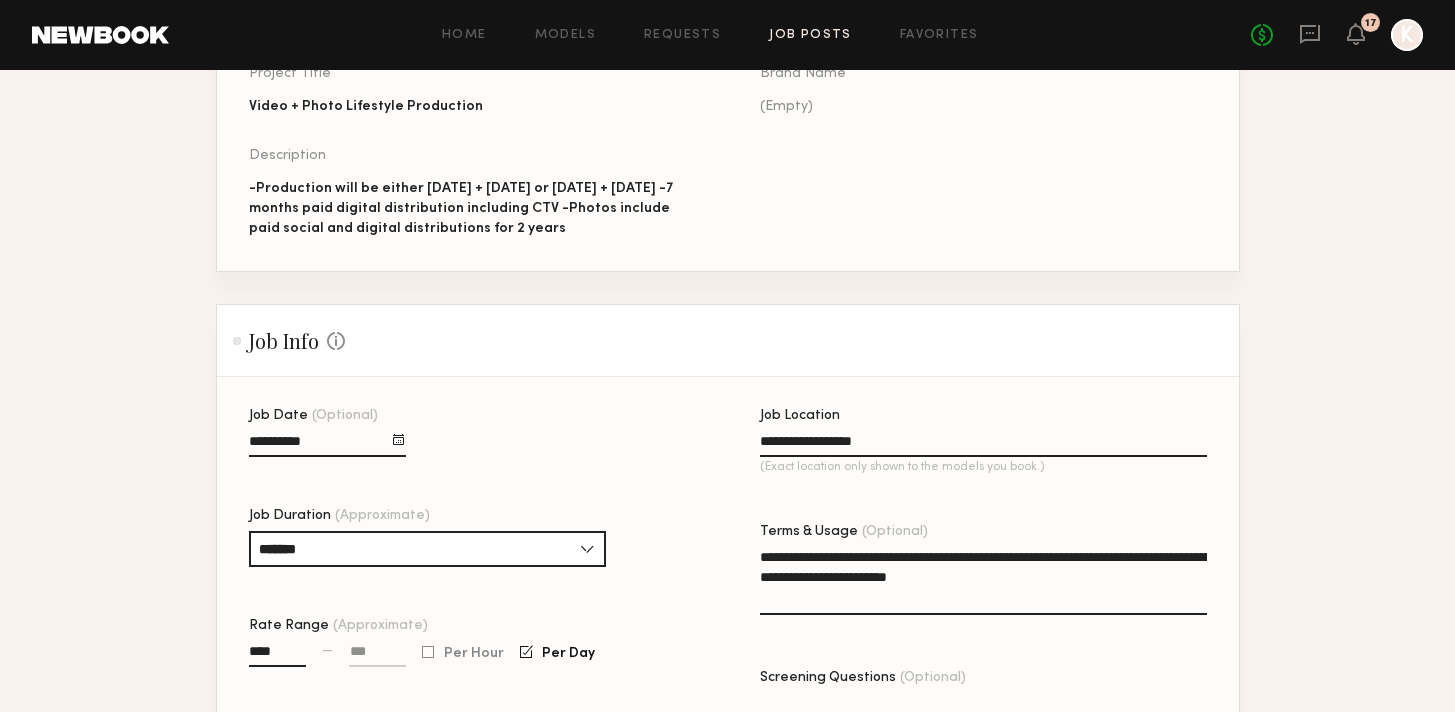 click on "**********" 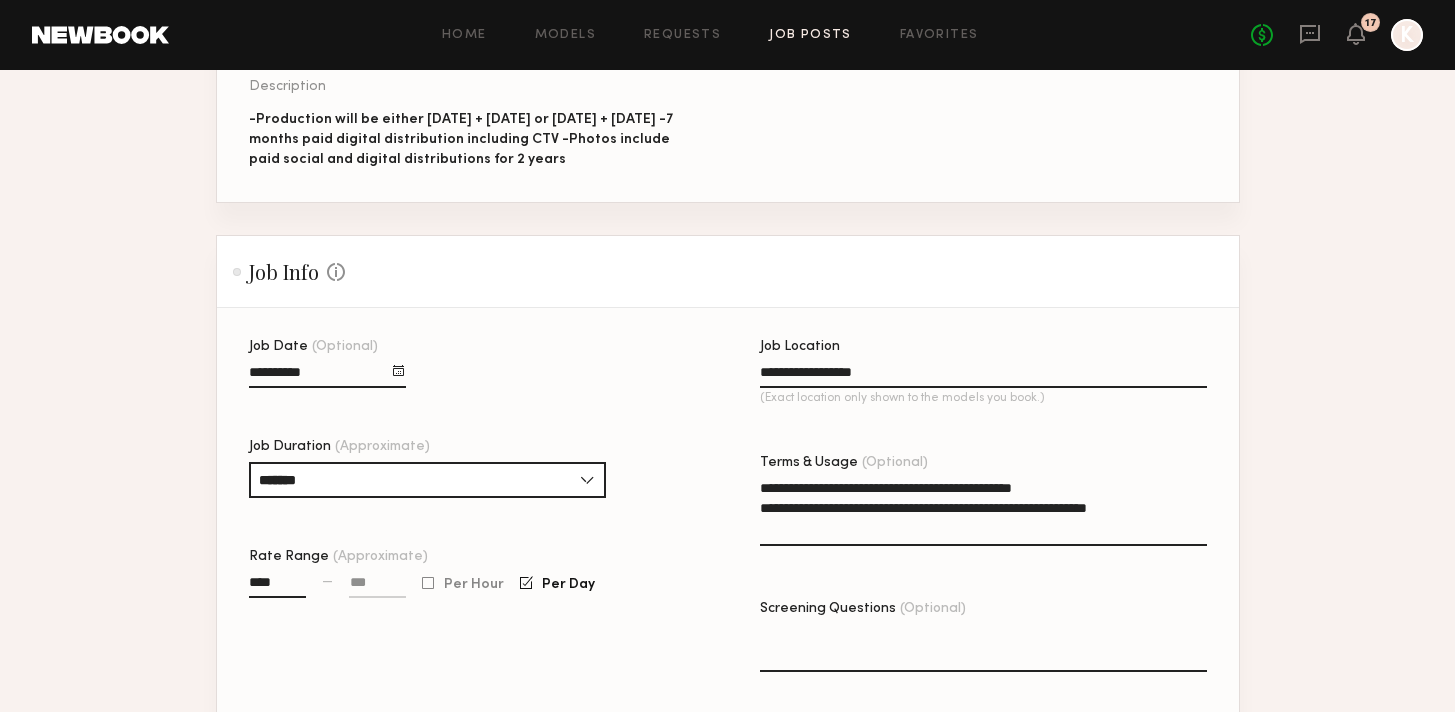 scroll, scrollTop: 373, scrollLeft: 0, axis: vertical 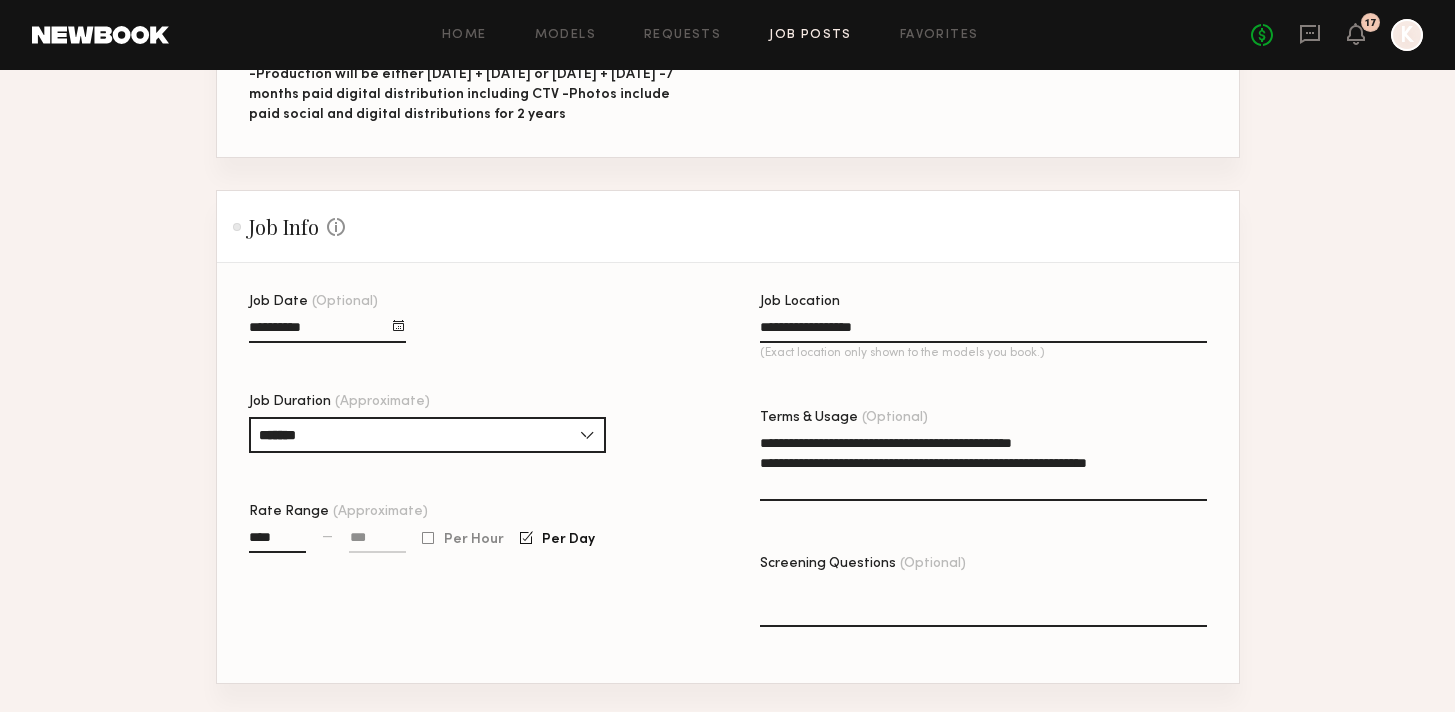 click on "**********" 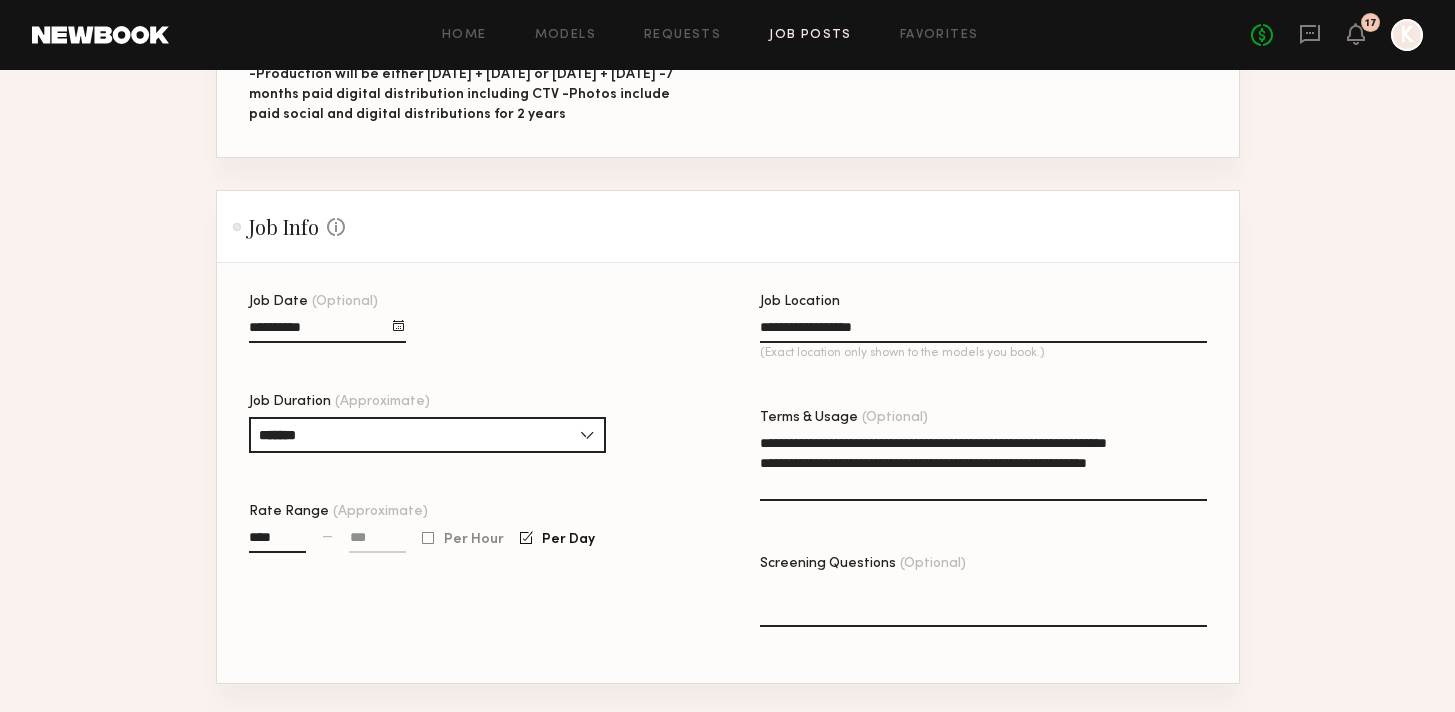 drag, startPoint x: 813, startPoint y: 464, endPoint x: 681, endPoint y: 464, distance: 132 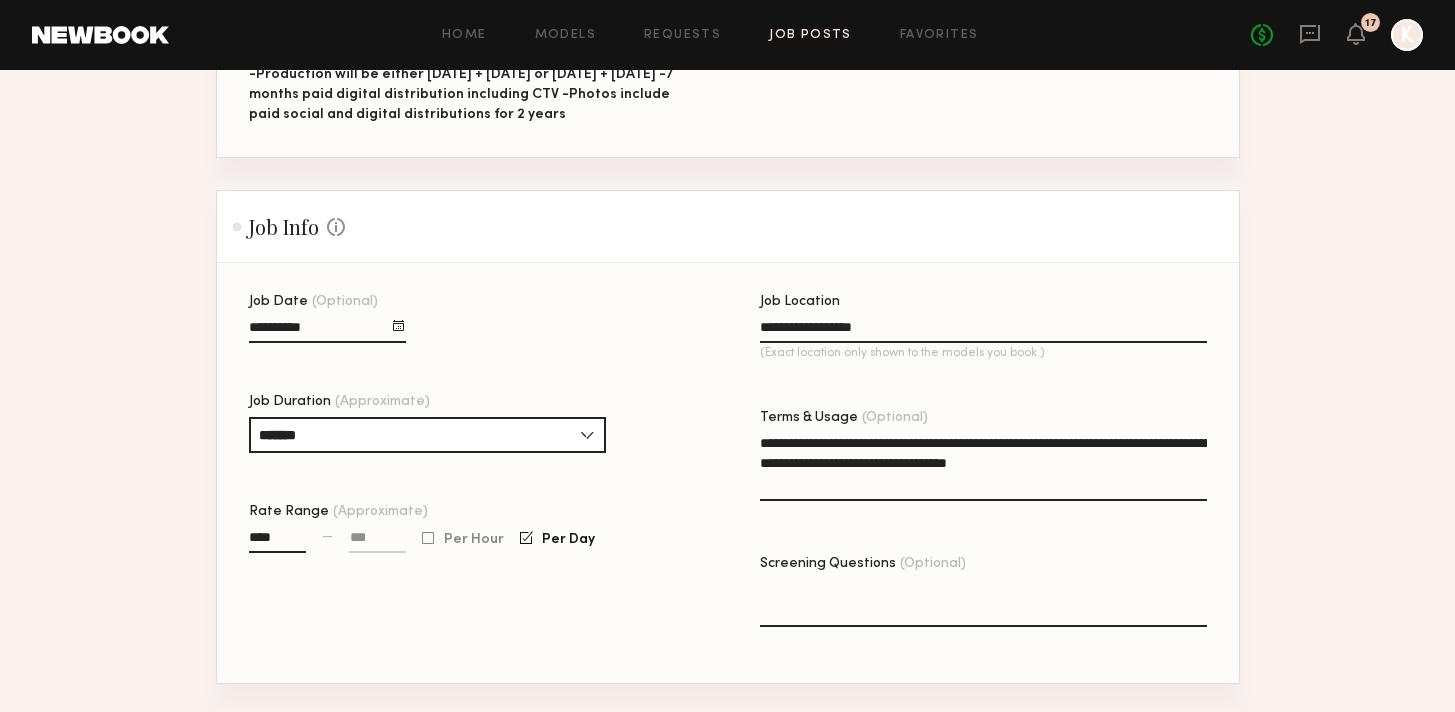 click on "**********" 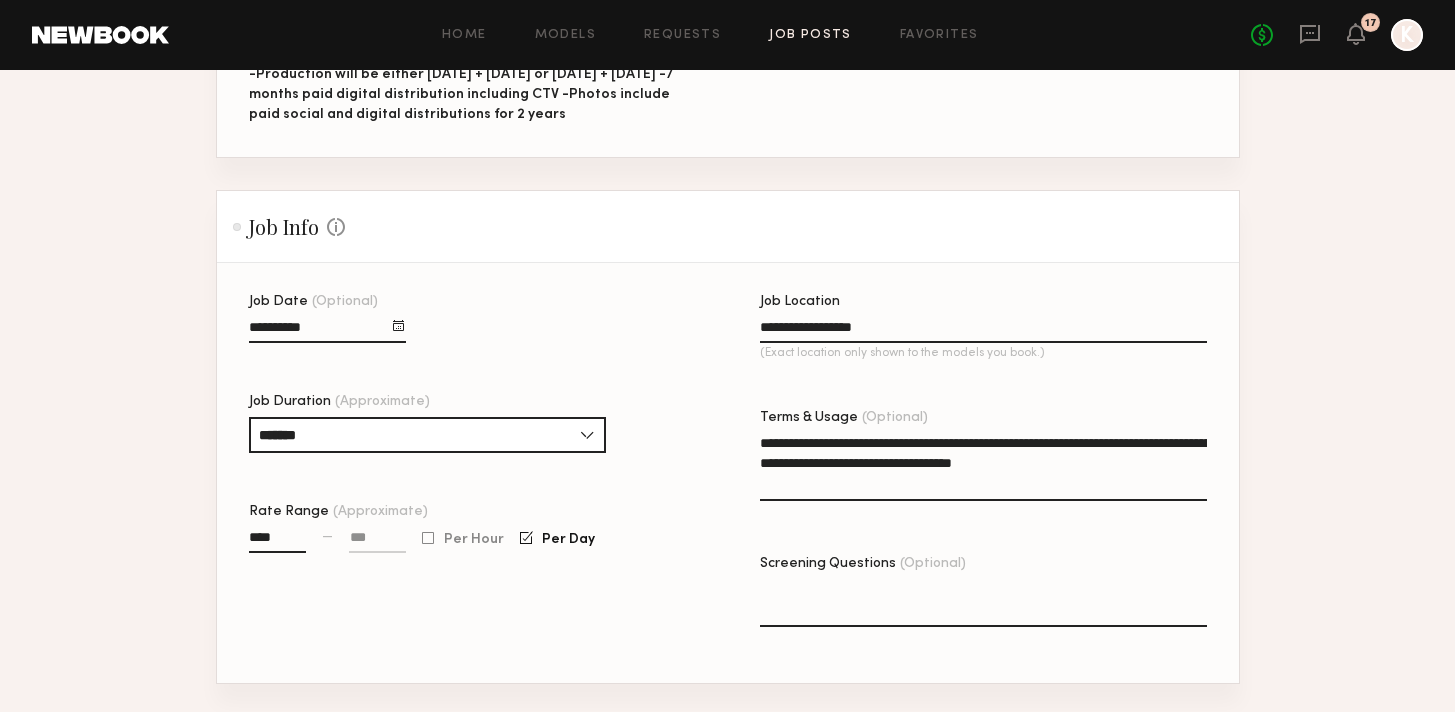 drag, startPoint x: 1040, startPoint y: 462, endPoint x: 1171, endPoint y: 477, distance: 131.85599 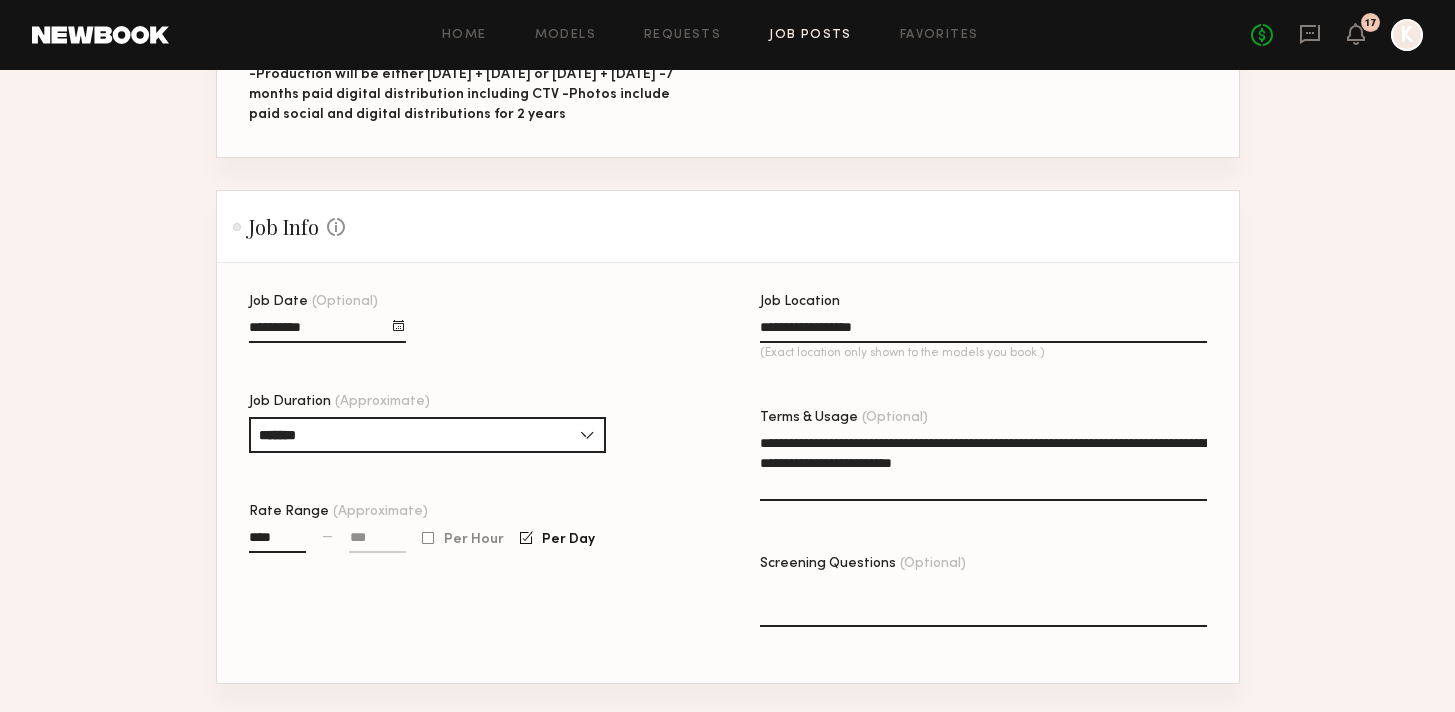 click on "**********" 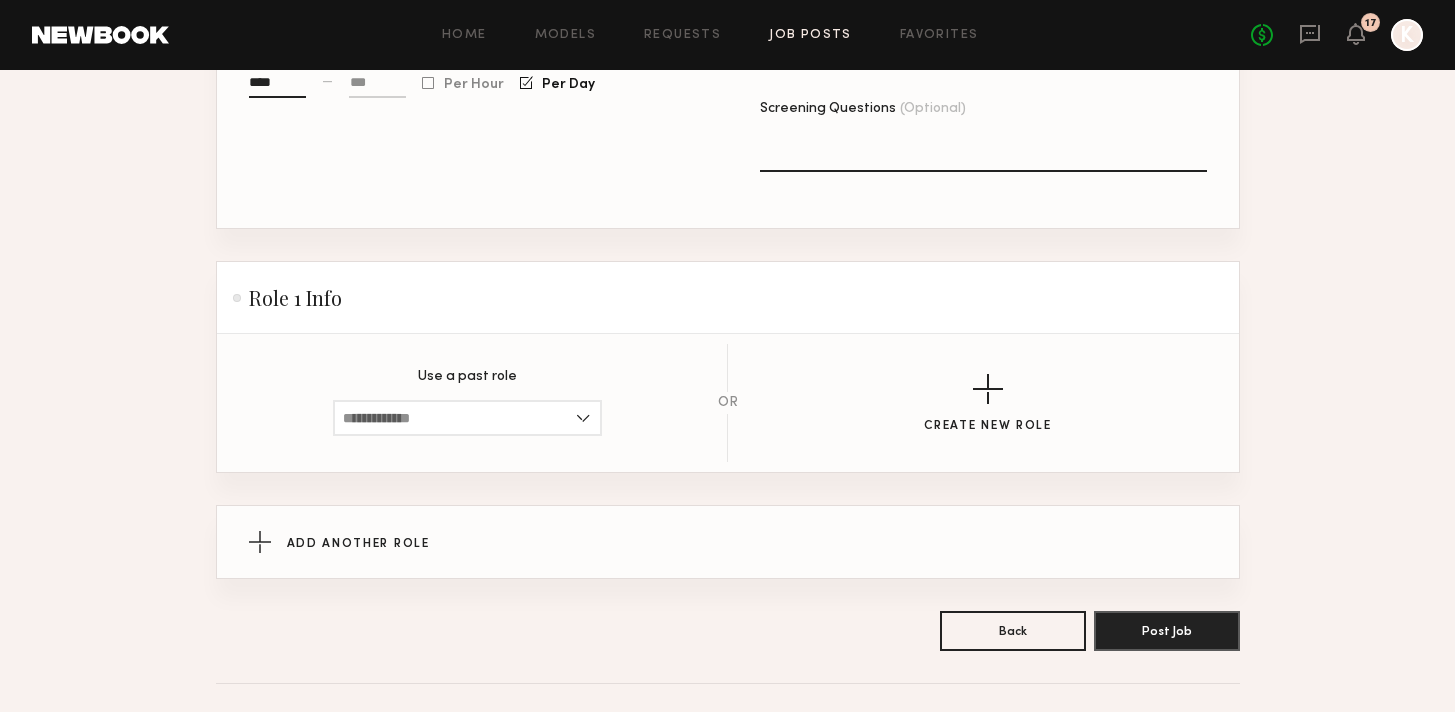 scroll, scrollTop: 884, scrollLeft: 0, axis: vertical 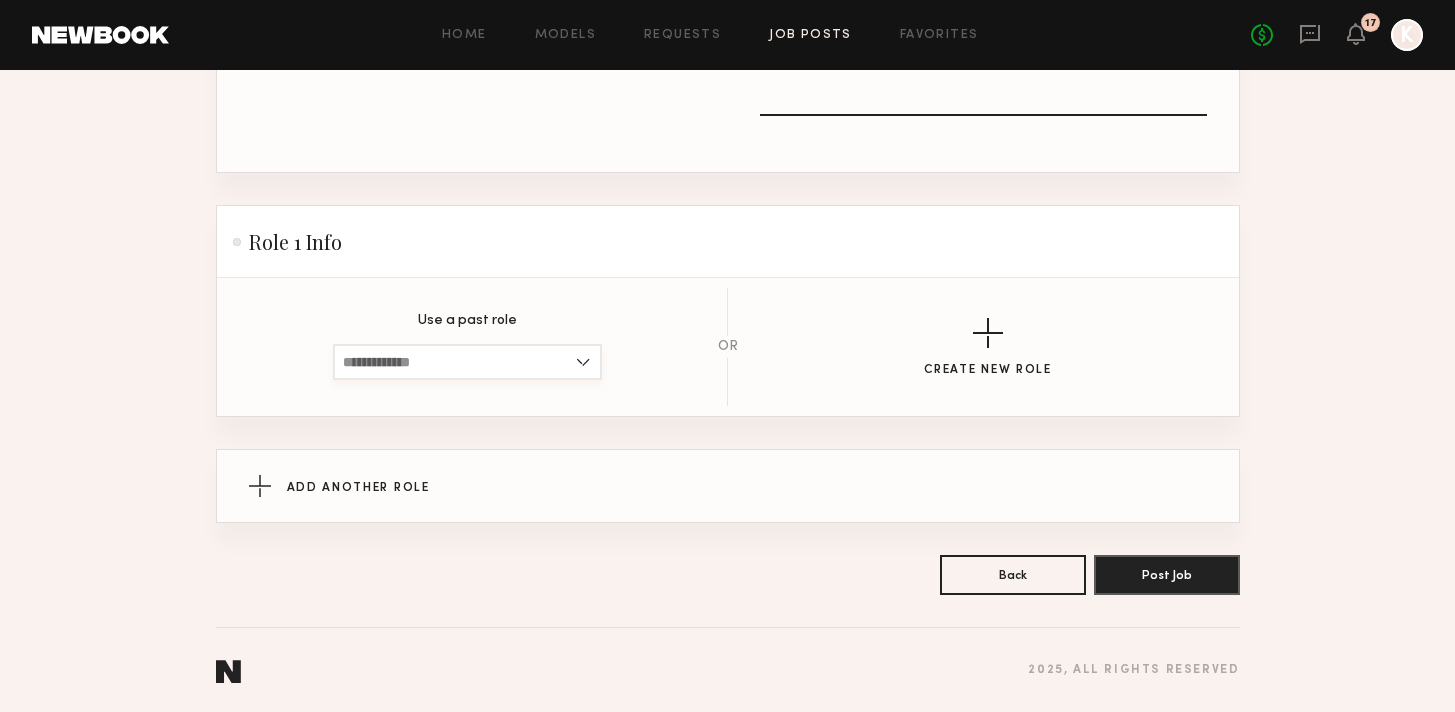 type on "**********" 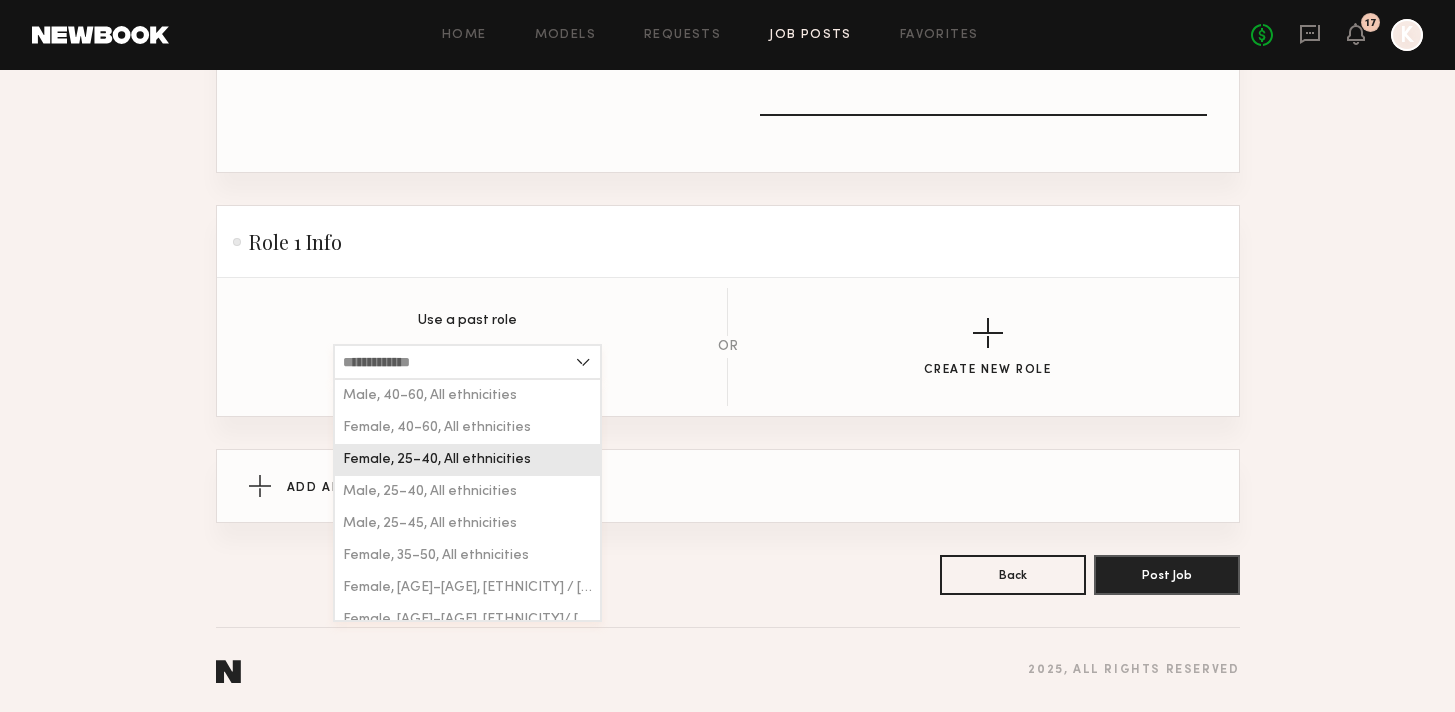 scroll, scrollTop: 71, scrollLeft: 0, axis: vertical 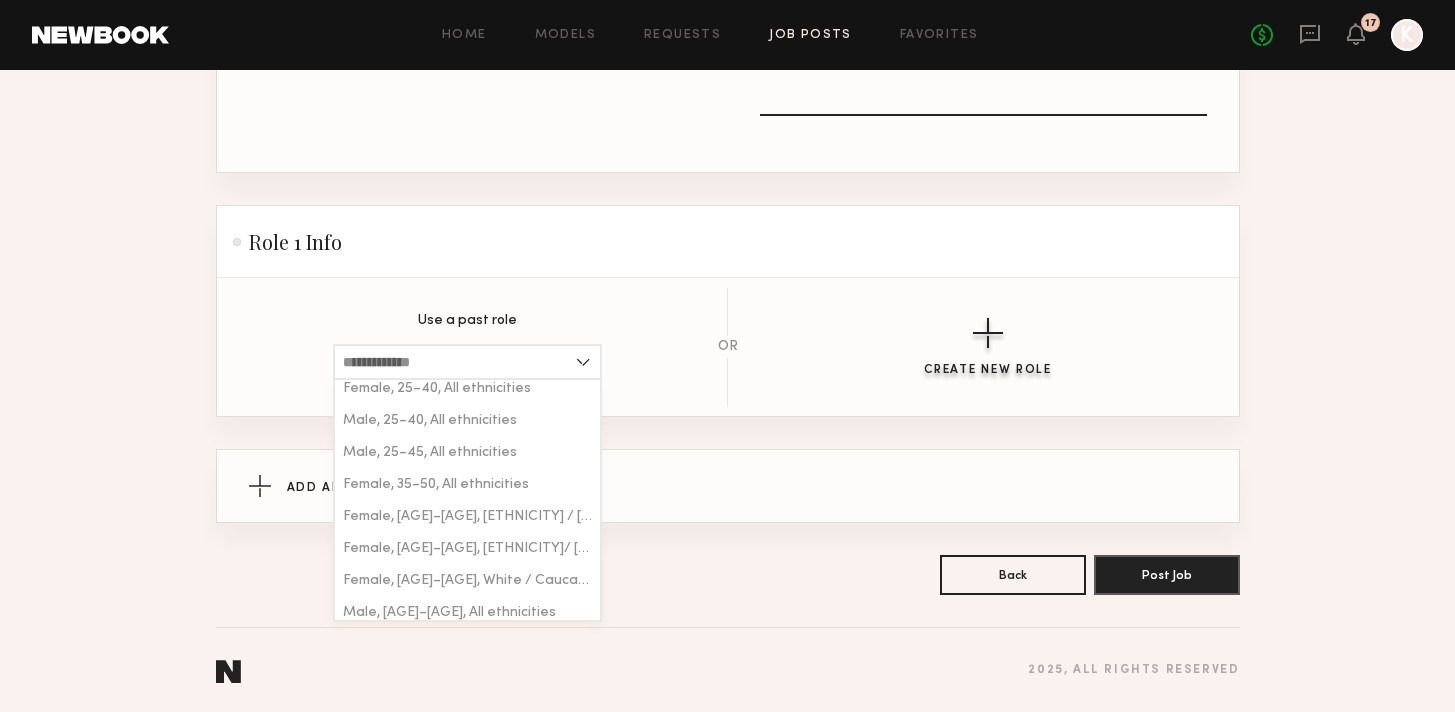 click 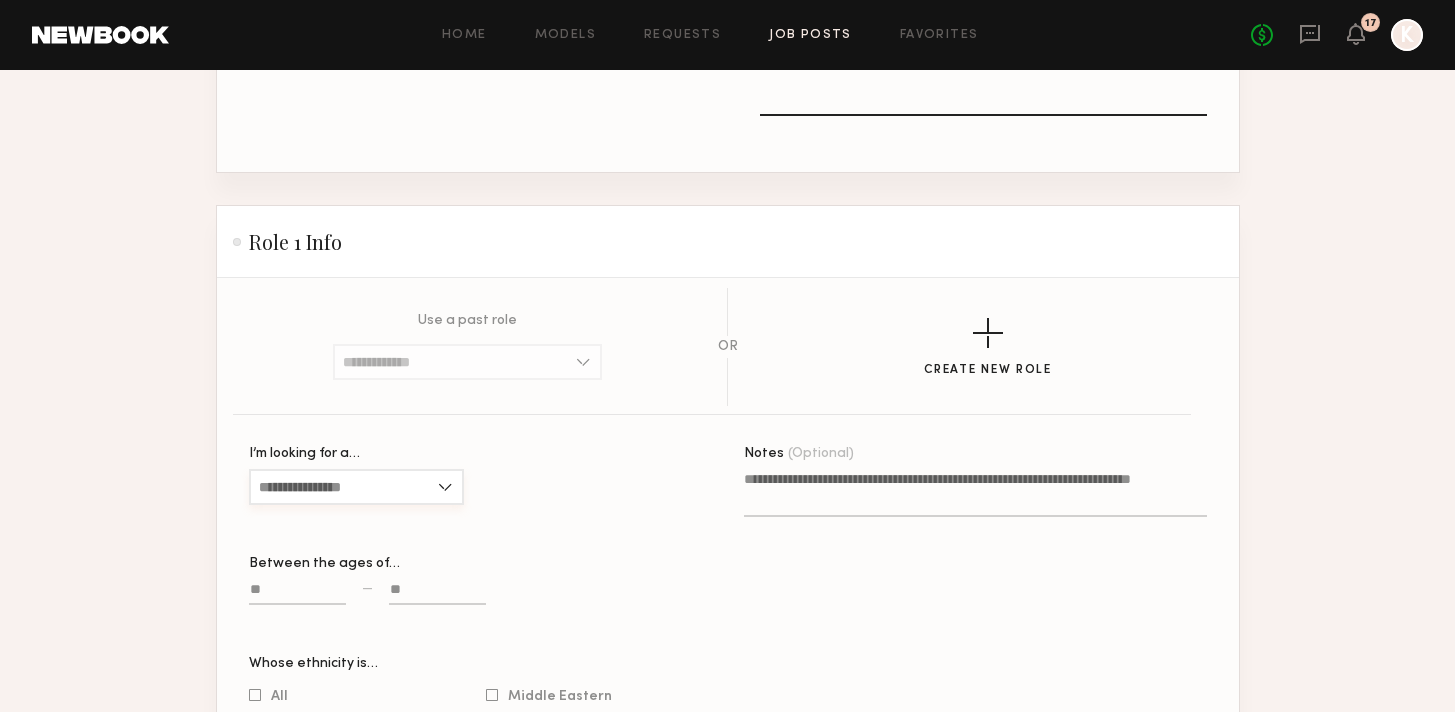 click on "I’m looking for a…" at bounding box center [356, 487] 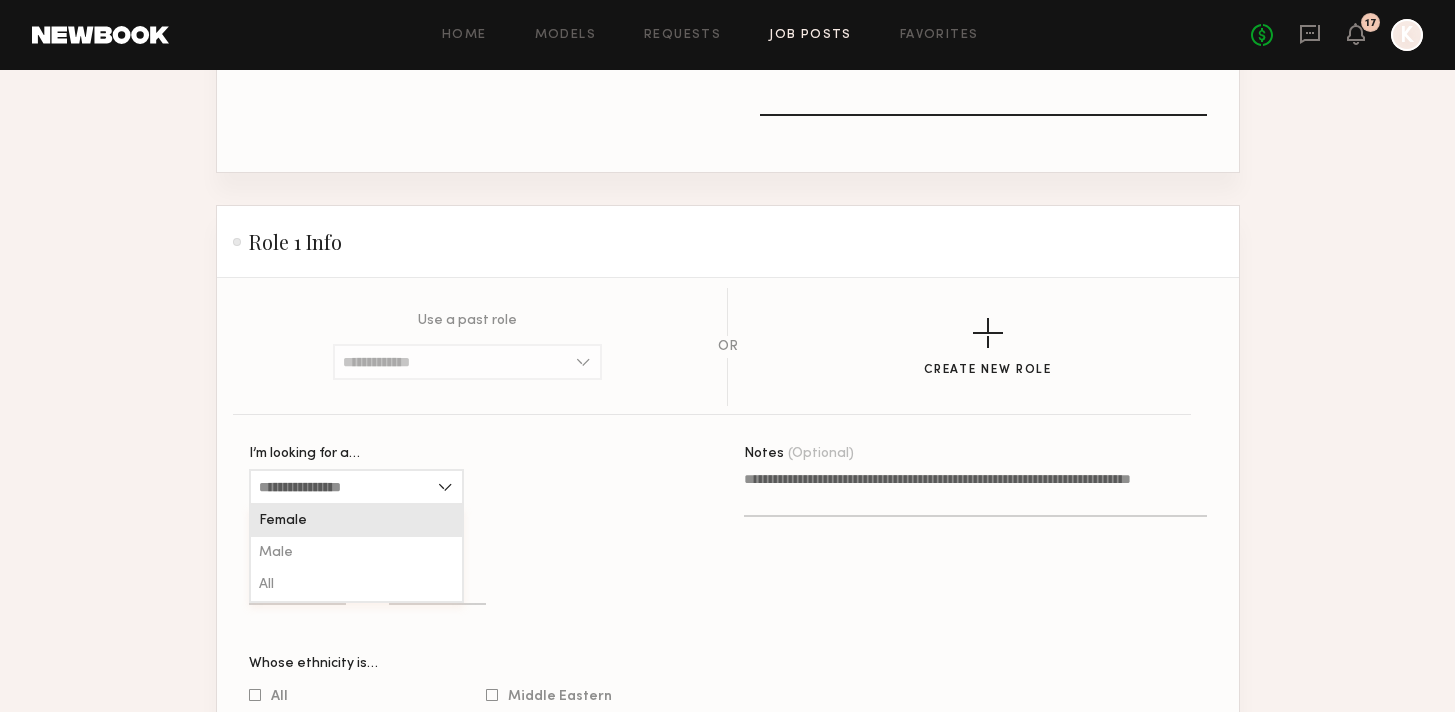 click on "Female" 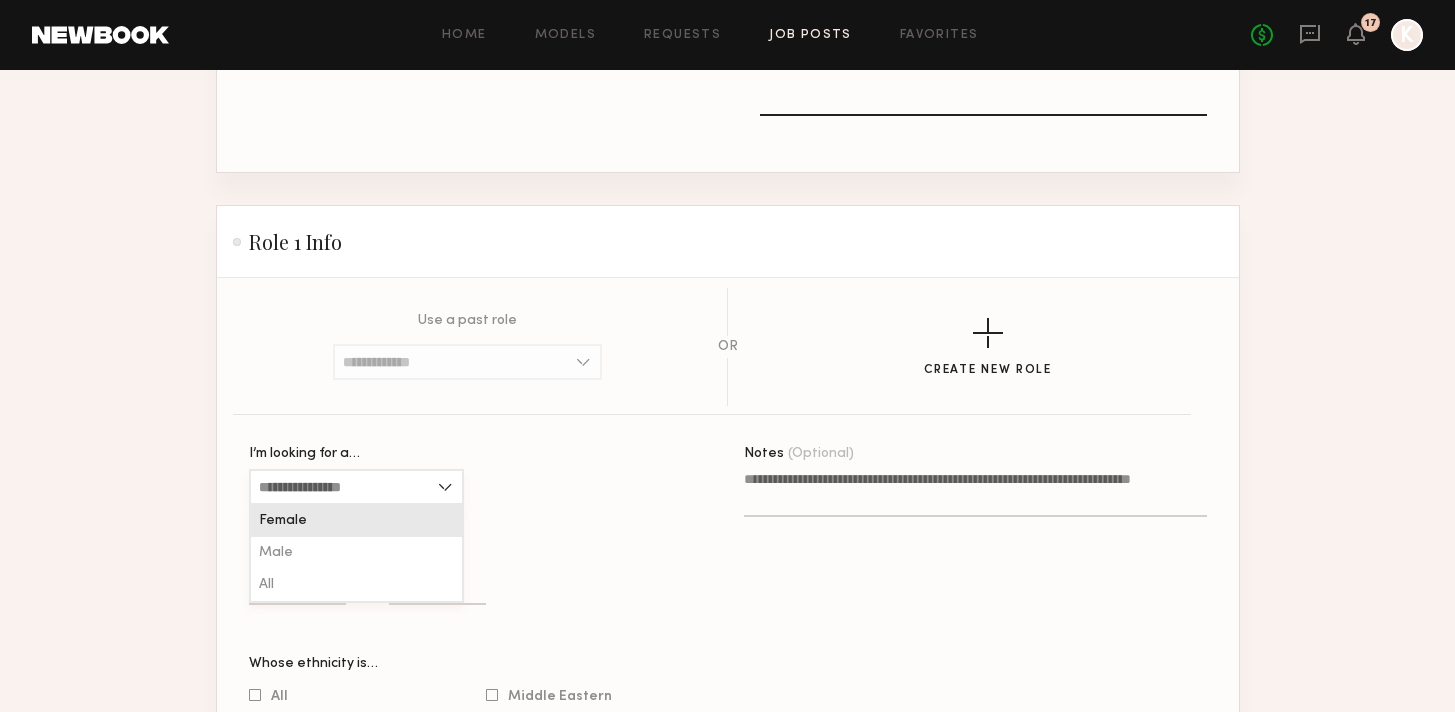 type on "******" 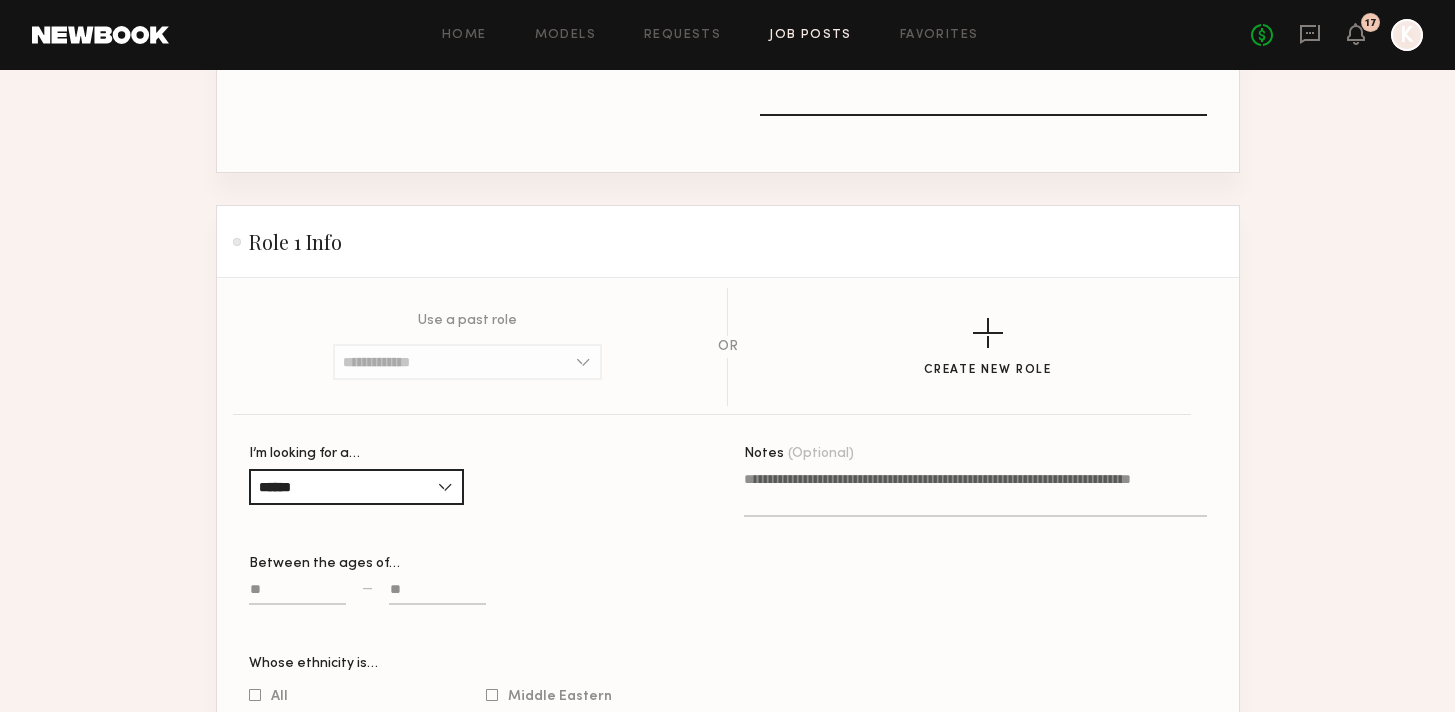 click 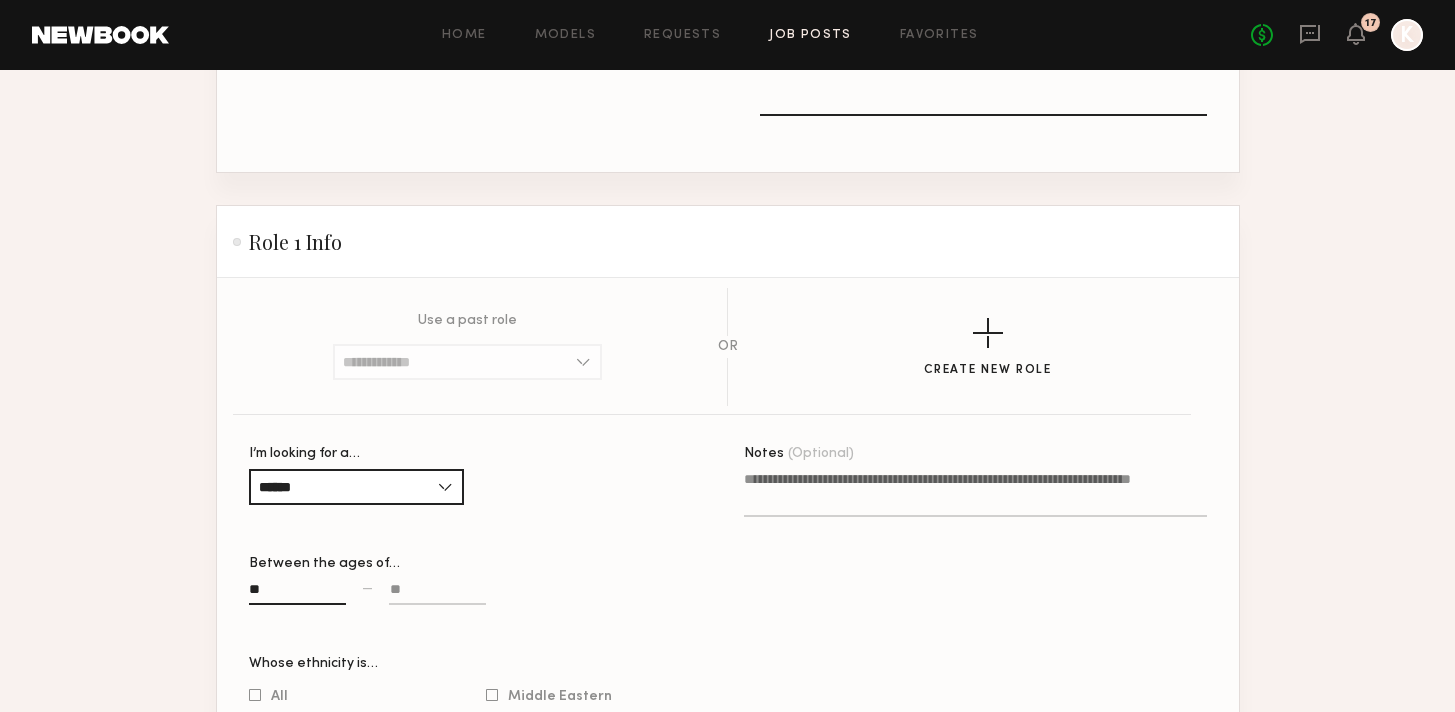 type on "**" 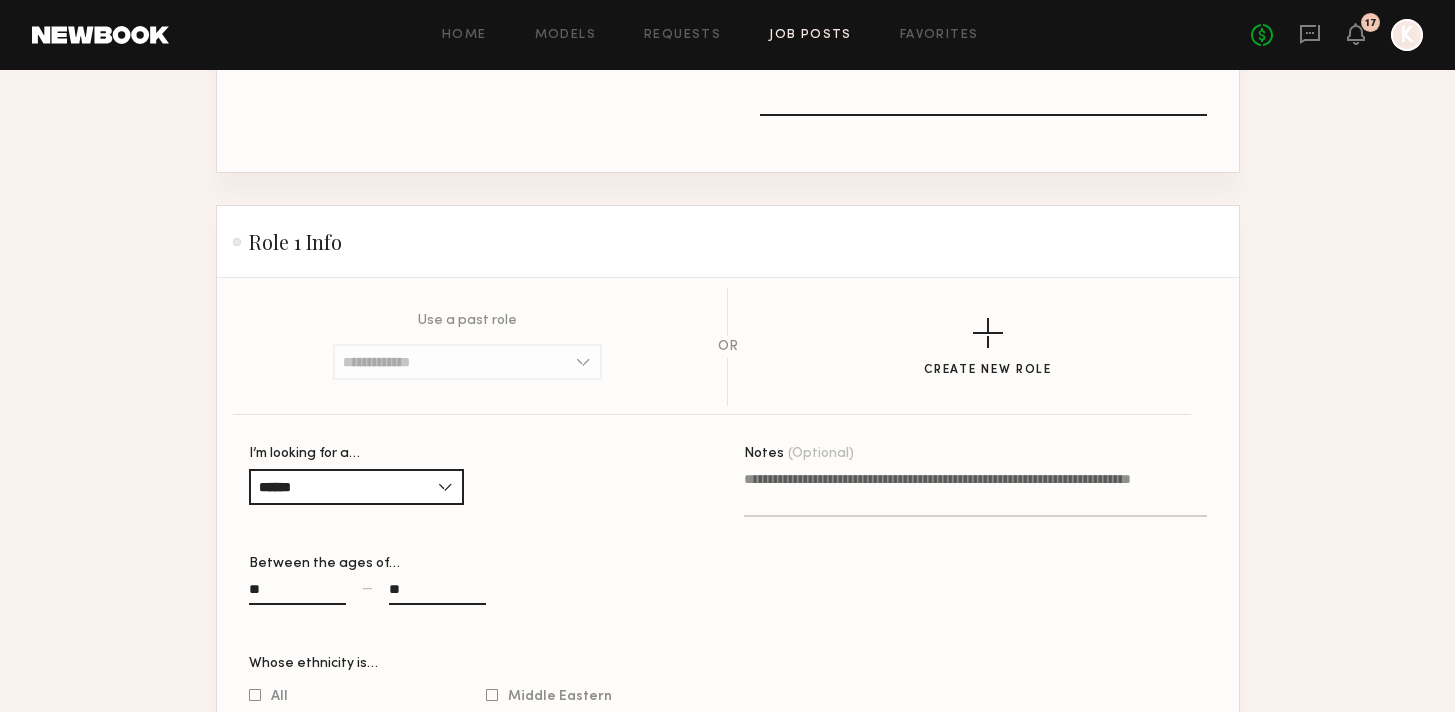 scroll, scrollTop: 1029, scrollLeft: 0, axis: vertical 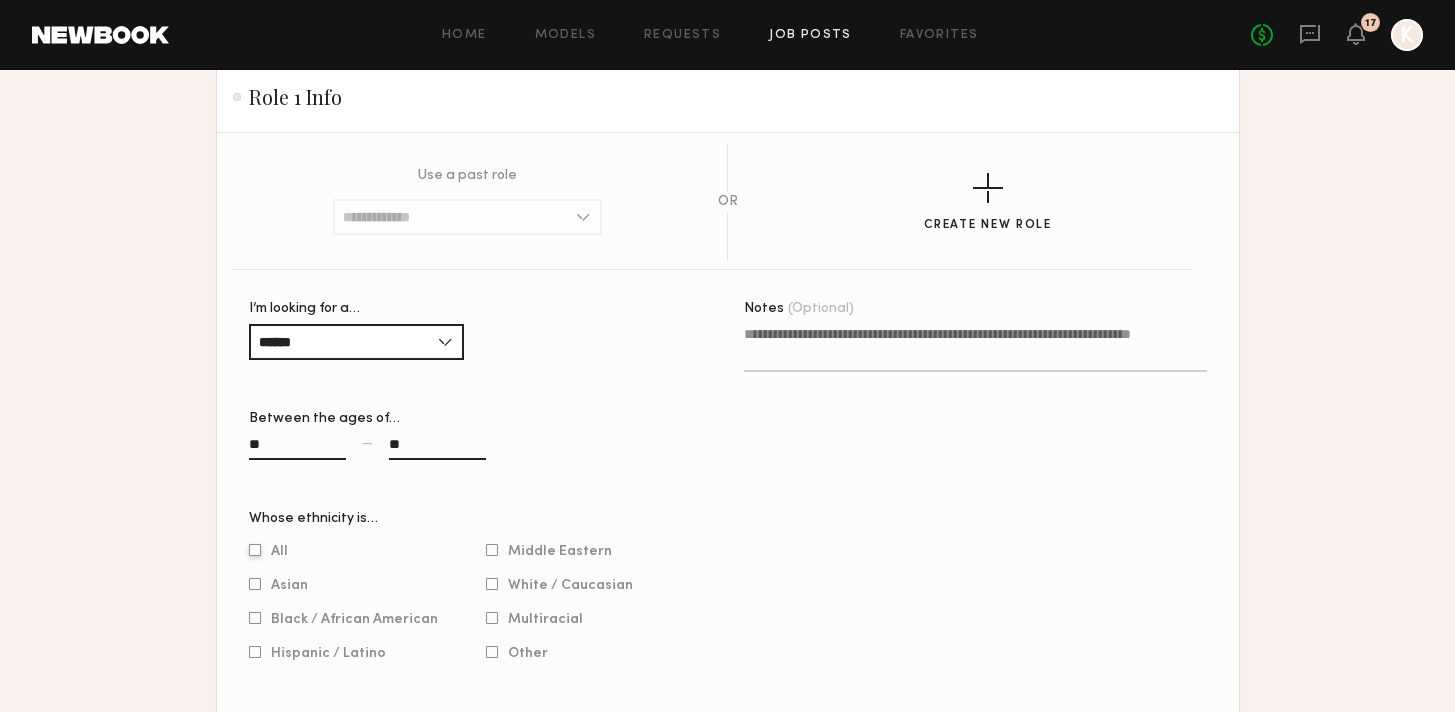 click 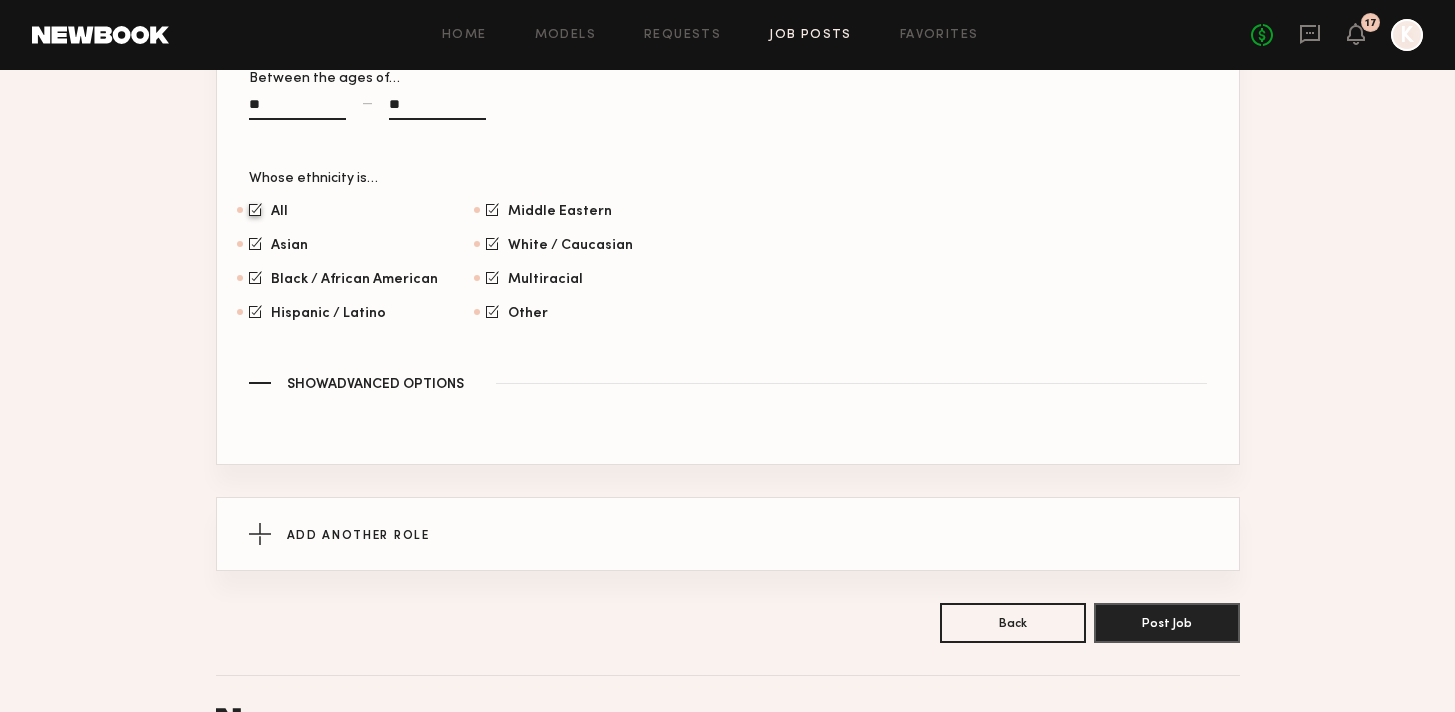 scroll, scrollTop: 1420, scrollLeft: 0, axis: vertical 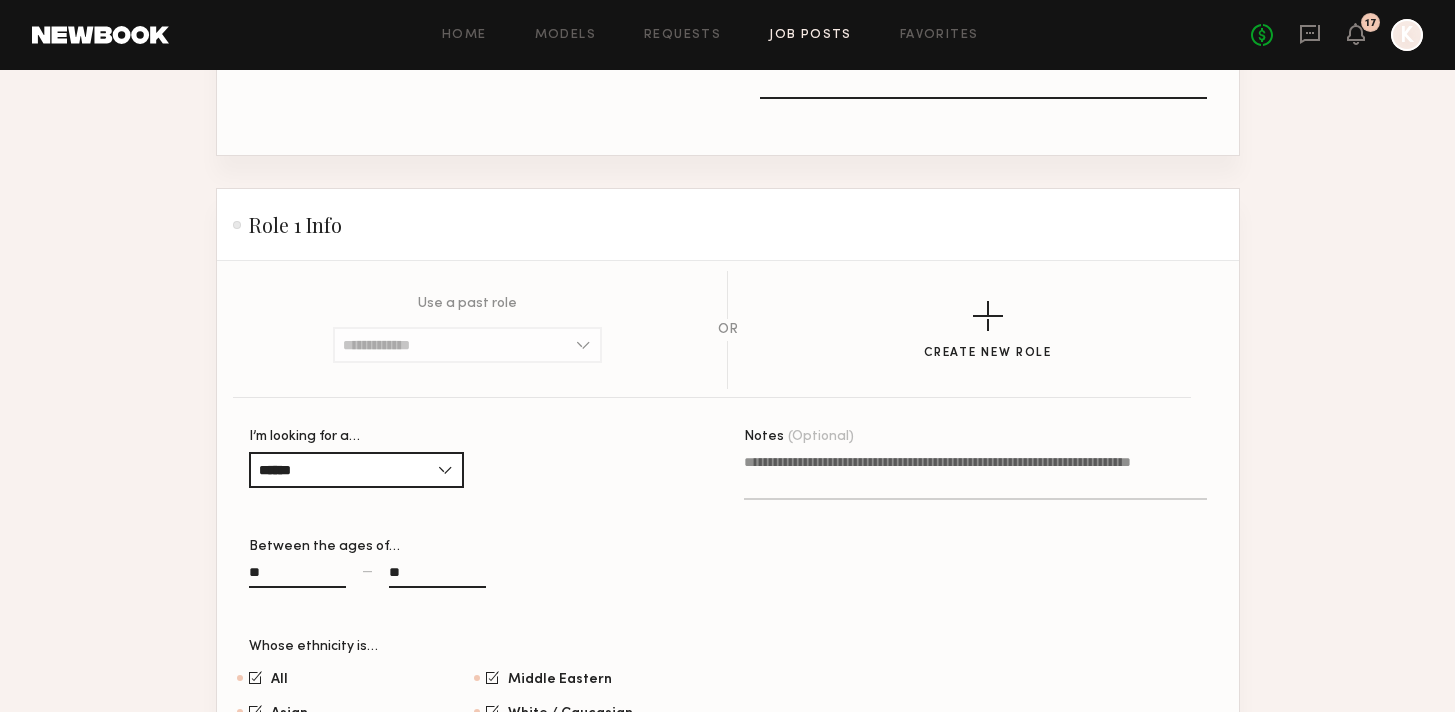 click on "**" 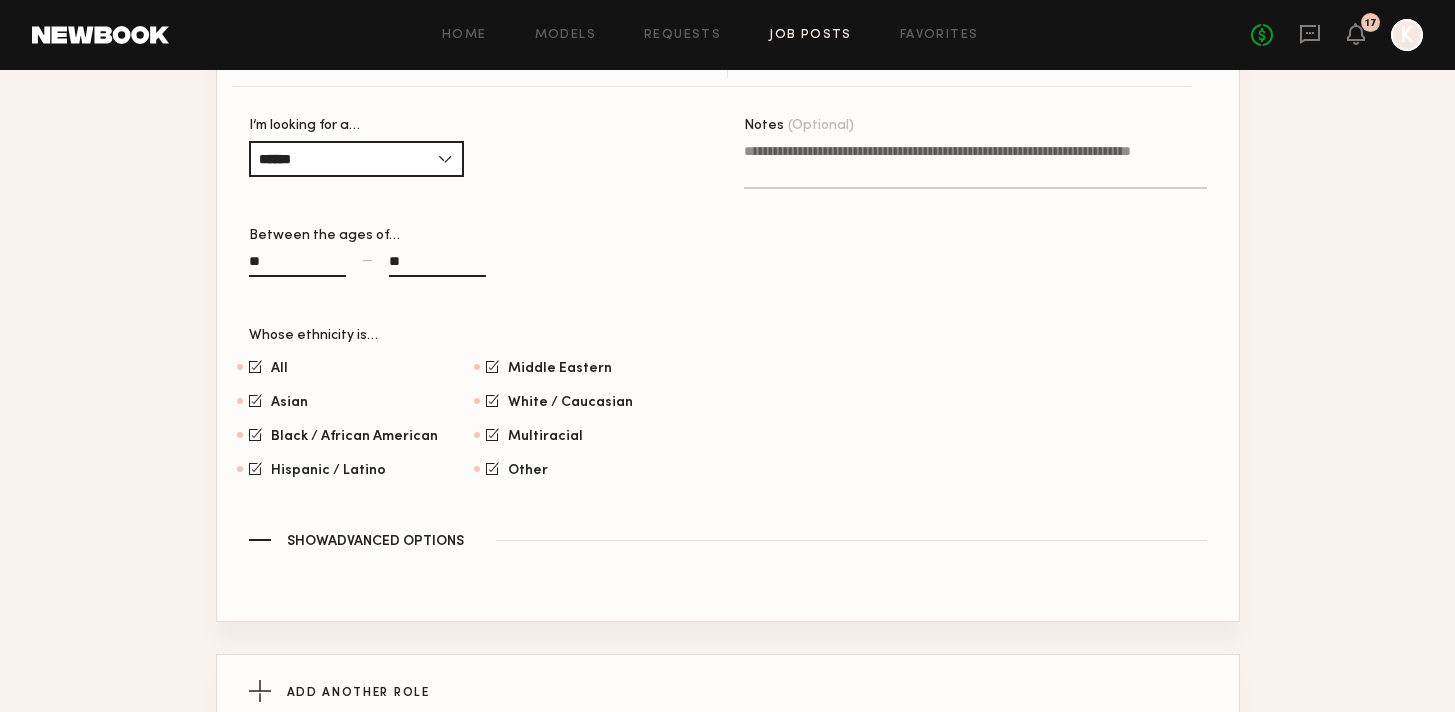 scroll, scrollTop: 1086, scrollLeft: 0, axis: vertical 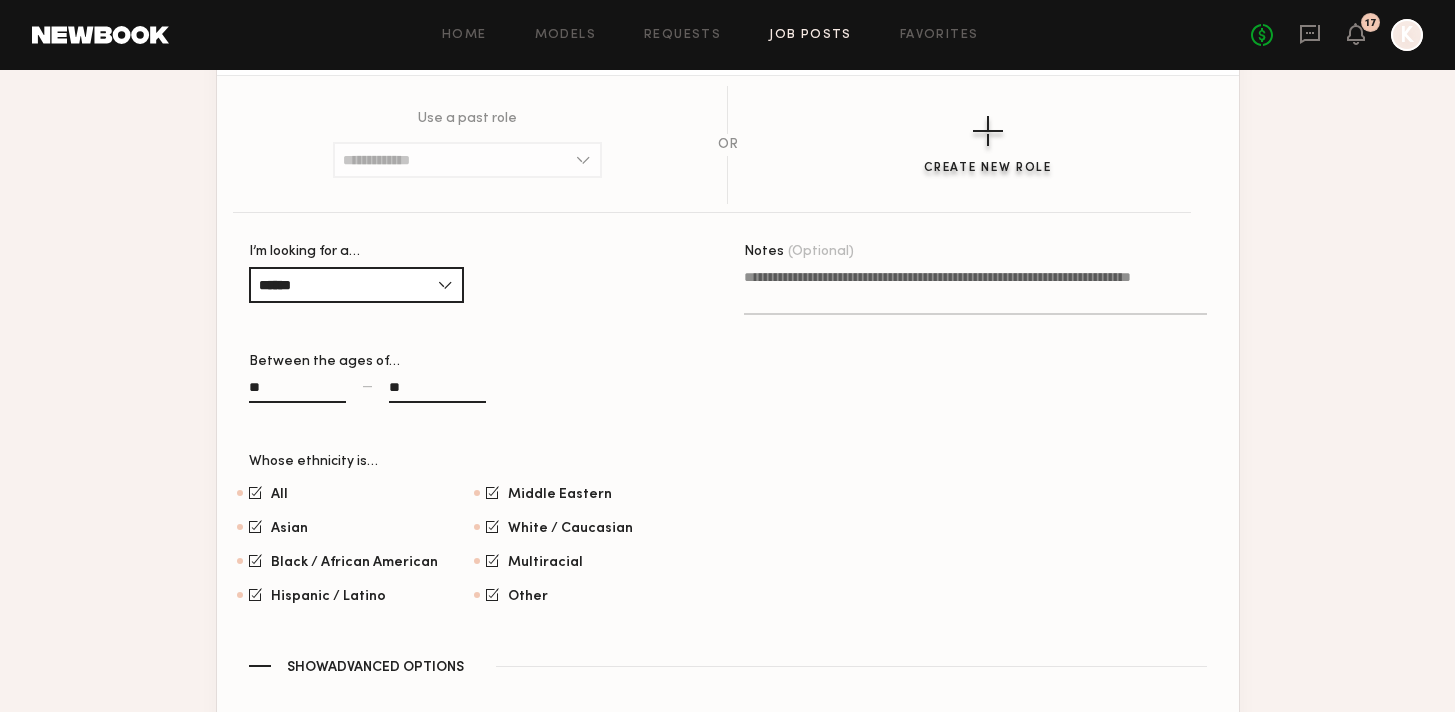 type on "**" 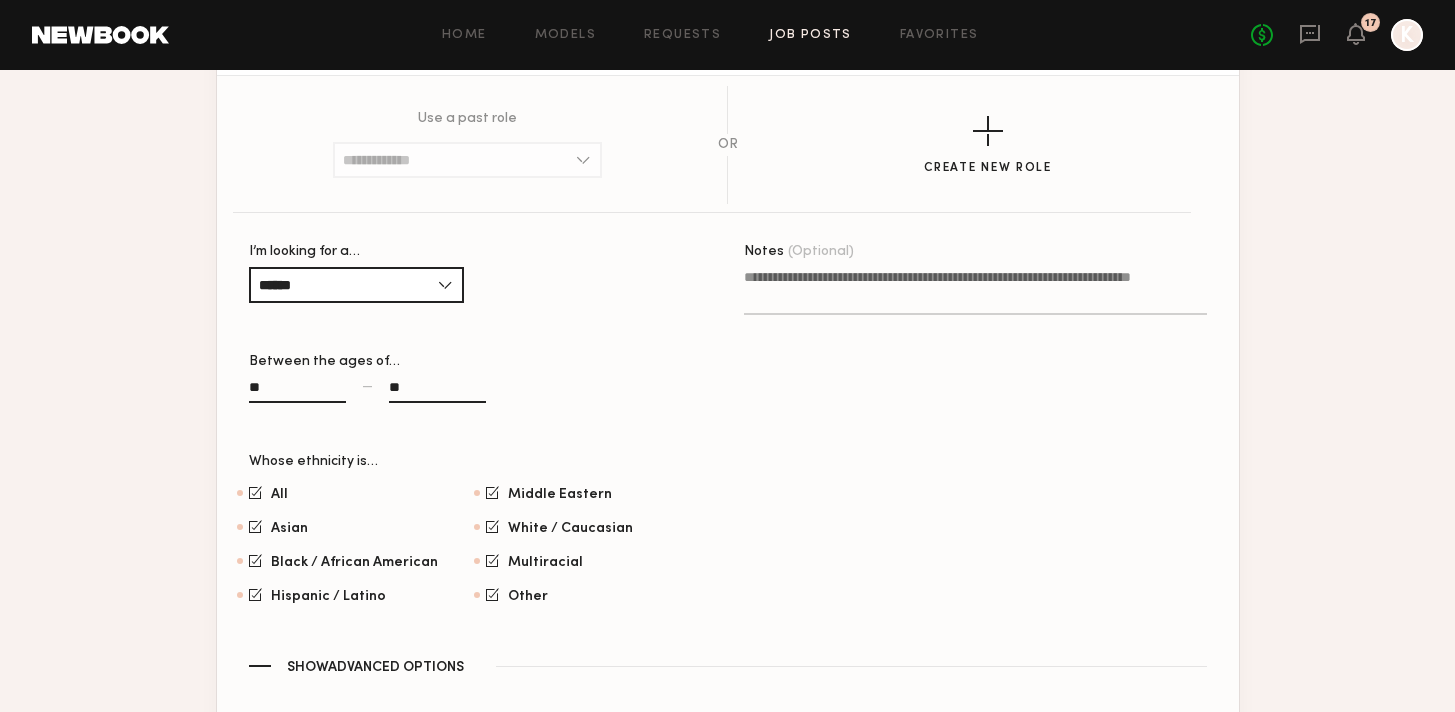 scroll, scrollTop: 1377, scrollLeft: 0, axis: vertical 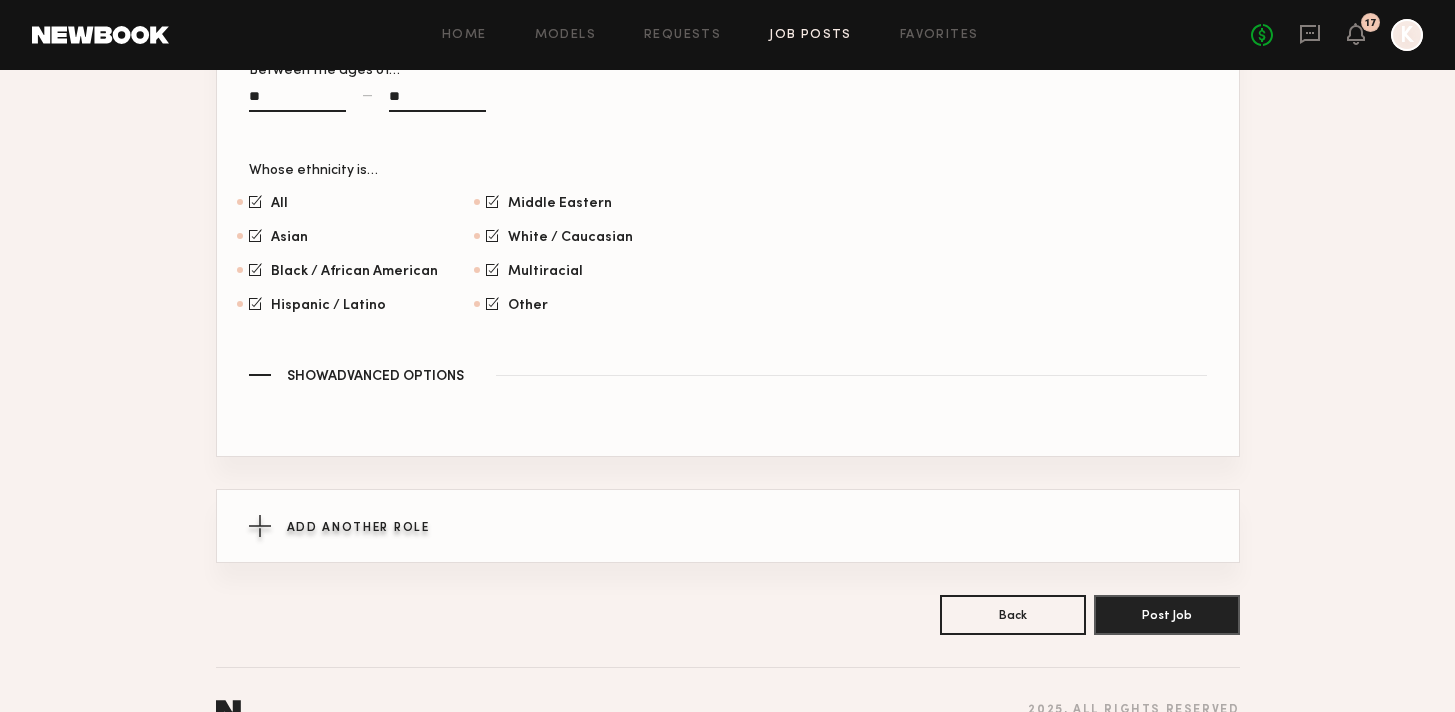 click on "Add Another Role" 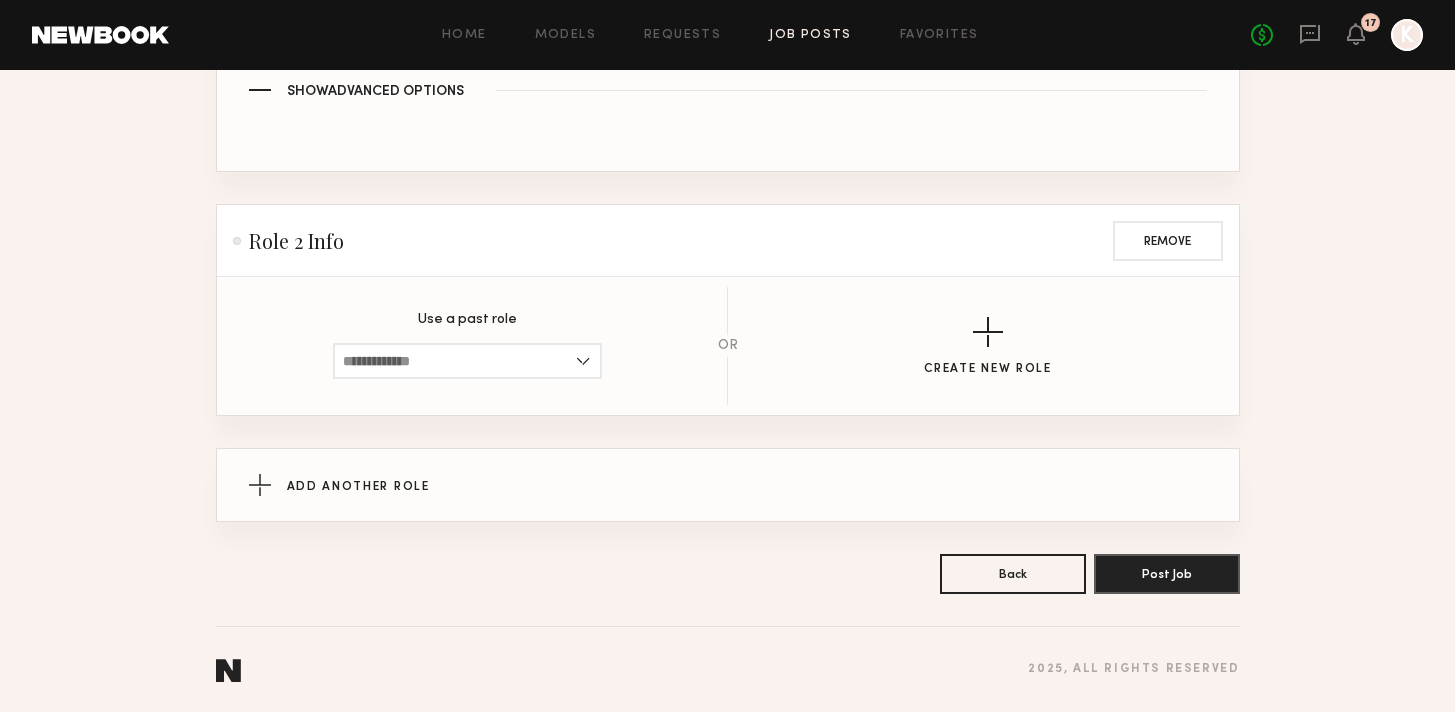 scroll, scrollTop: 1664, scrollLeft: 0, axis: vertical 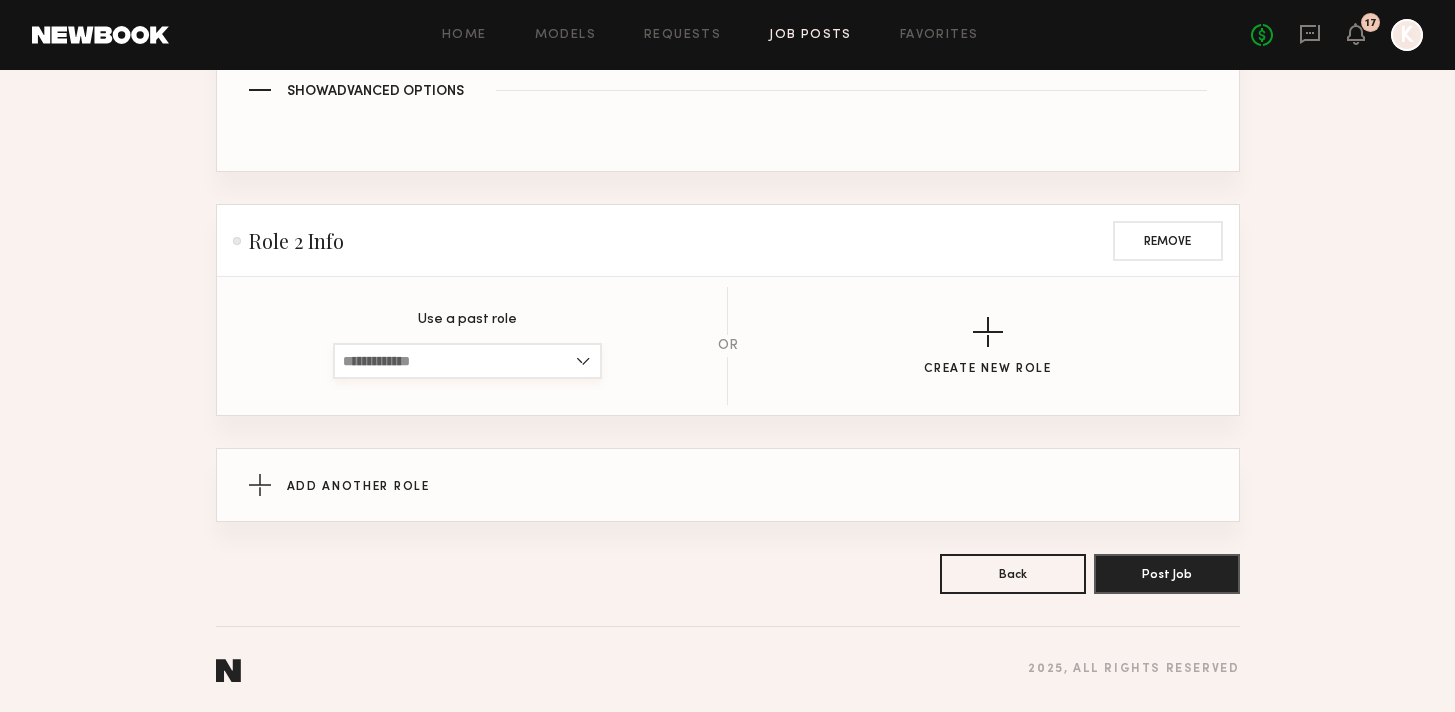 click at bounding box center (467, 361) 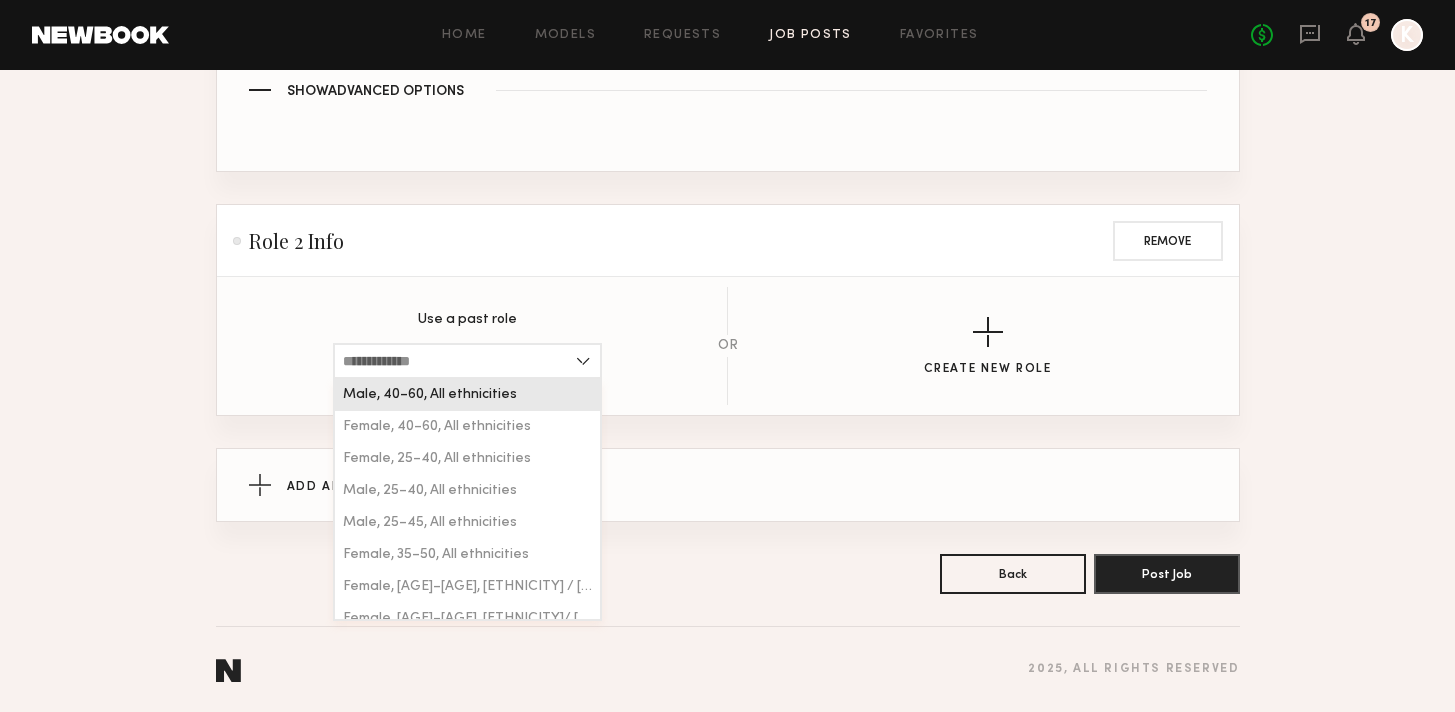 click on "Male, 40–60, All ethnicities" 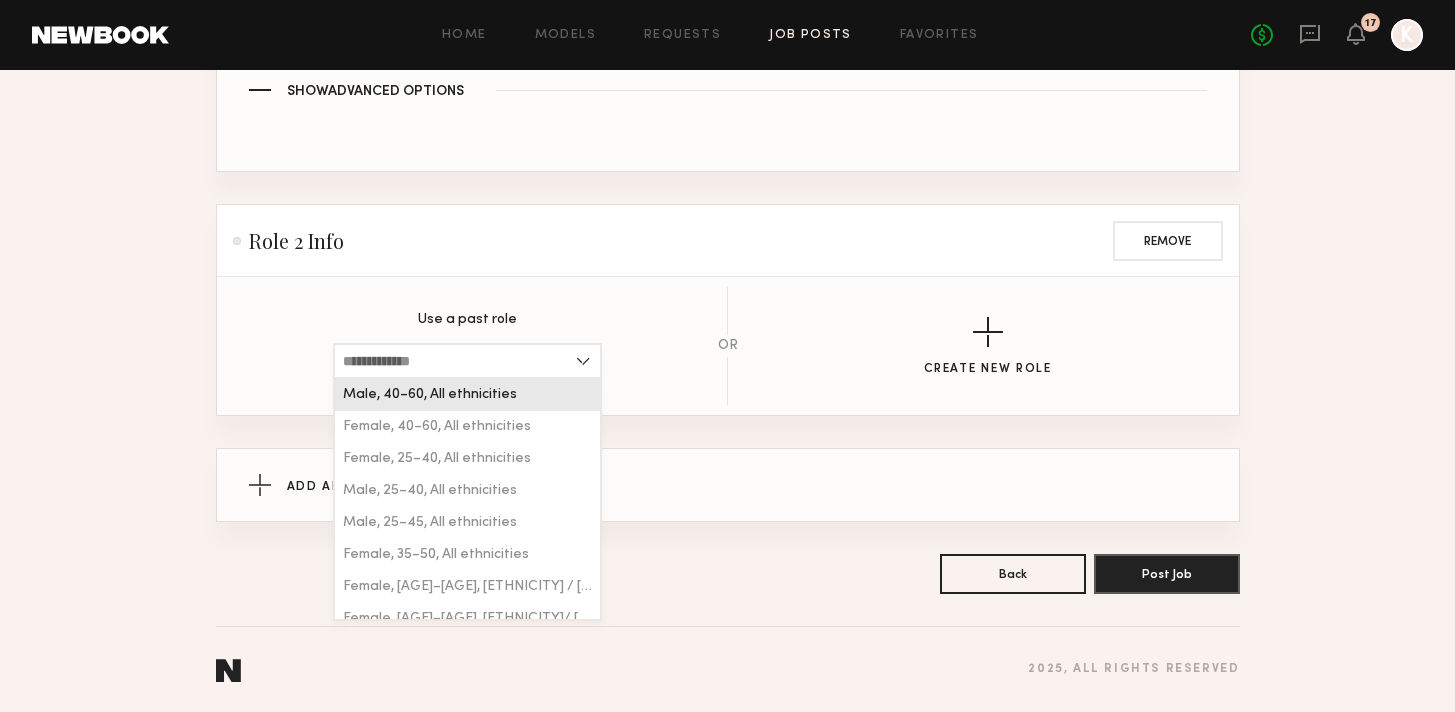 type on "**********" 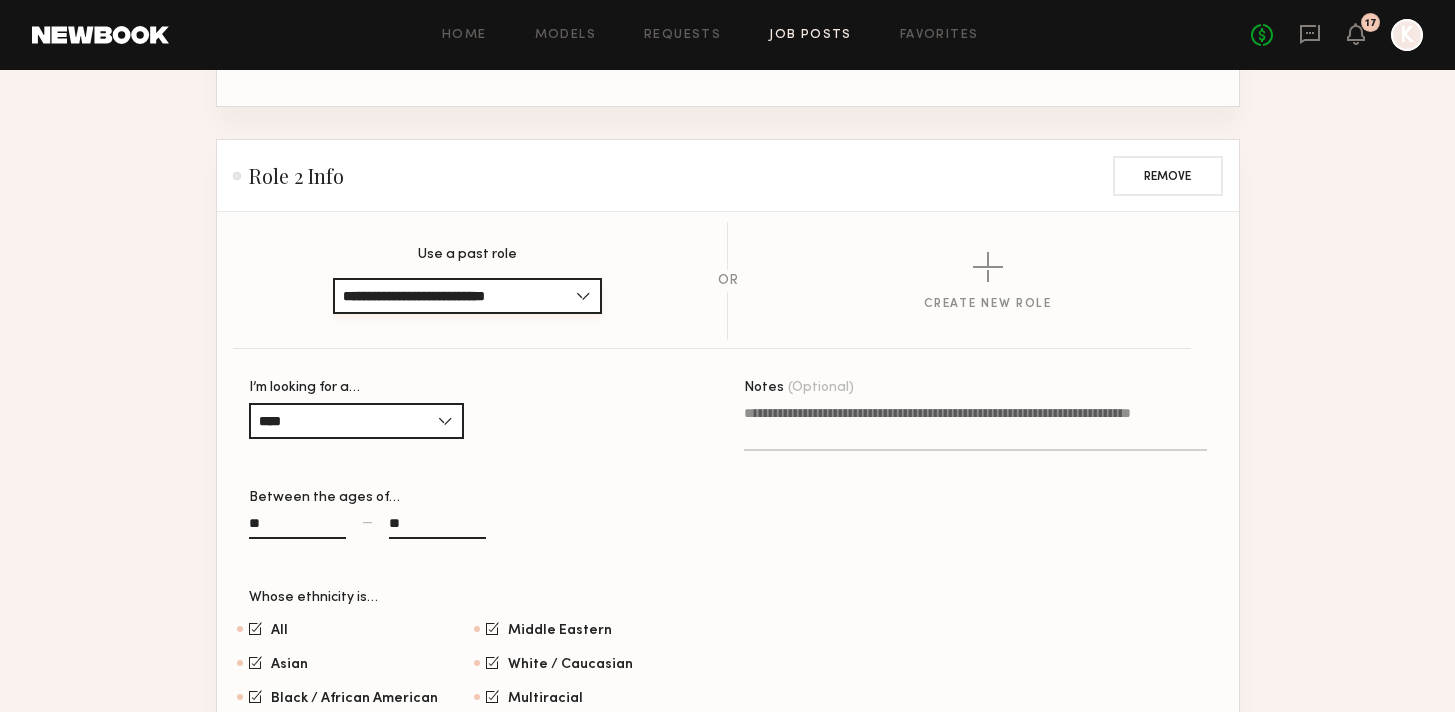 scroll, scrollTop: 1819, scrollLeft: 0, axis: vertical 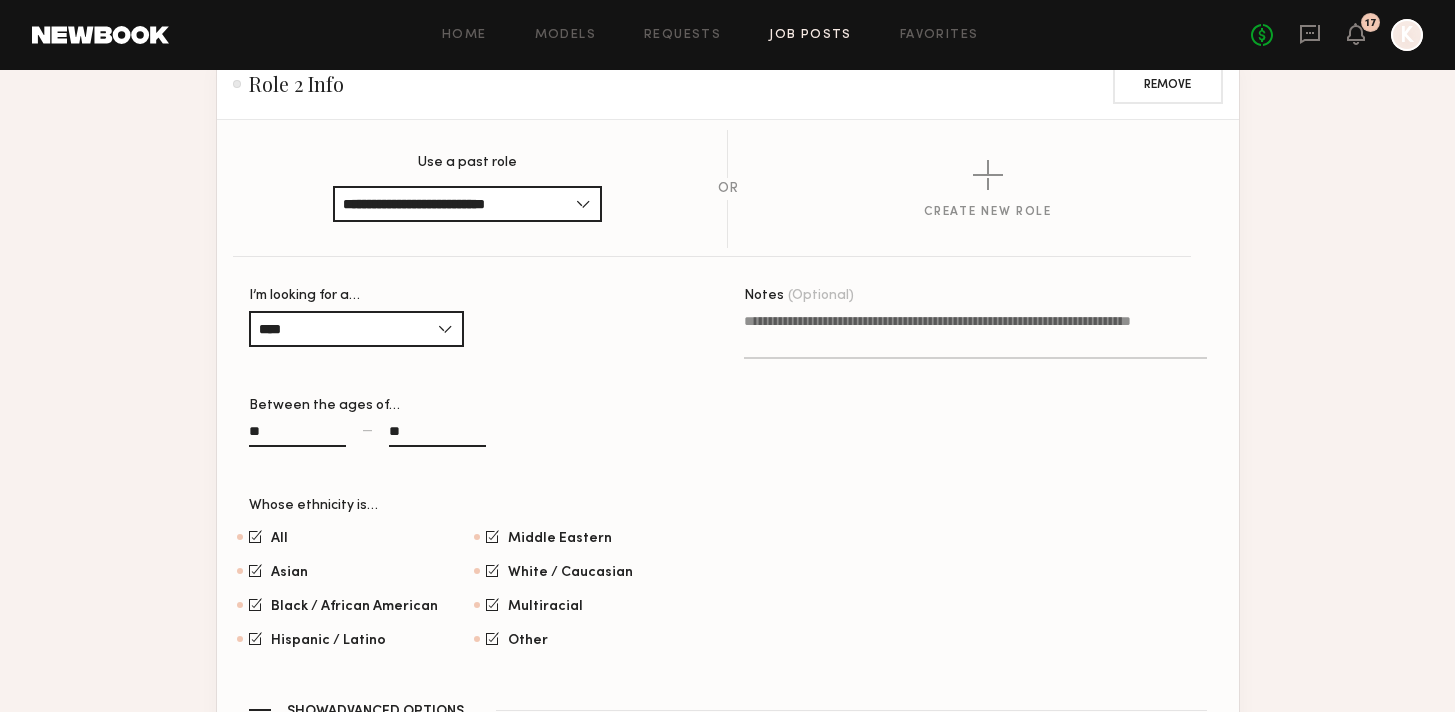 click on "**" 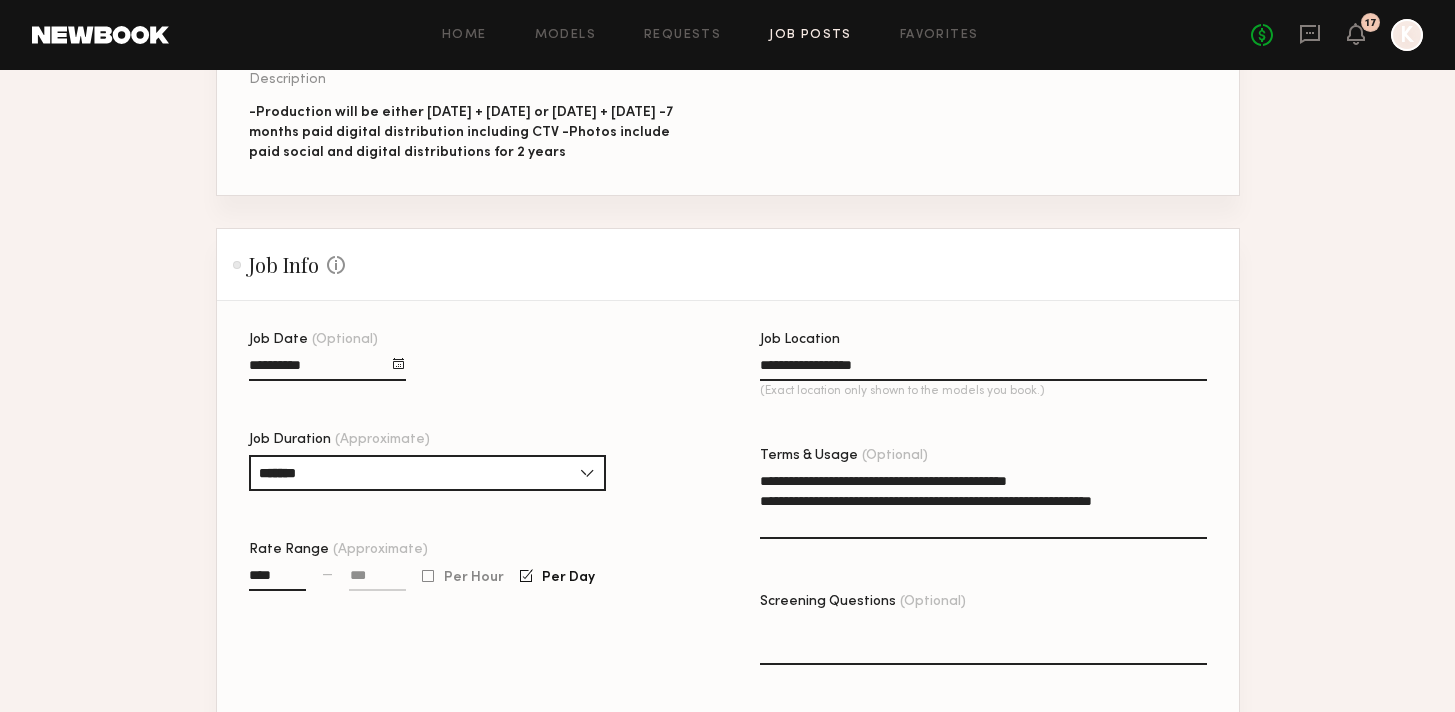 scroll, scrollTop: 415, scrollLeft: 0, axis: vertical 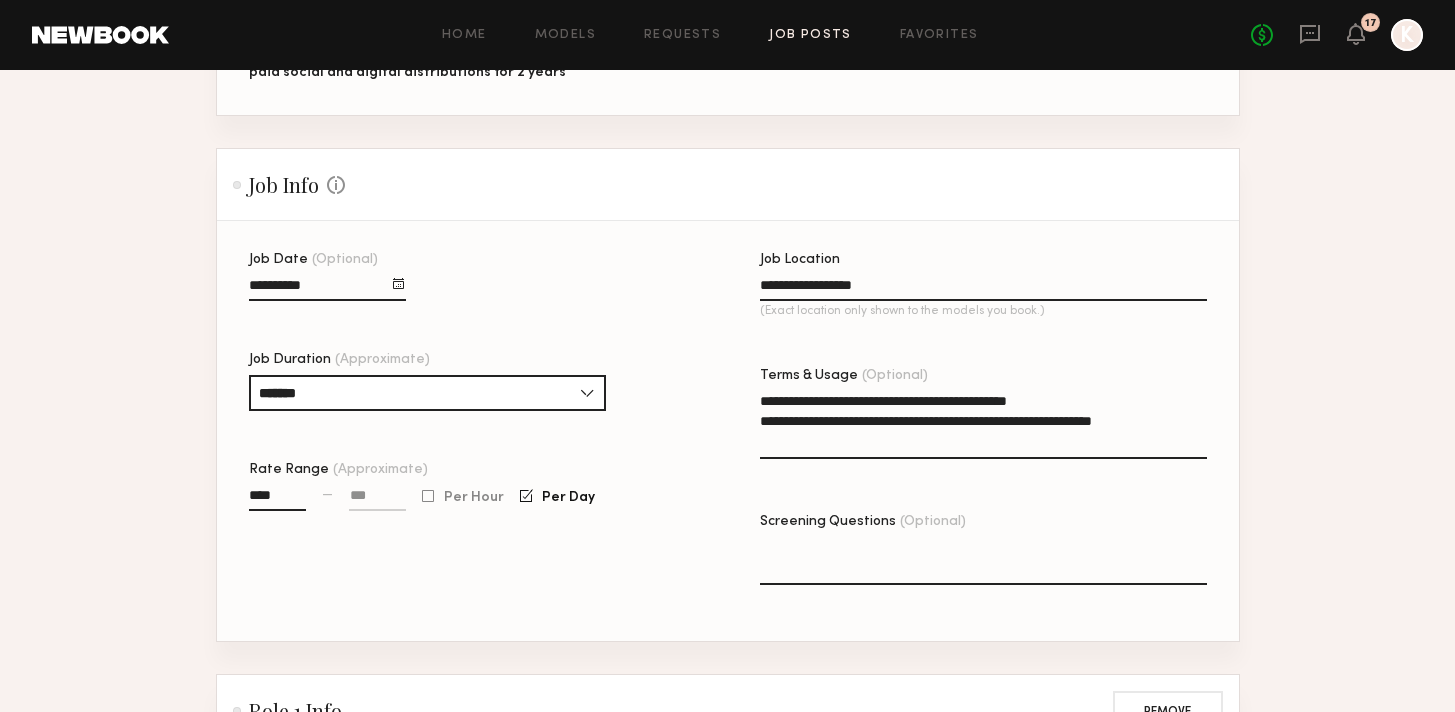 click on "**********" 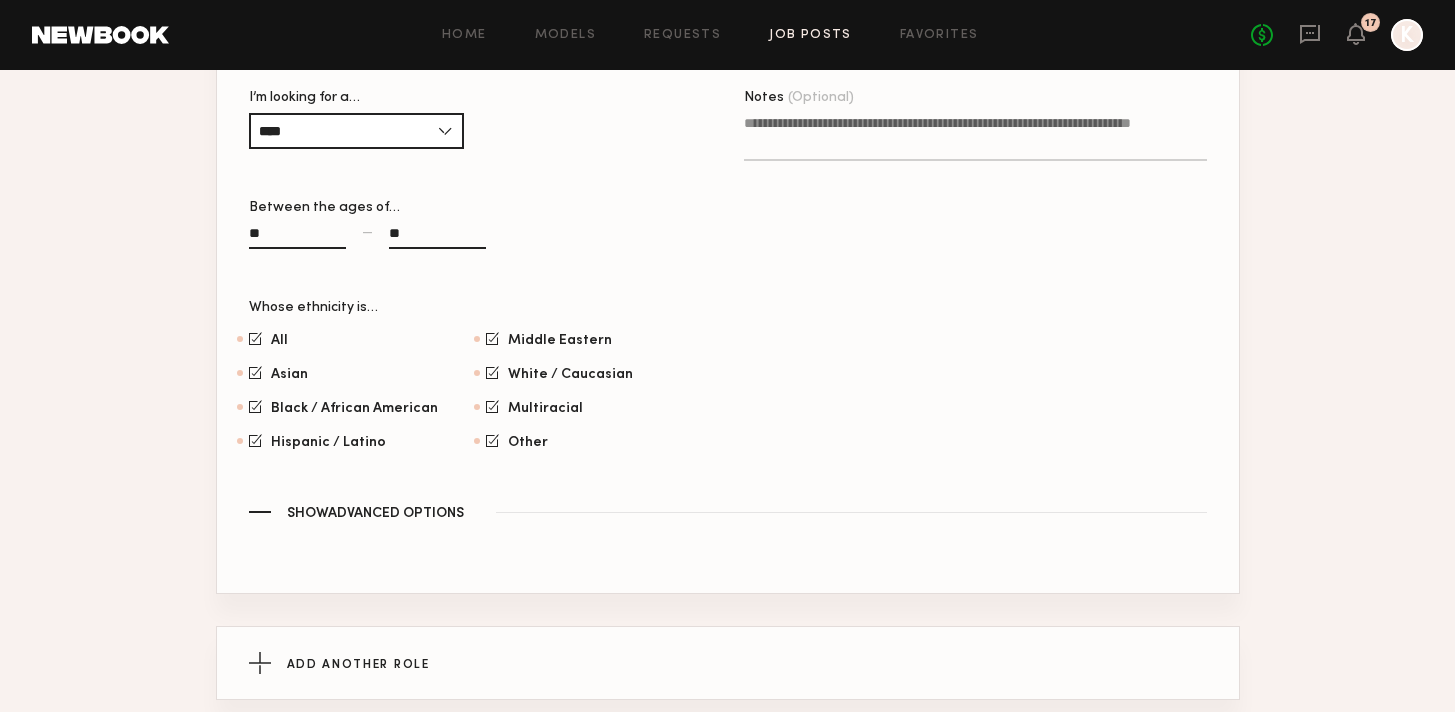 scroll, scrollTop: 2199, scrollLeft: 0, axis: vertical 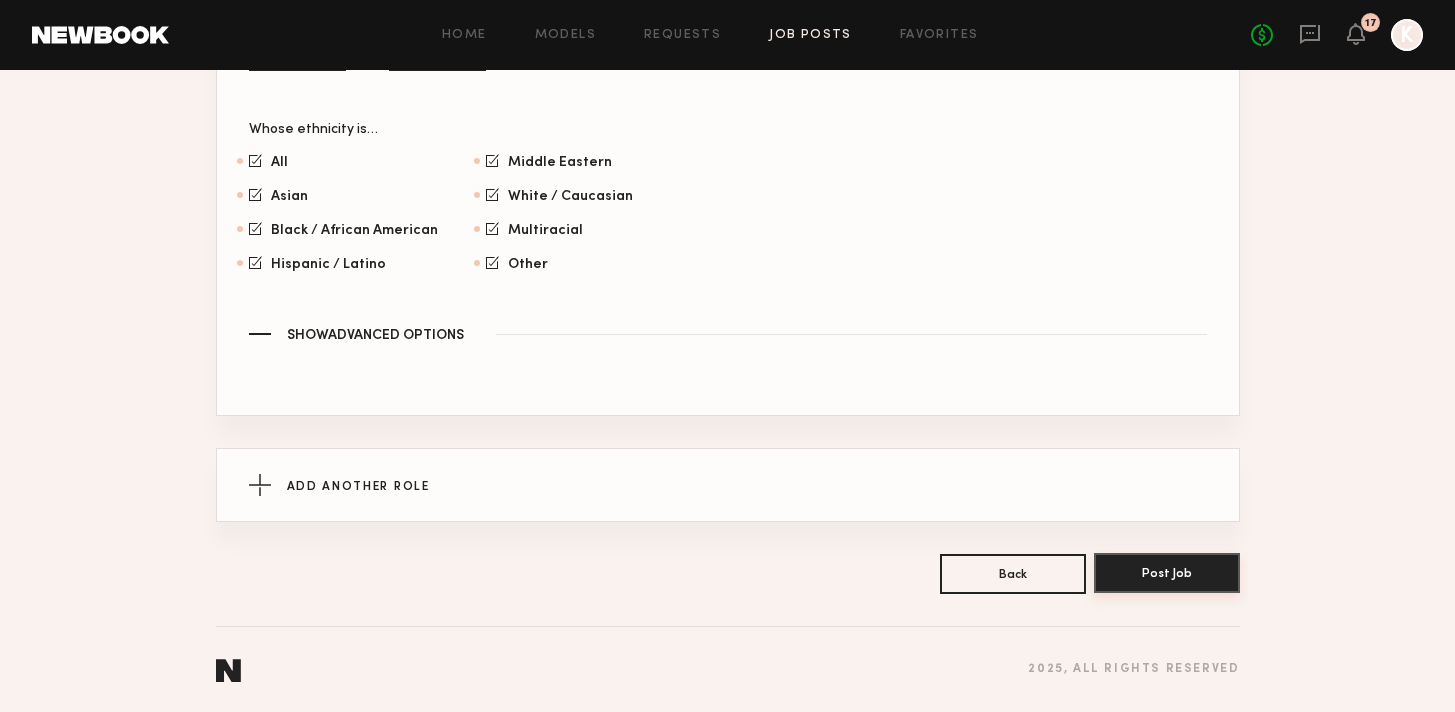 click on "Post Job" 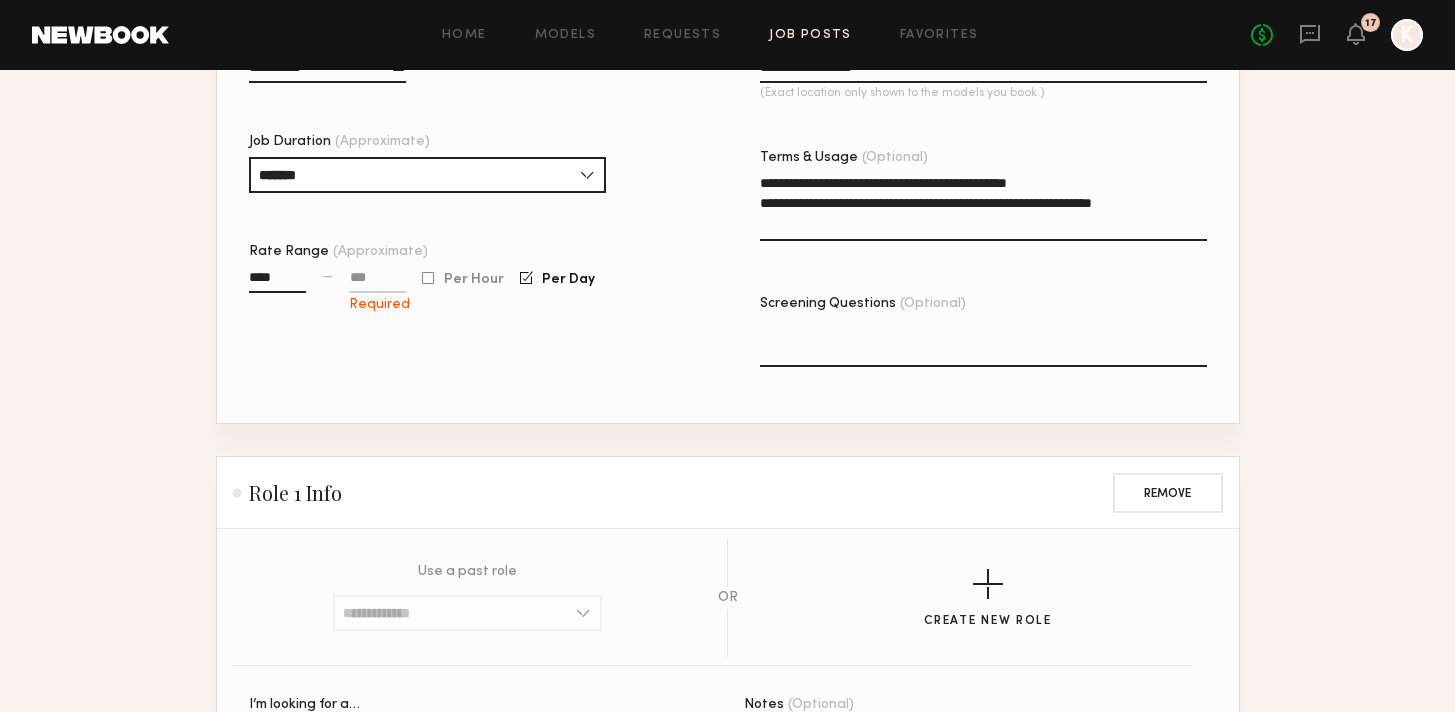 scroll, scrollTop: 632, scrollLeft: 0, axis: vertical 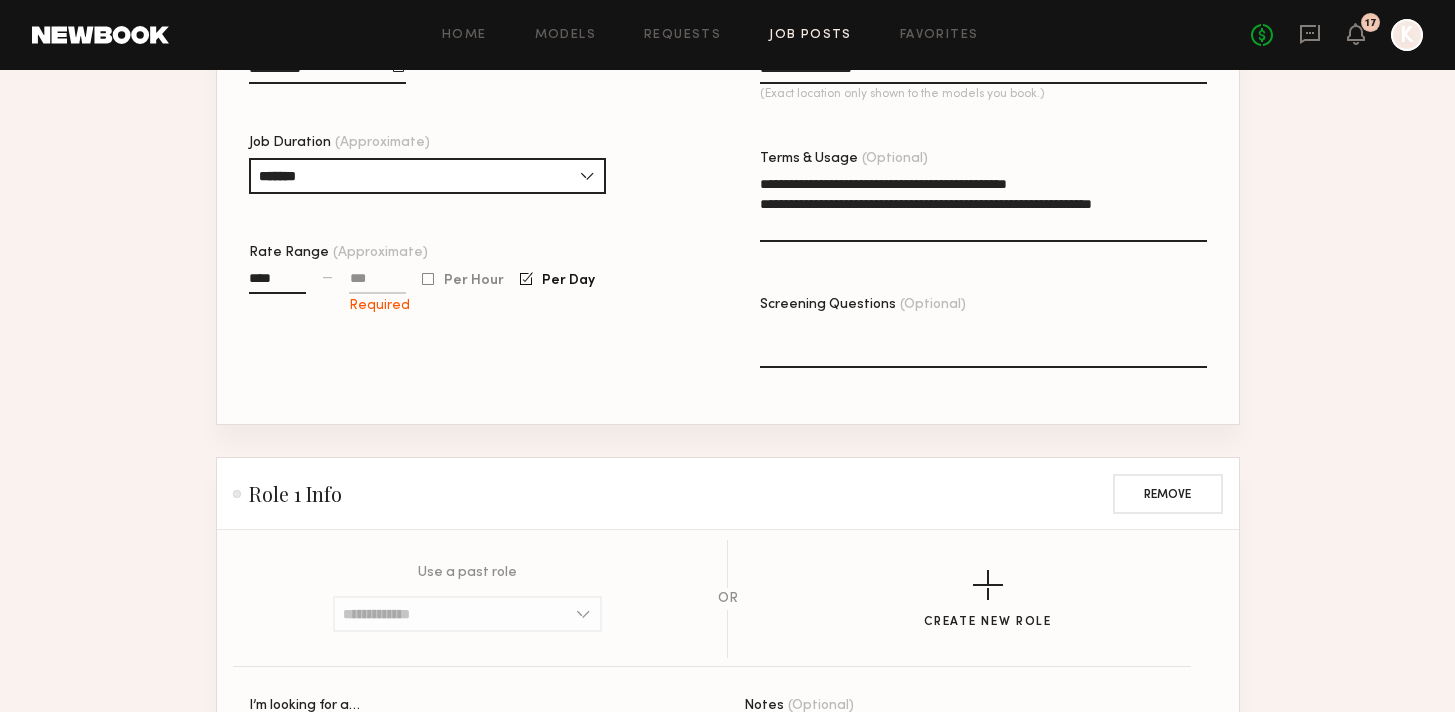 click 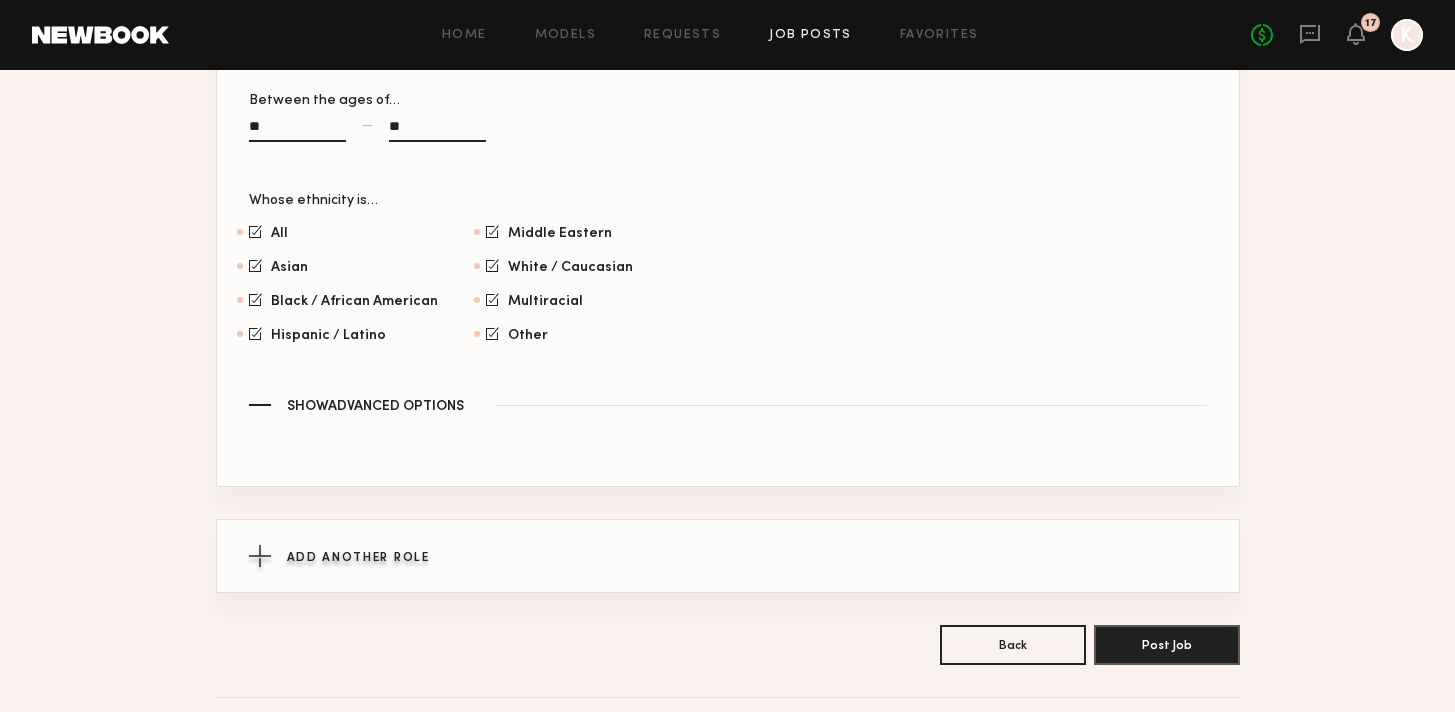 scroll, scrollTop: 2153, scrollLeft: 0, axis: vertical 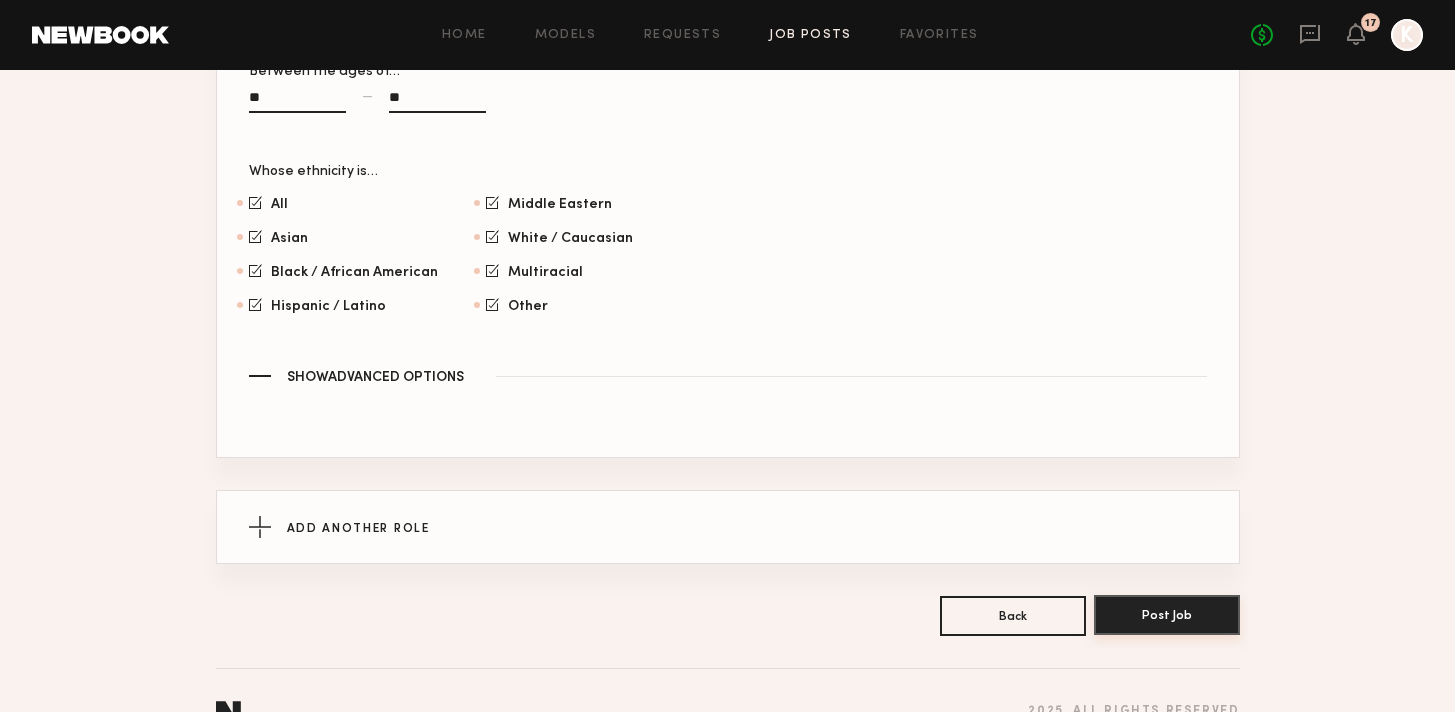 type on "****" 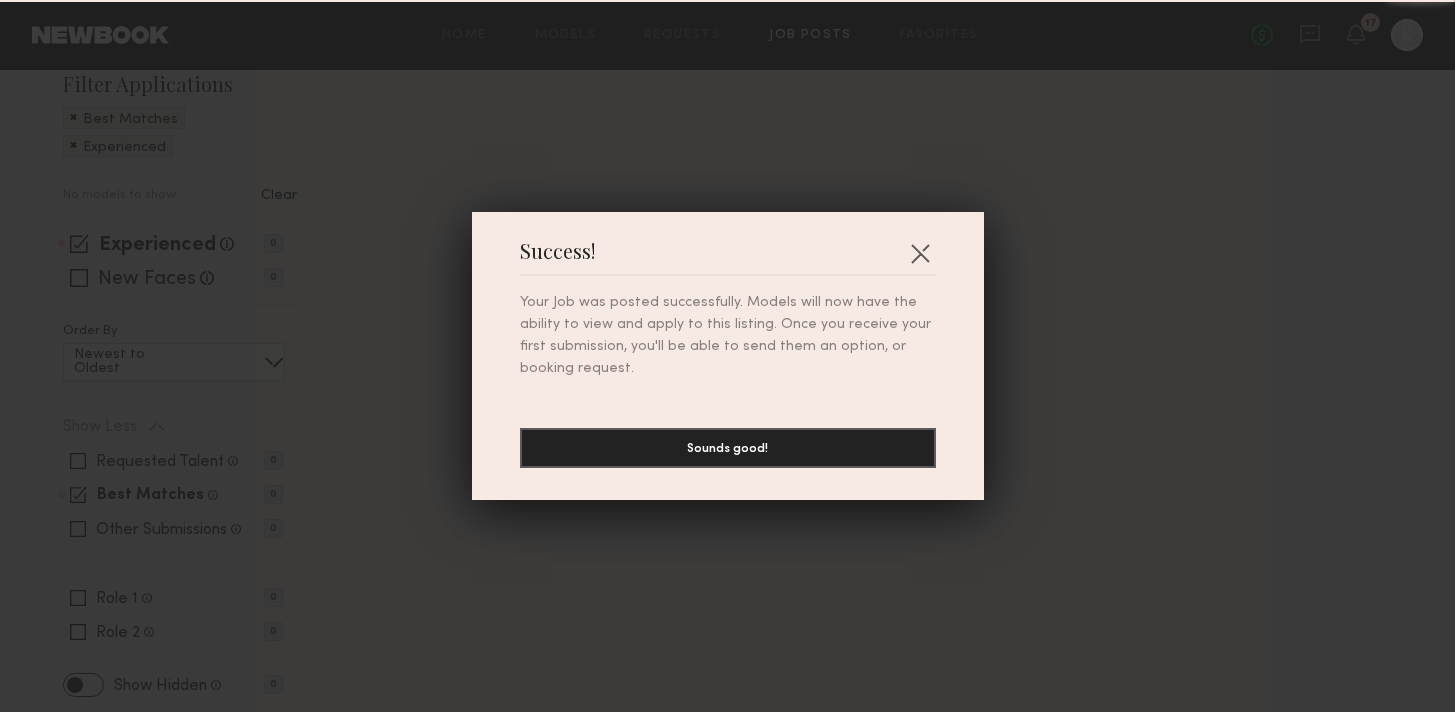 scroll, scrollTop: 0, scrollLeft: 0, axis: both 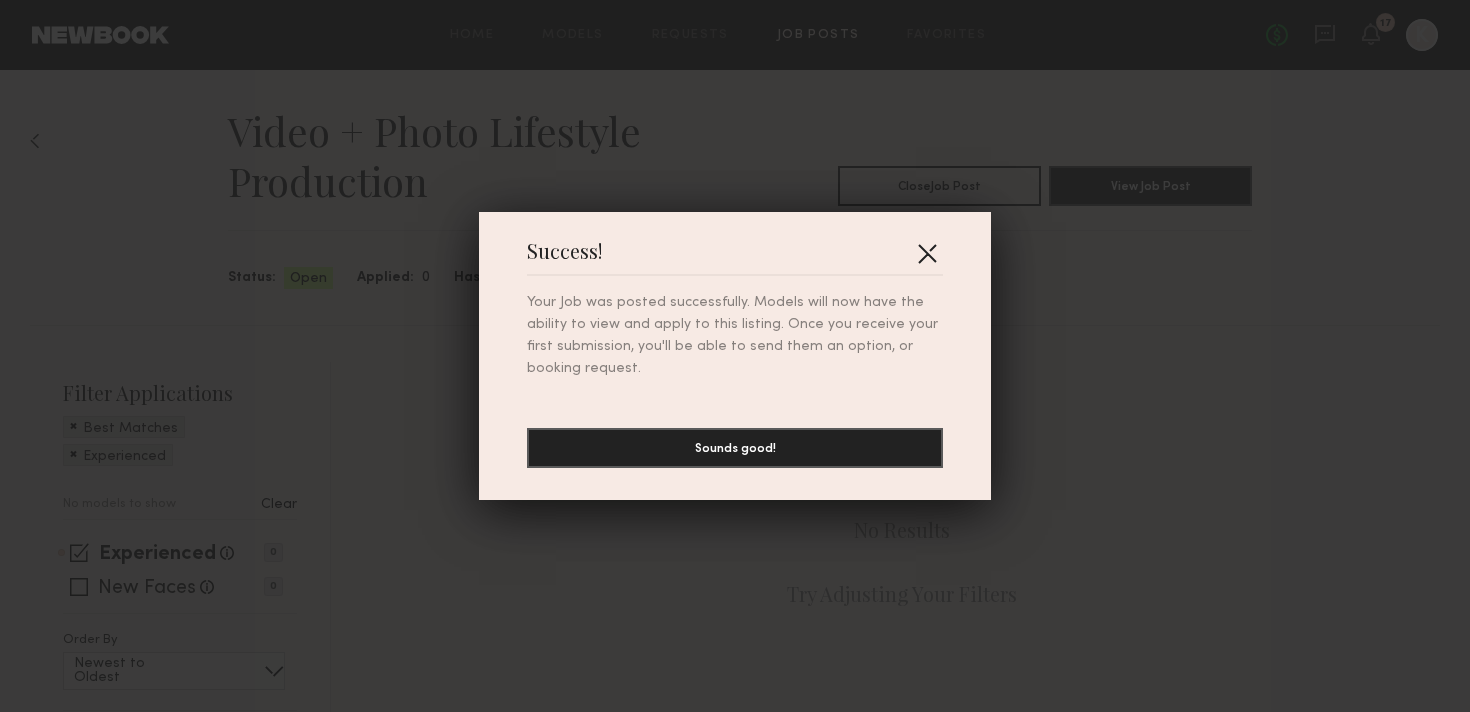 click at bounding box center [927, 253] 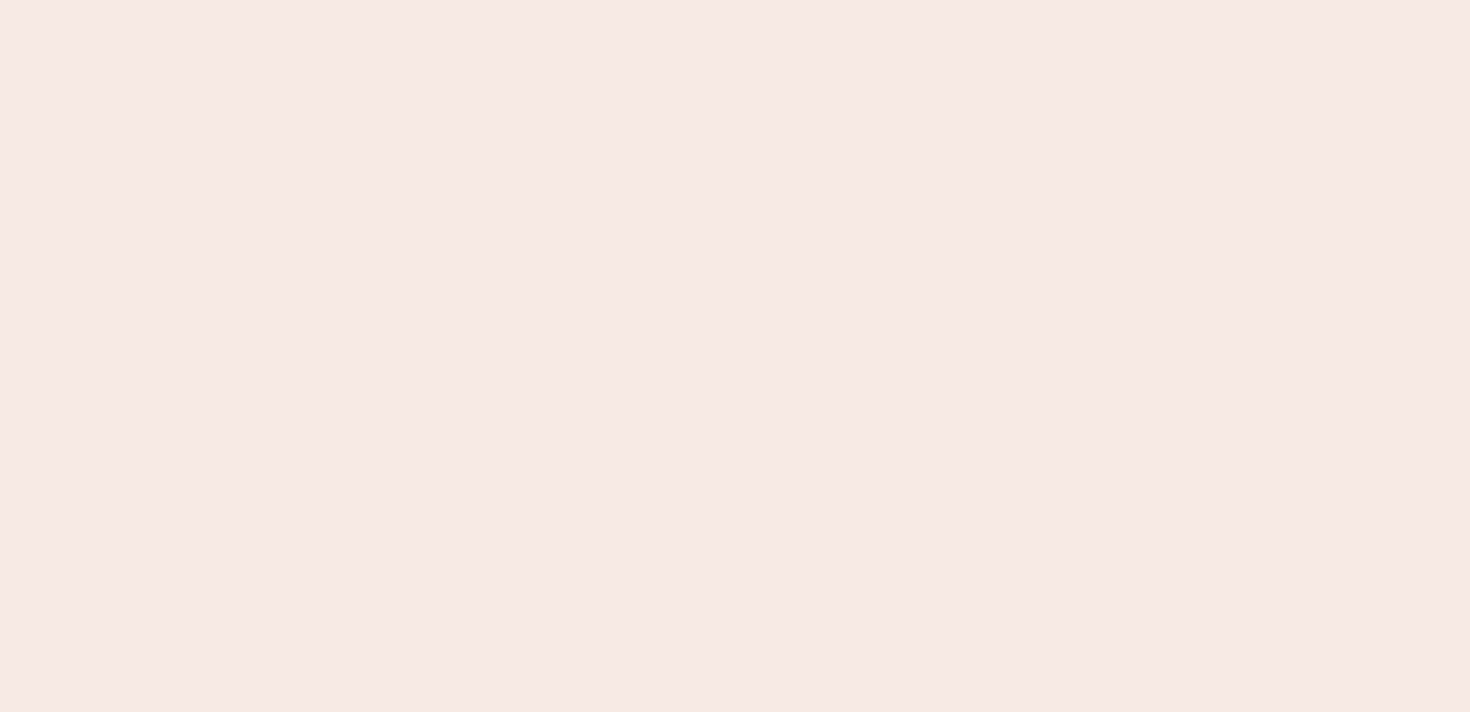 scroll, scrollTop: 0, scrollLeft: 0, axis: both 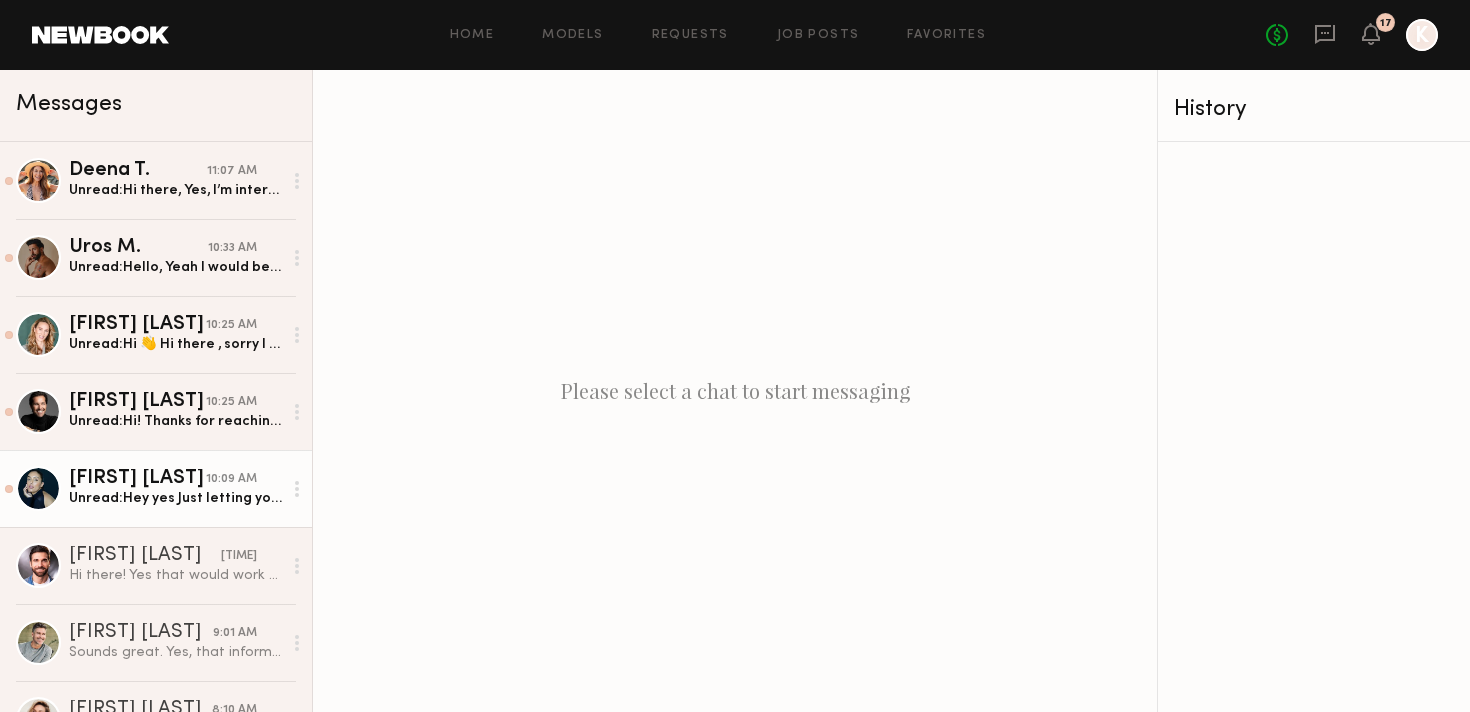 click on "[FIRST] [LAST] [TIME] [MONTH]" 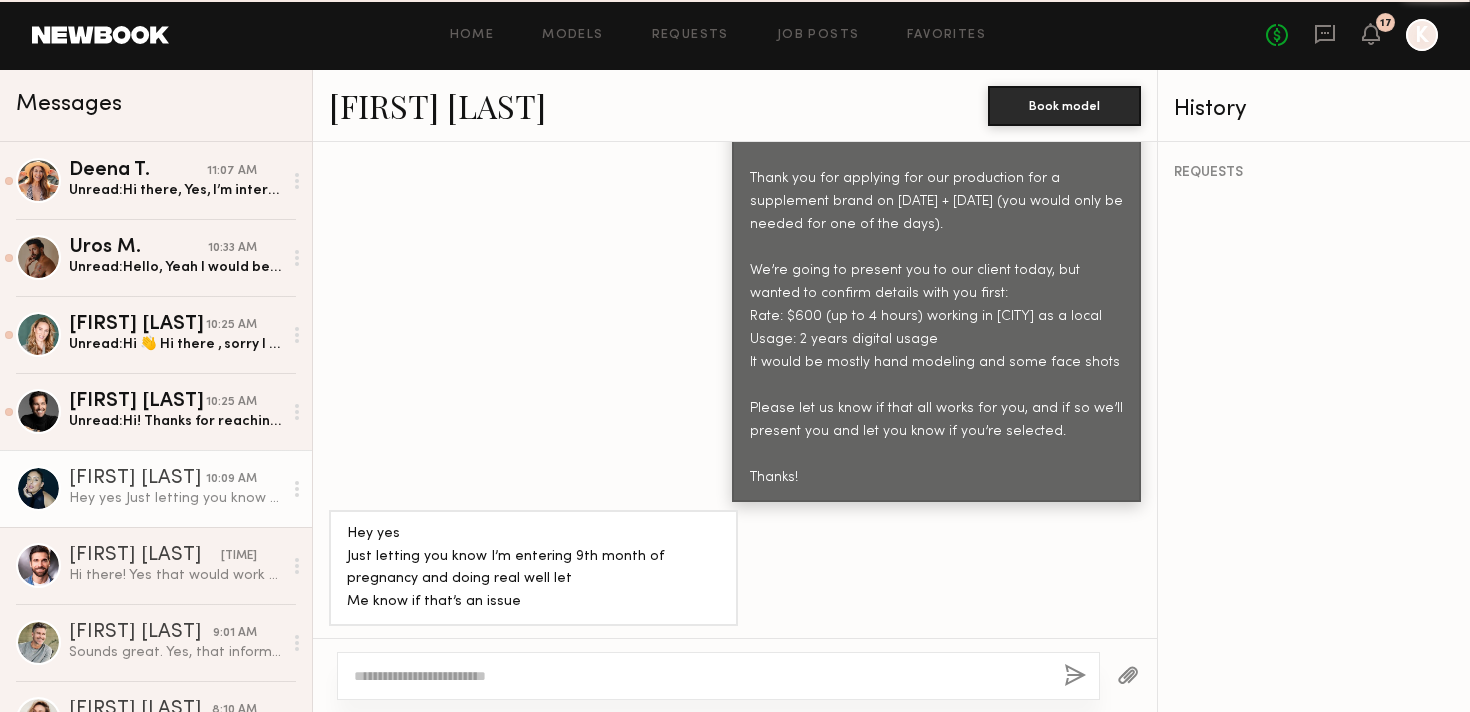 scroll, scrollTop: 2141, scrollLeft: 0, axis: vertical 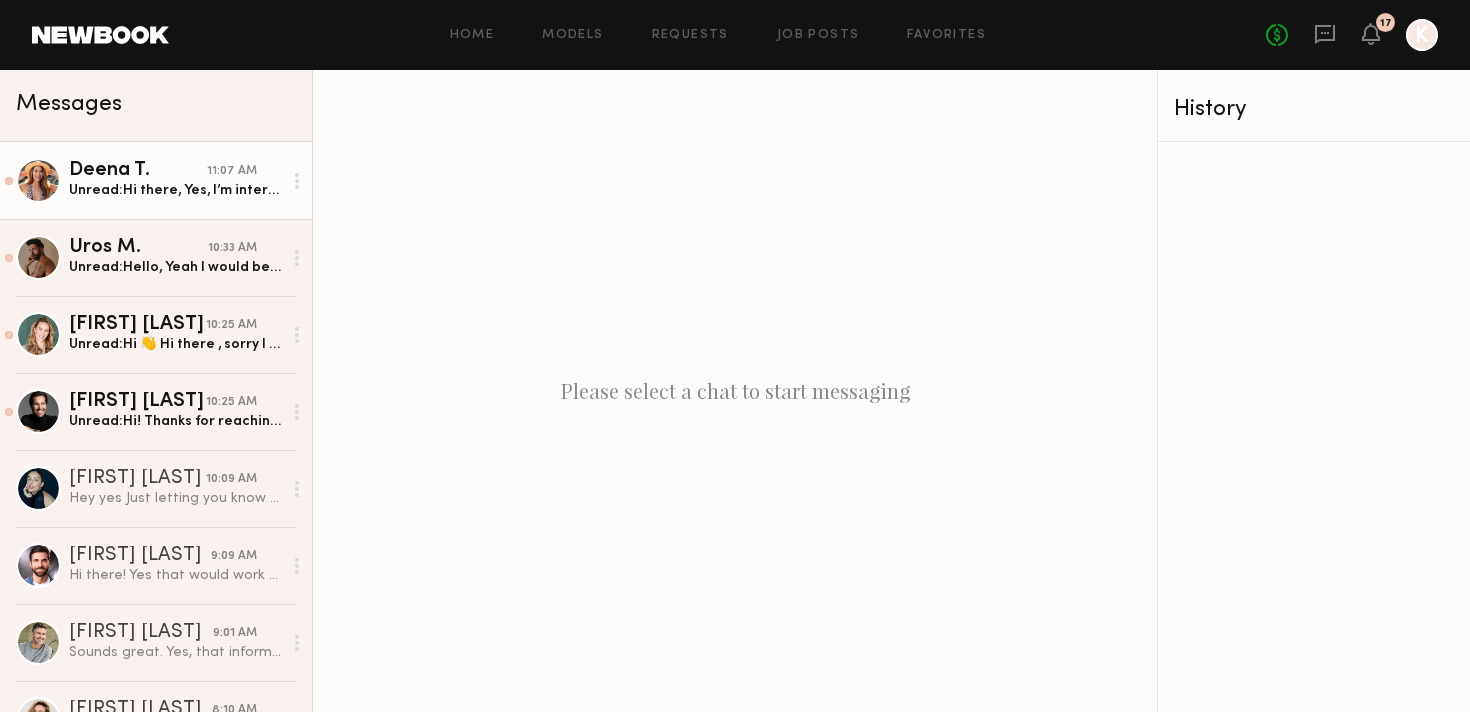 click on "Unread:  Hi there,
Yes, I’m interested and can work as a local. Im currently only available to shoot on August 14th. Thanks! 😊" 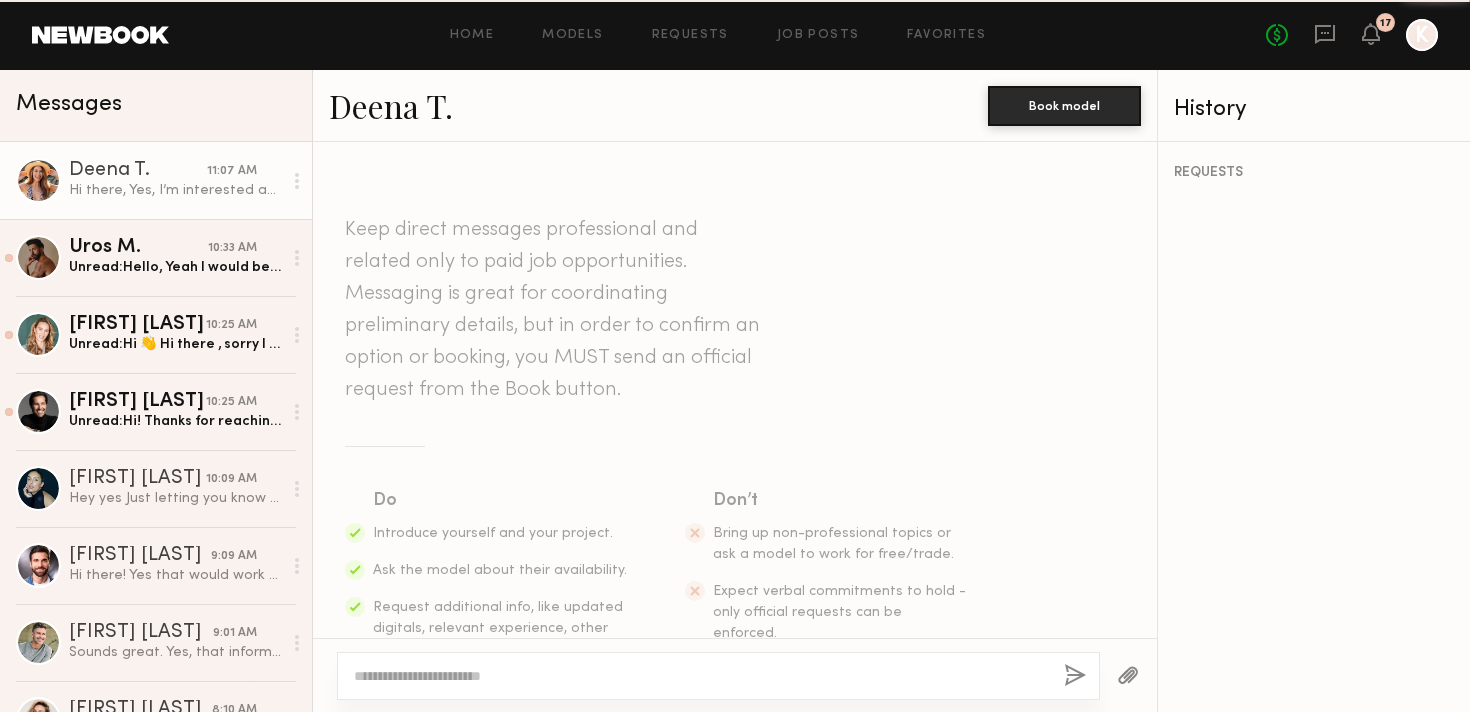 scroll, scrollTop: 791, scrollLeft: 0, axis: vertical 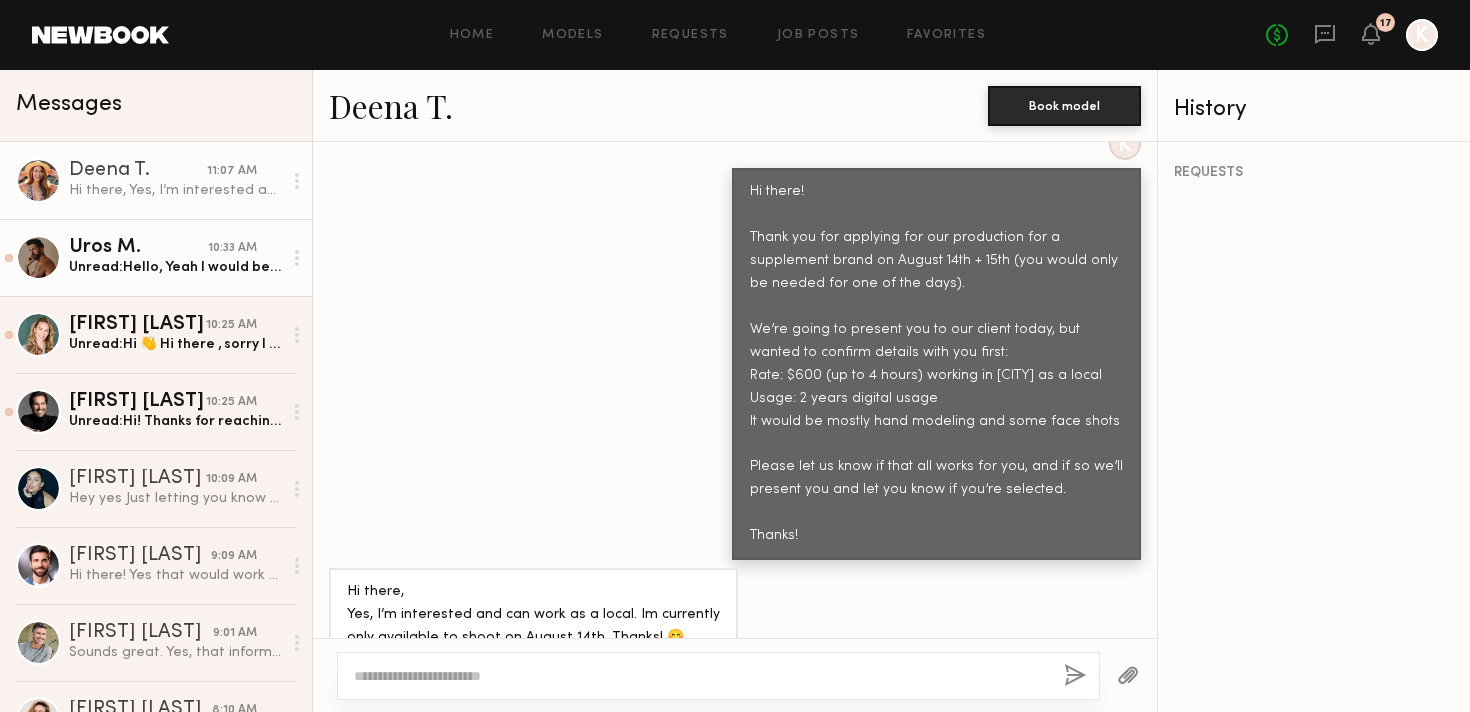 click on "Uros M." 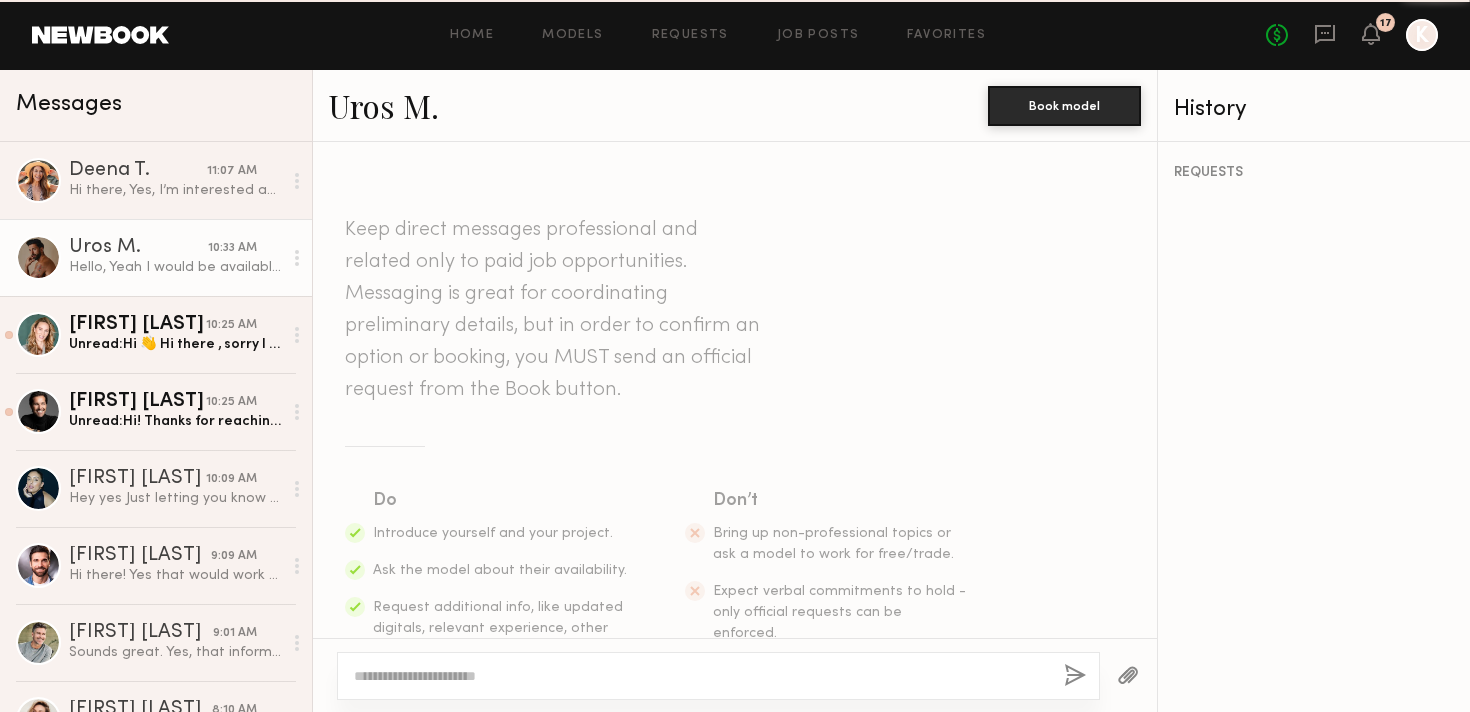 scroll, scrollTop: 952, scrollLeft: 0, axis: vertical 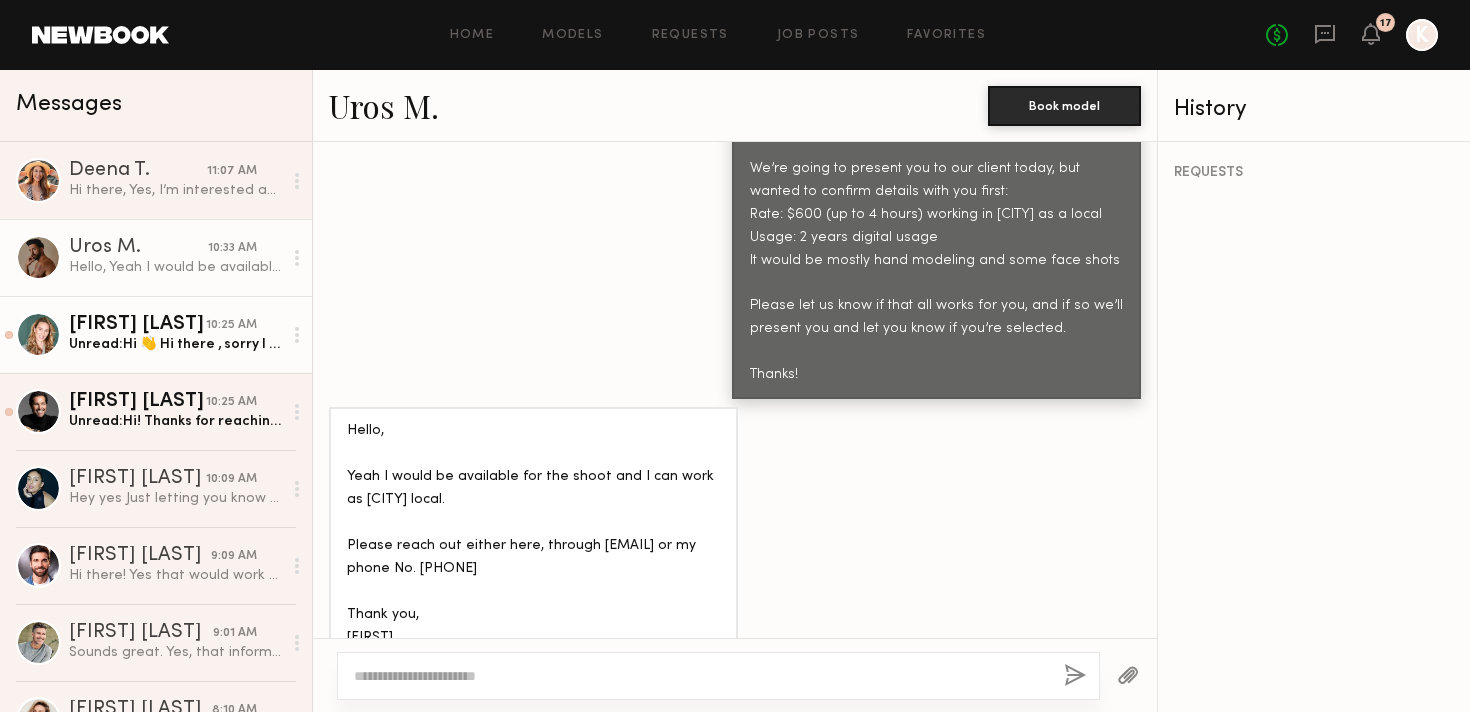 click on "[FIRST] [LAST]" 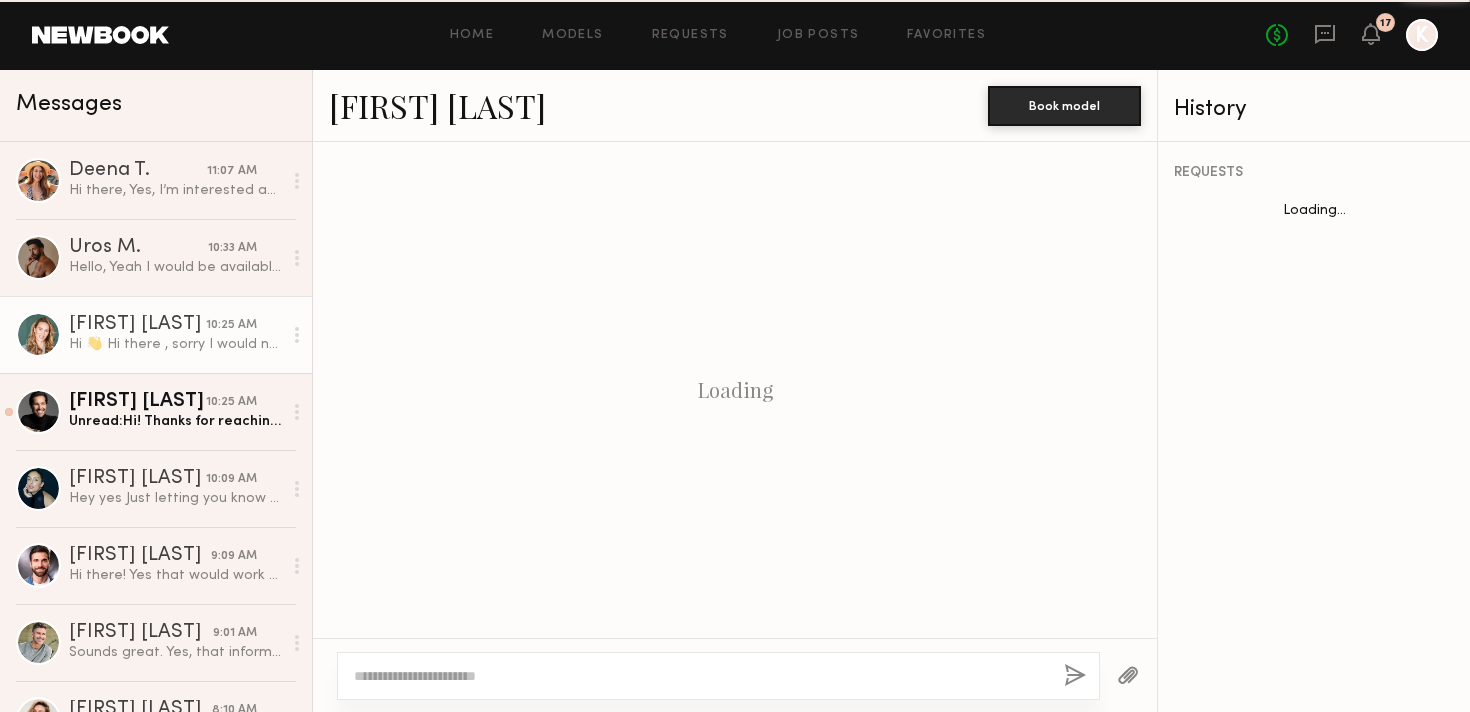 scroll, scrollTop: 860, scrollLeft: 0, axis: vertical 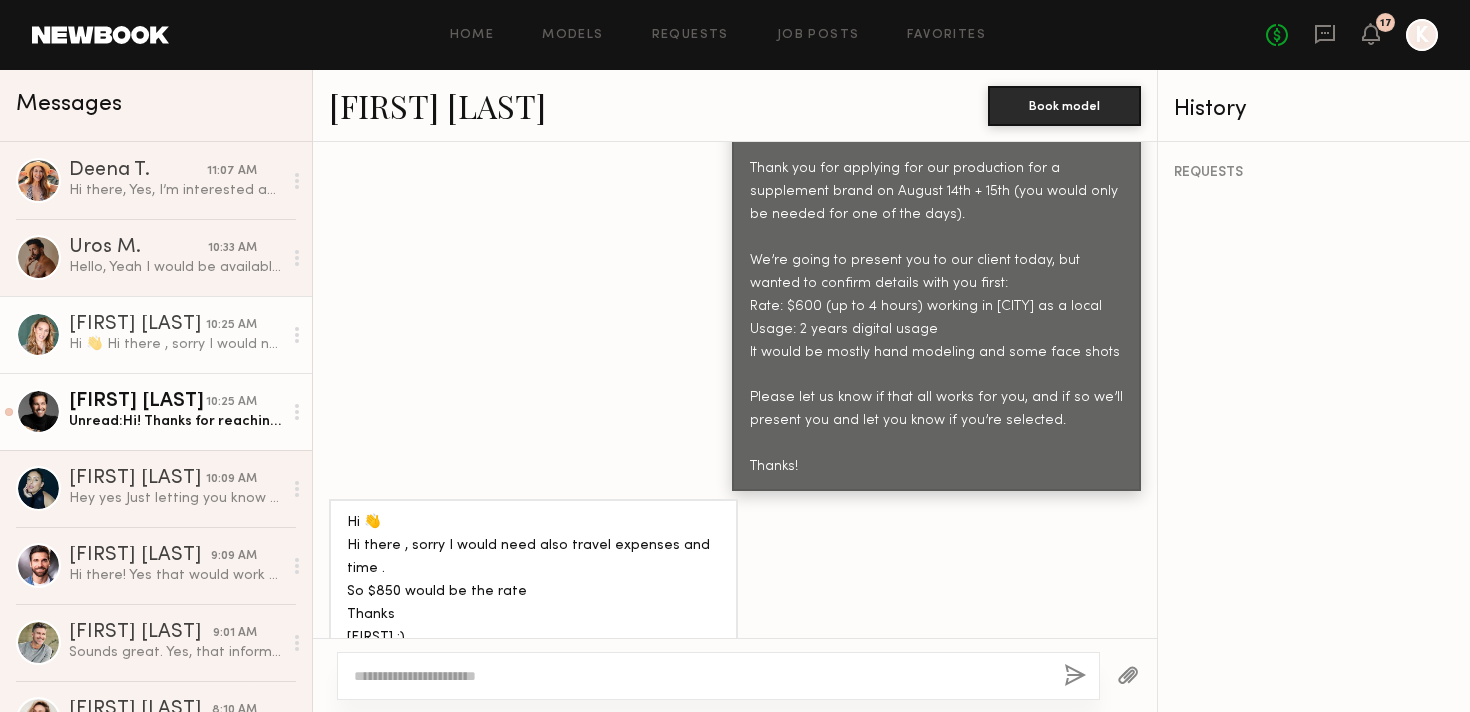 click on "Unread:  Hi! Thanks for reaching out. Yes, that works for me. Hope to work wit you, and thanks again!" 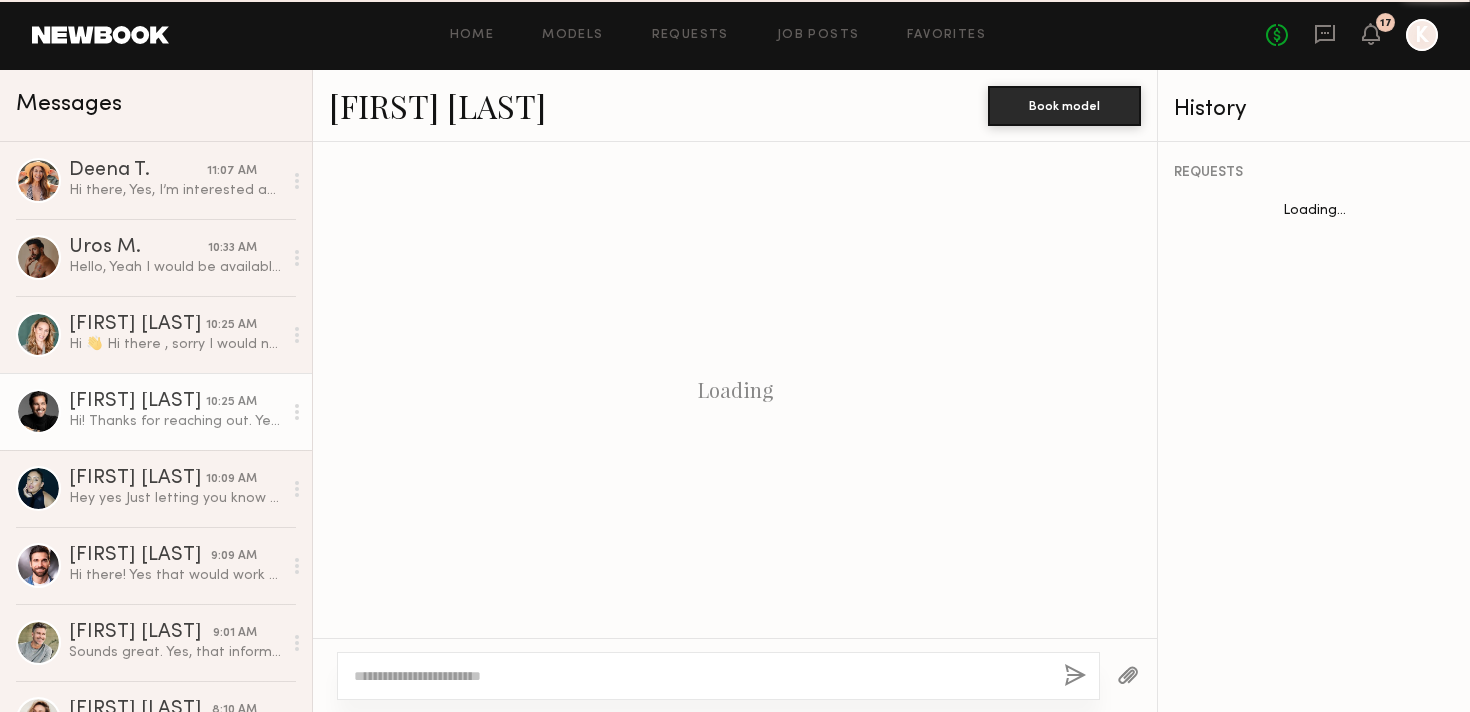 scroll, scrollTop: 2644, scrollLeft: 0, axis: vertical 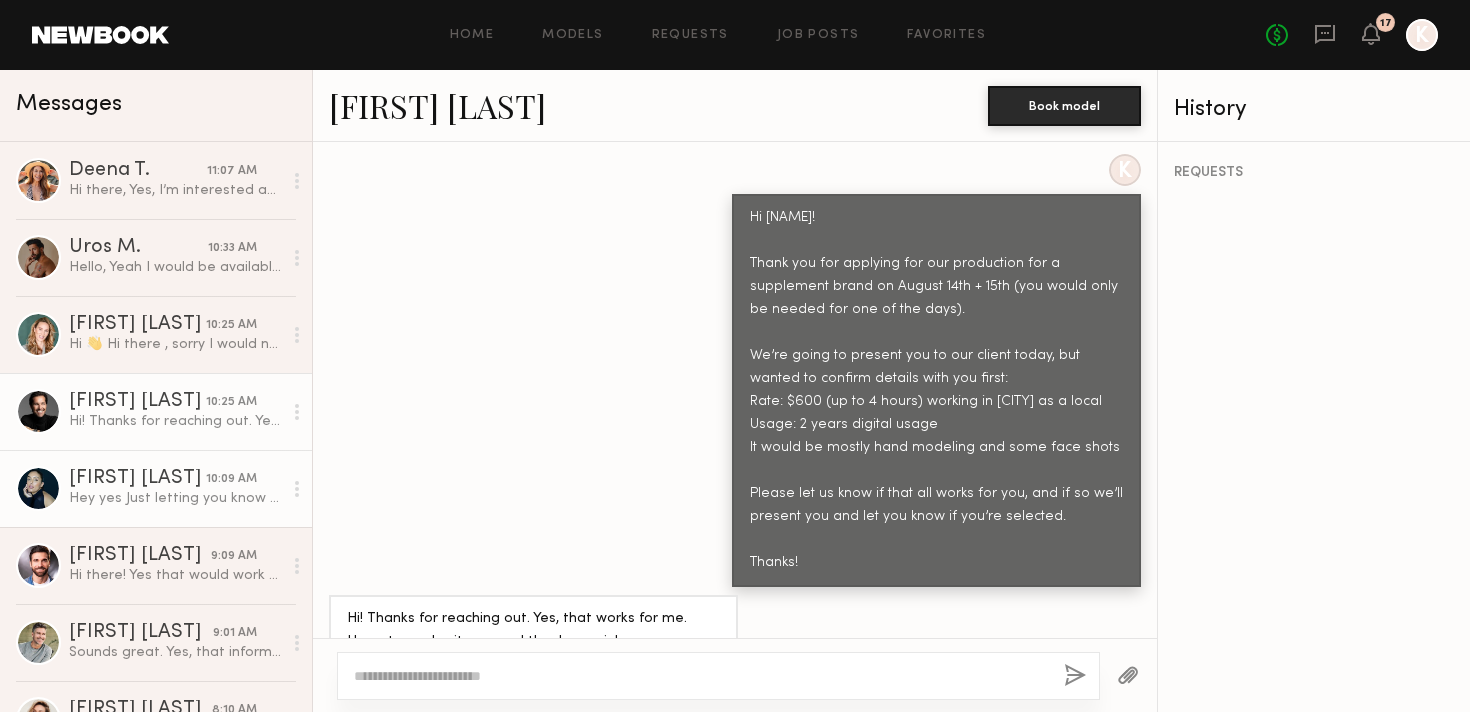 click on "[FIRST] [LAST]" 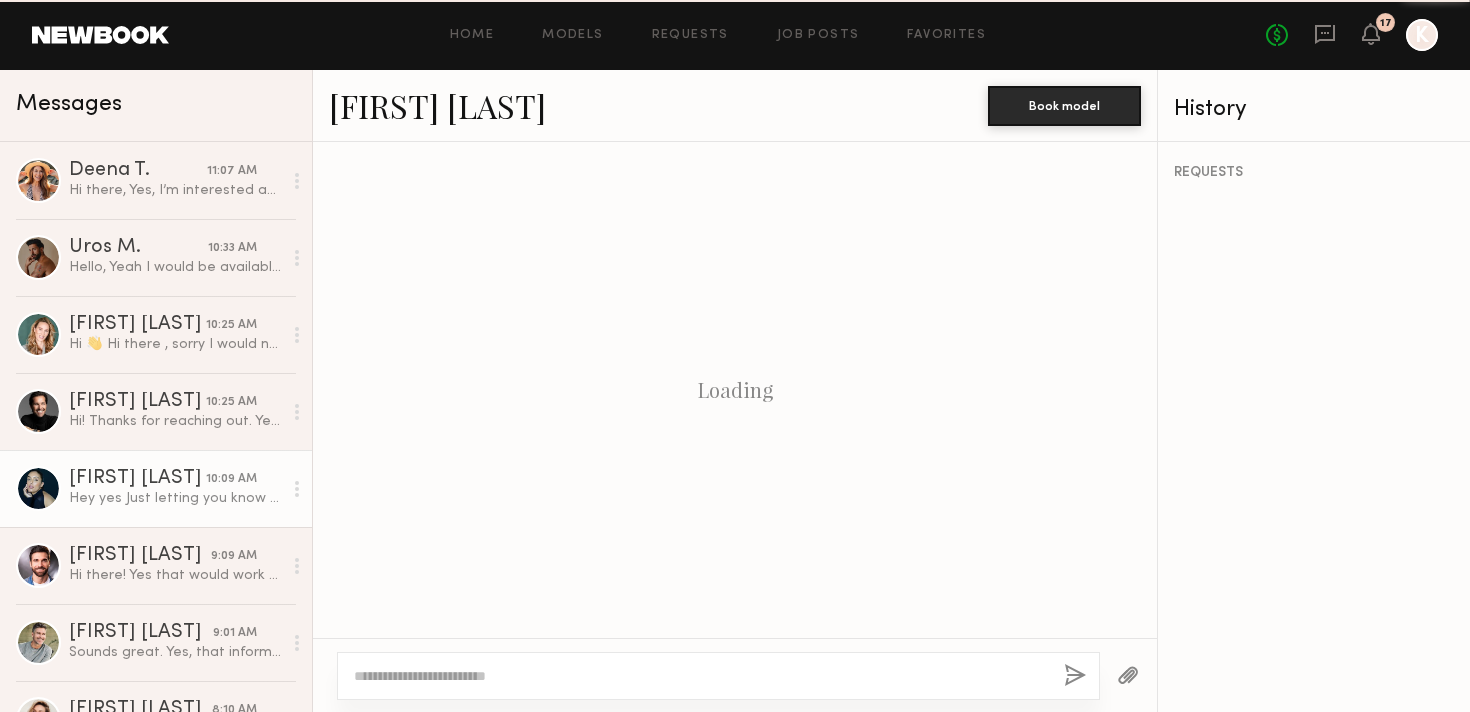 scroll, scrollTop: 2141, scrollLeft: 0, axis: vertical 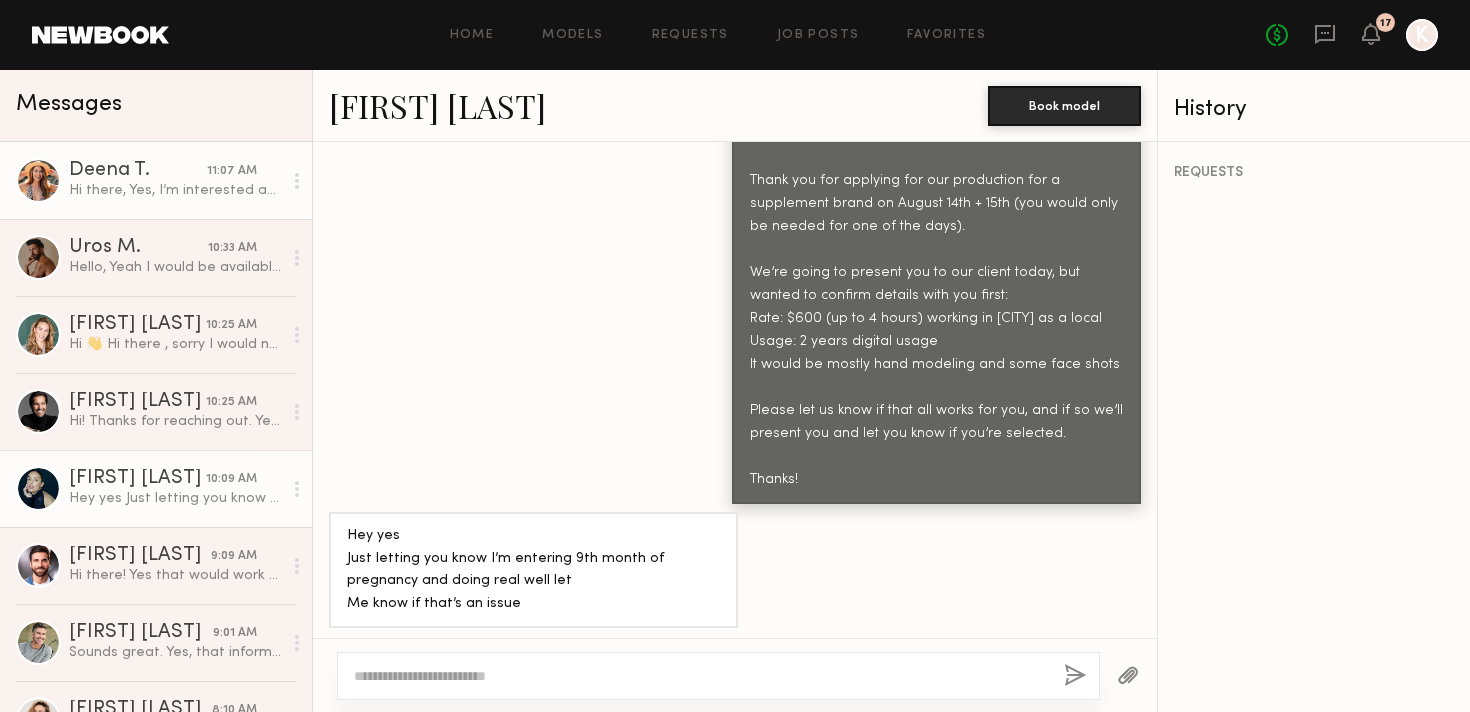 click on "Hi there,
Yes, I’m interested and can work as a local. Im currently only available to shoot on August 14th. Thanks! 😊" 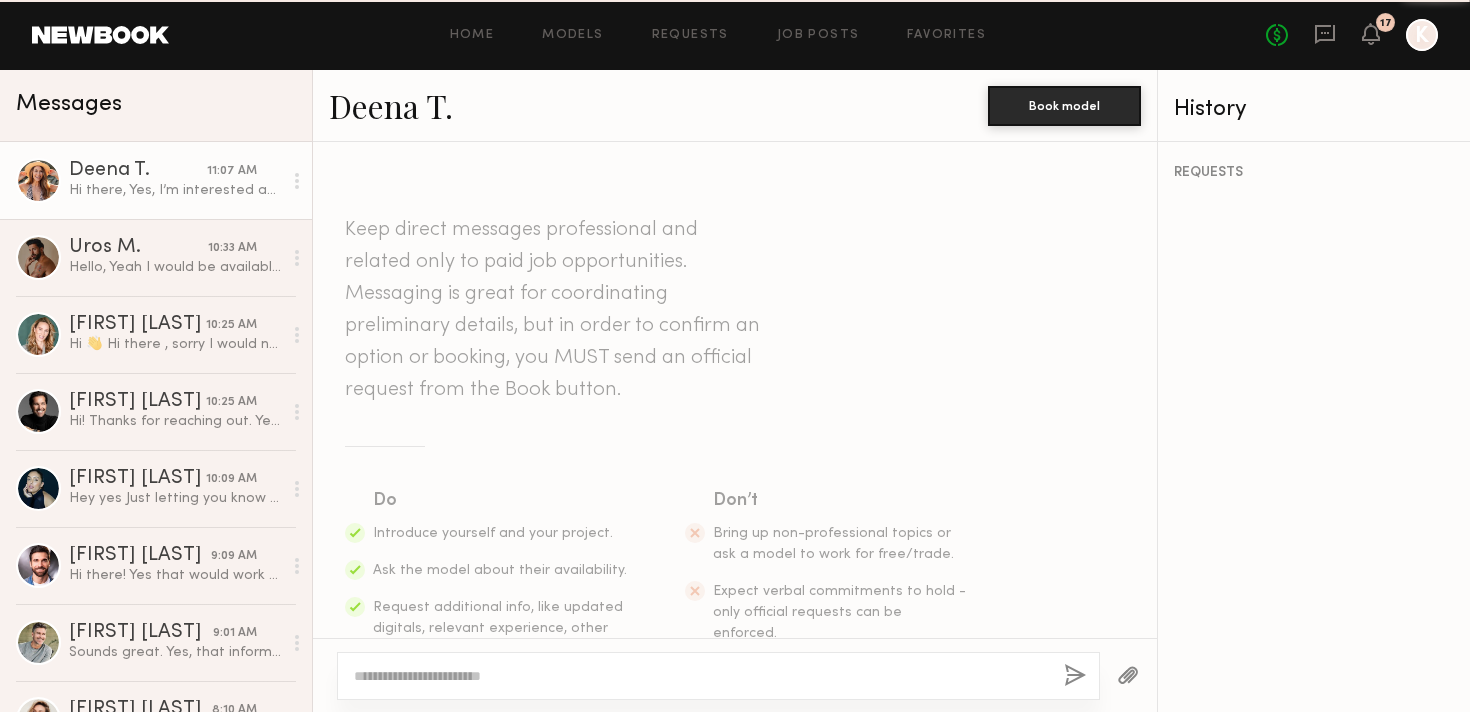 scroll, scrollTop: 791, scrollLeft: 0, axis: vertical 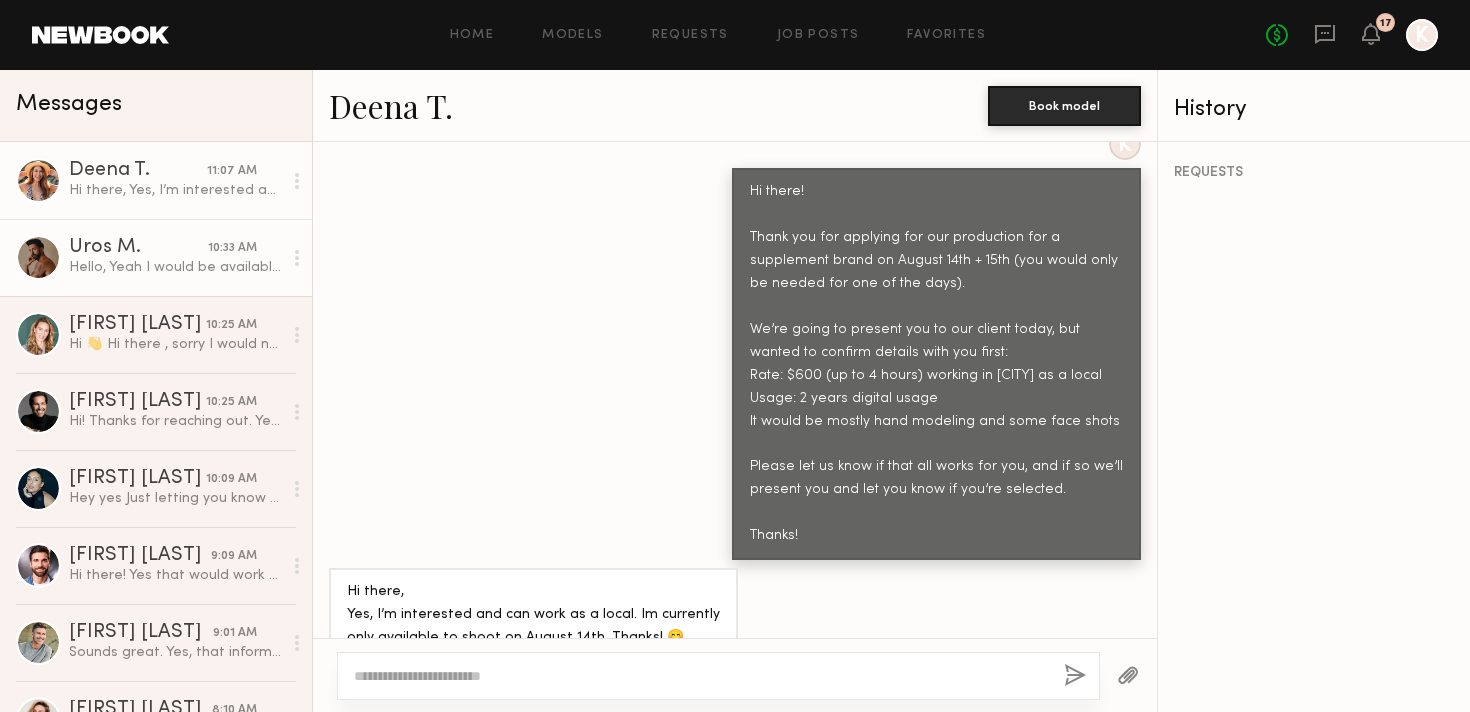 click on "Uros M." 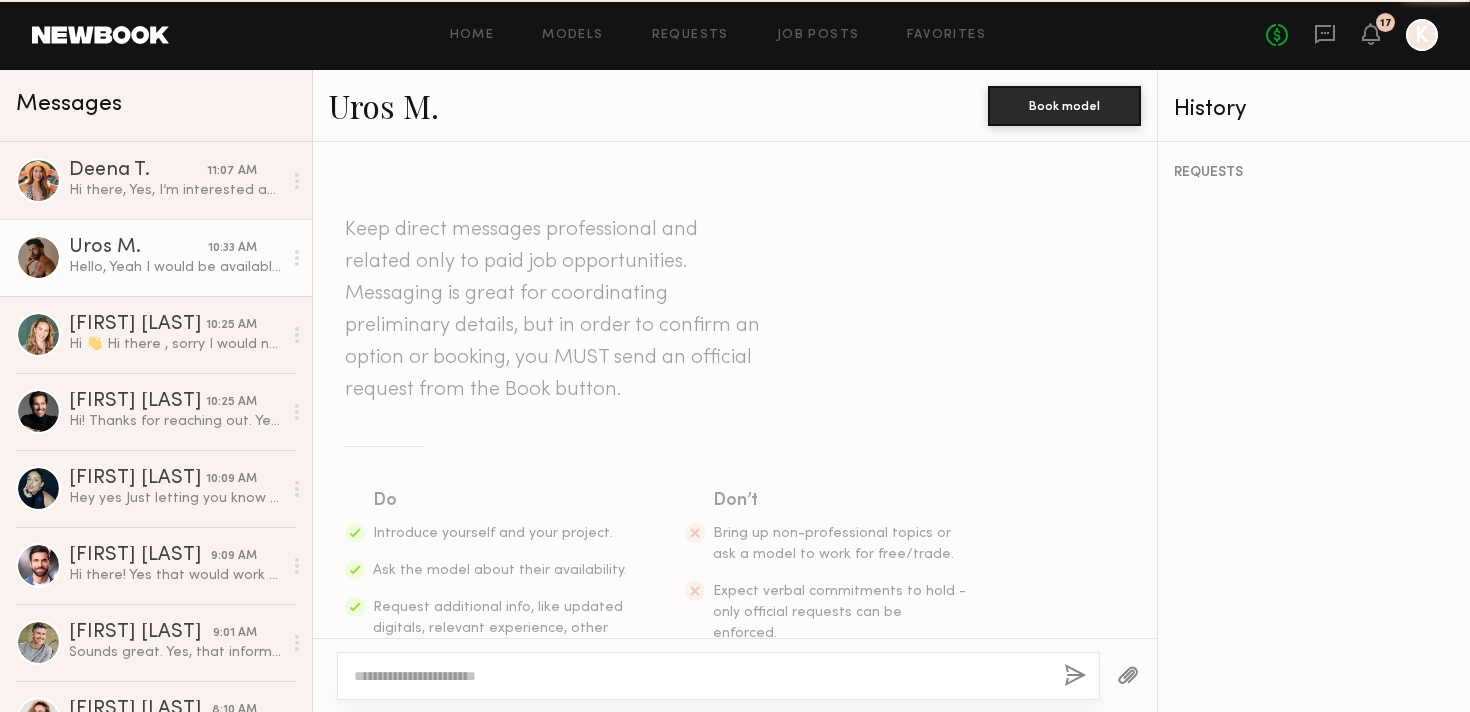scroll, scrollTop: 952, scrollLeft: 0, axis: vertical 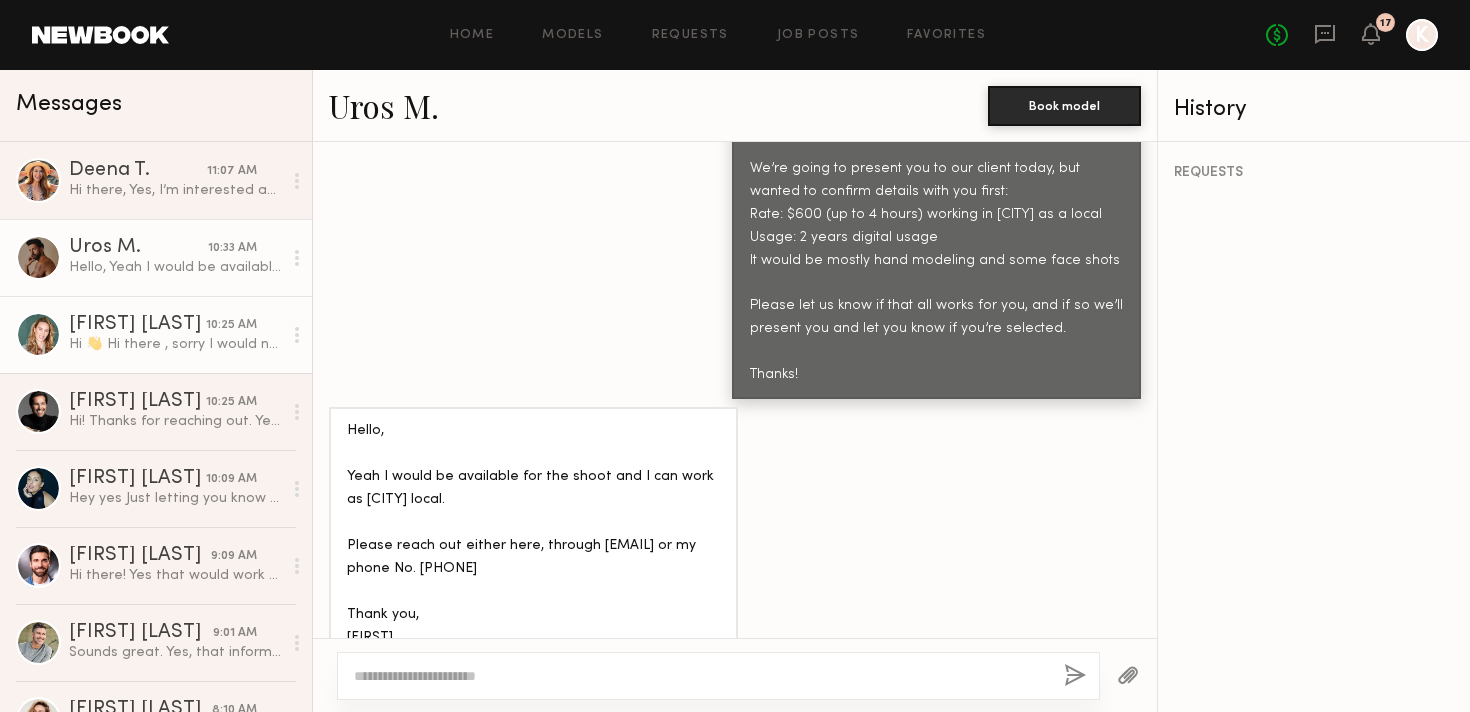 click on "[FIRST] [LAST]" 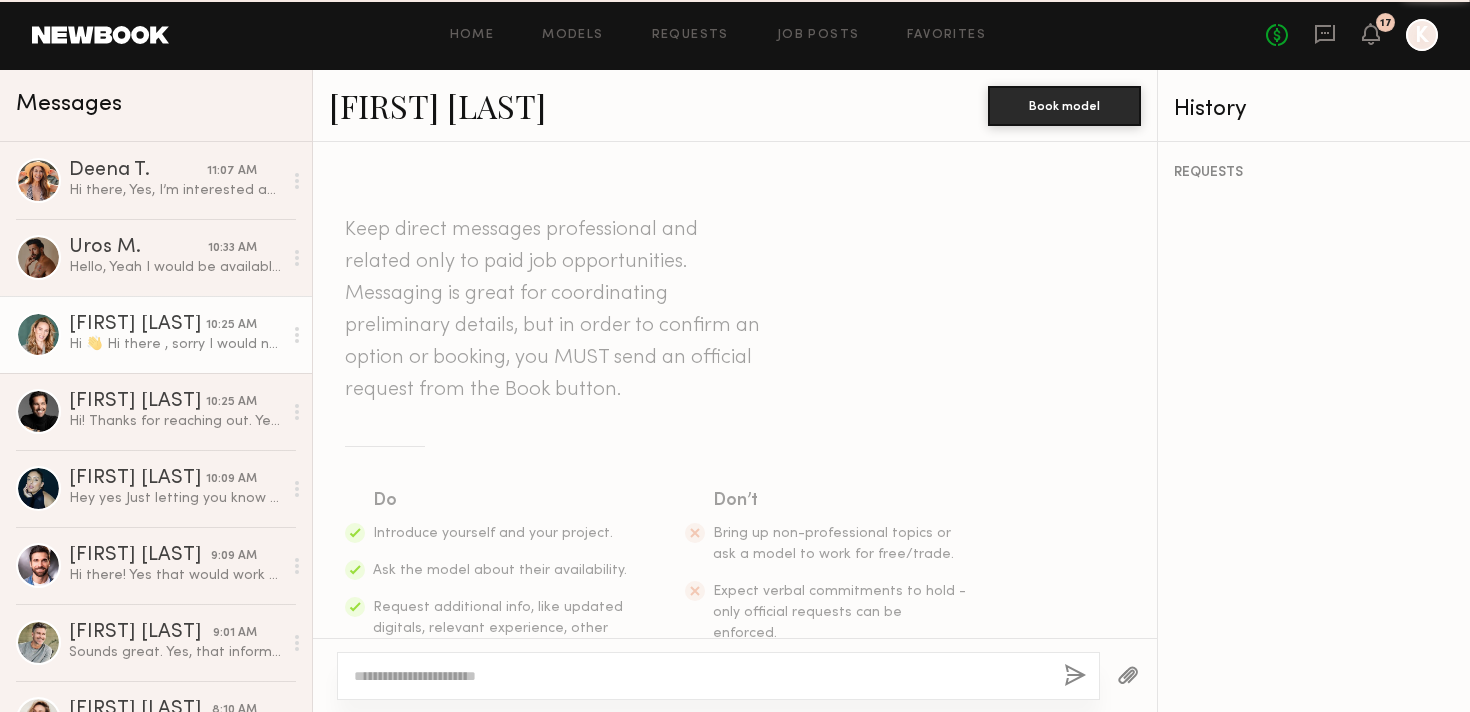 scroll, scrollTop: 860, scrollLeft: 0, axis: vertical 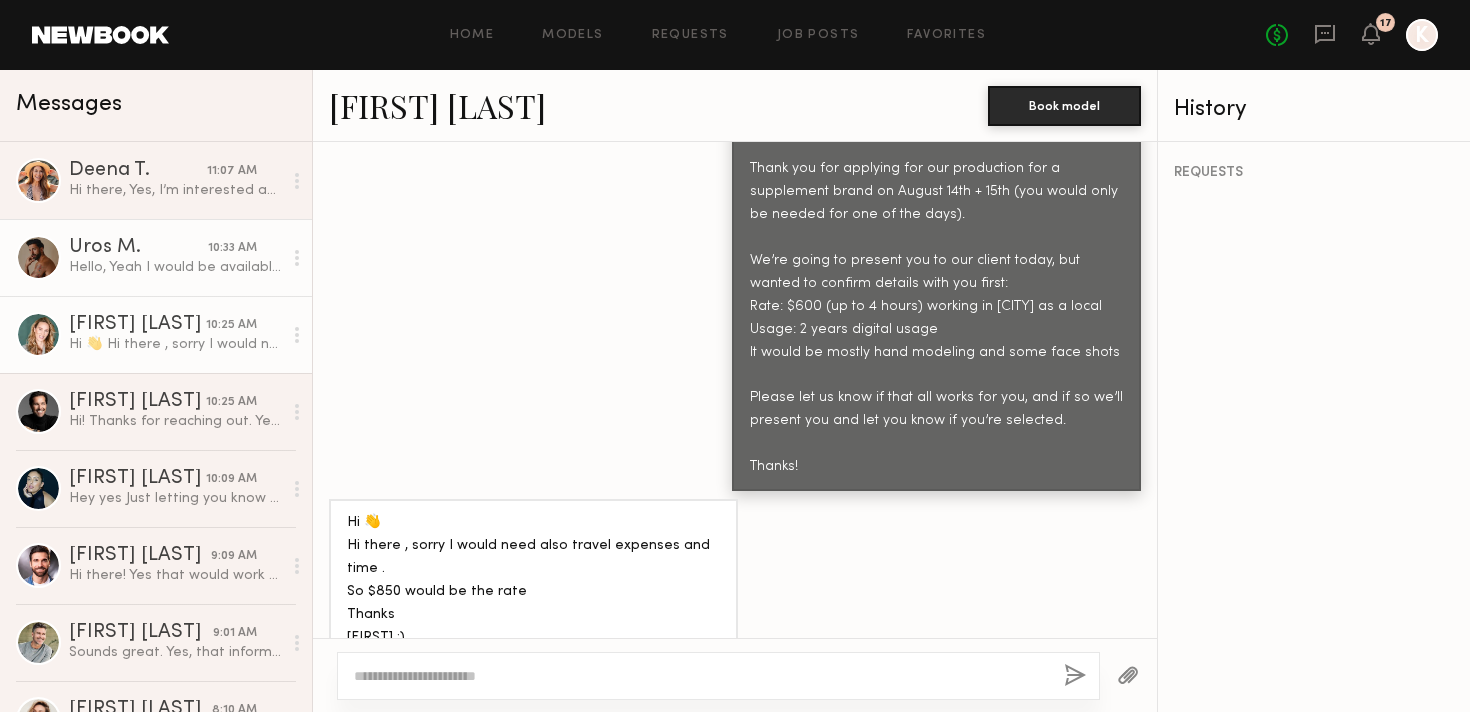 click on "Uros M." 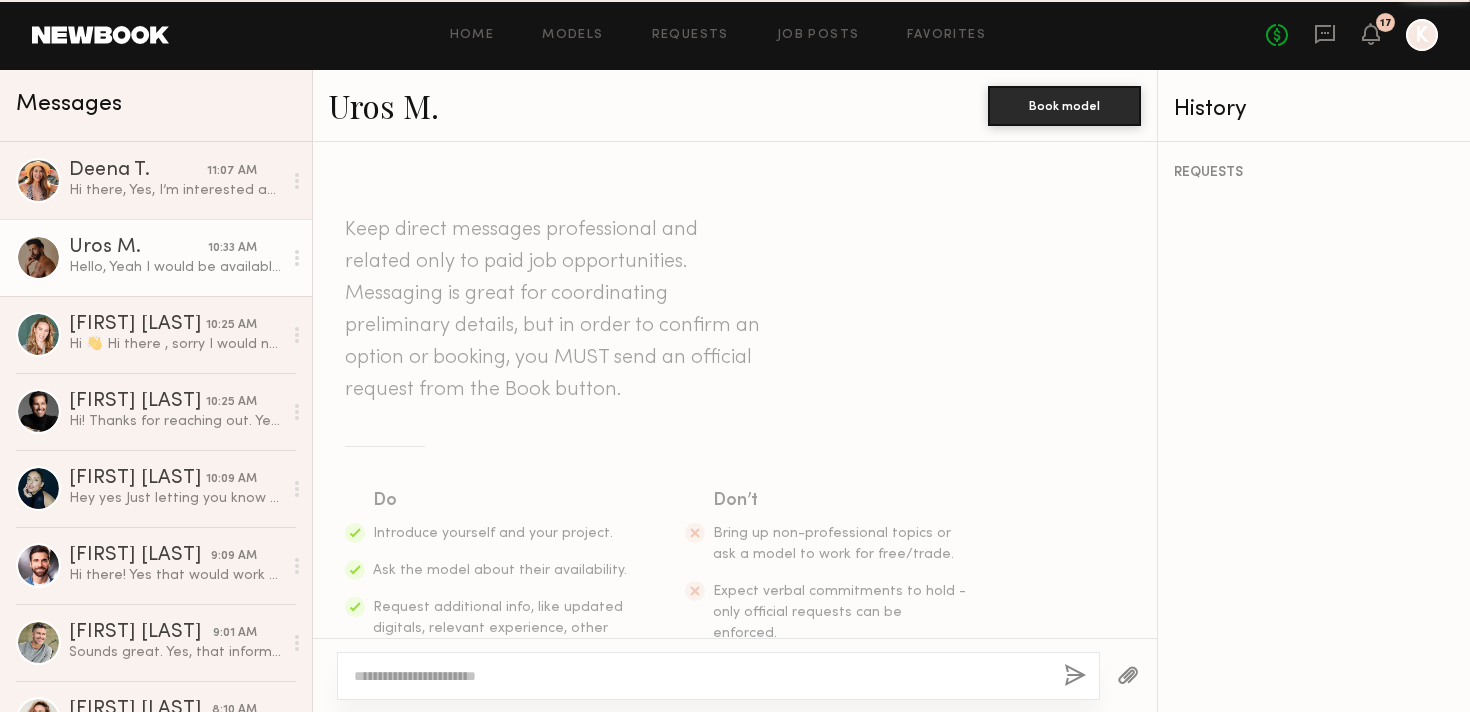 scroll, scrollTop: 952, scrollLeft: 0, axis: vertical 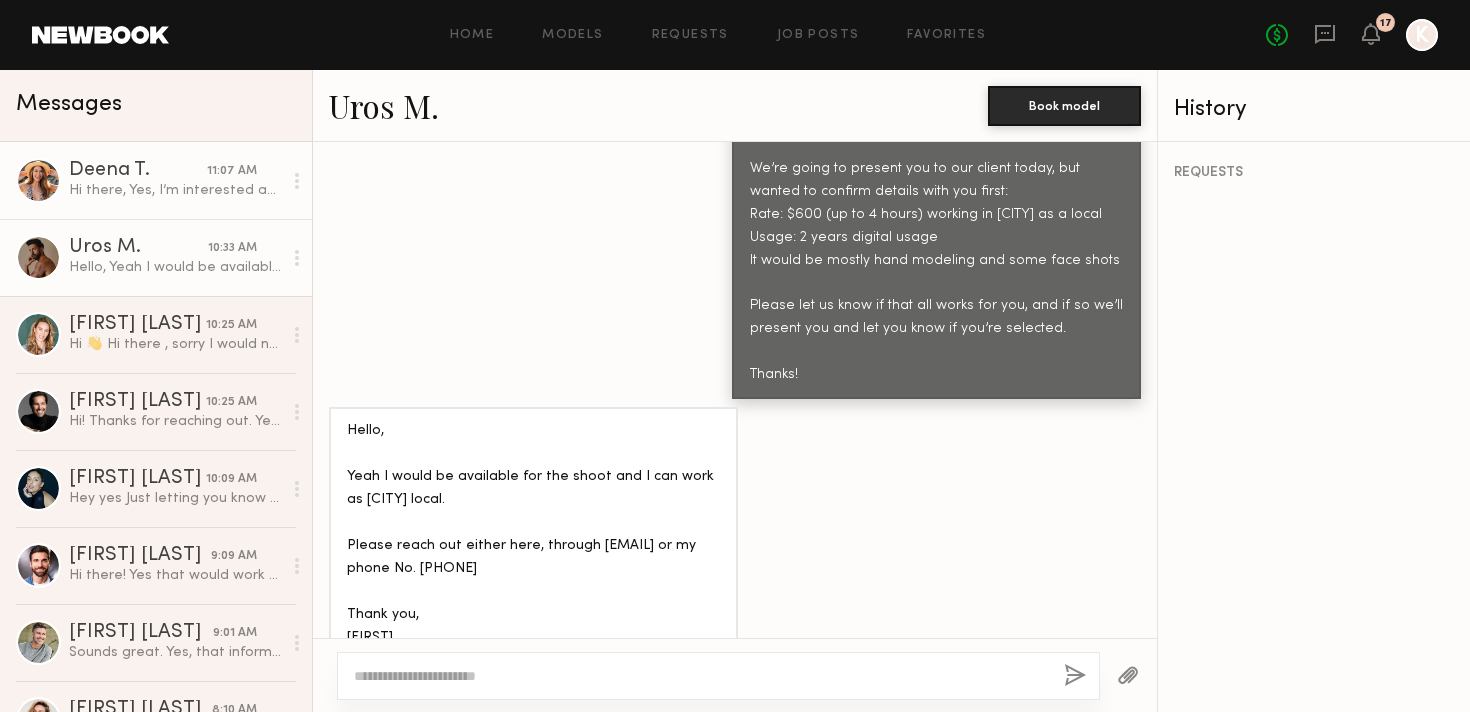 click on "Deena T." 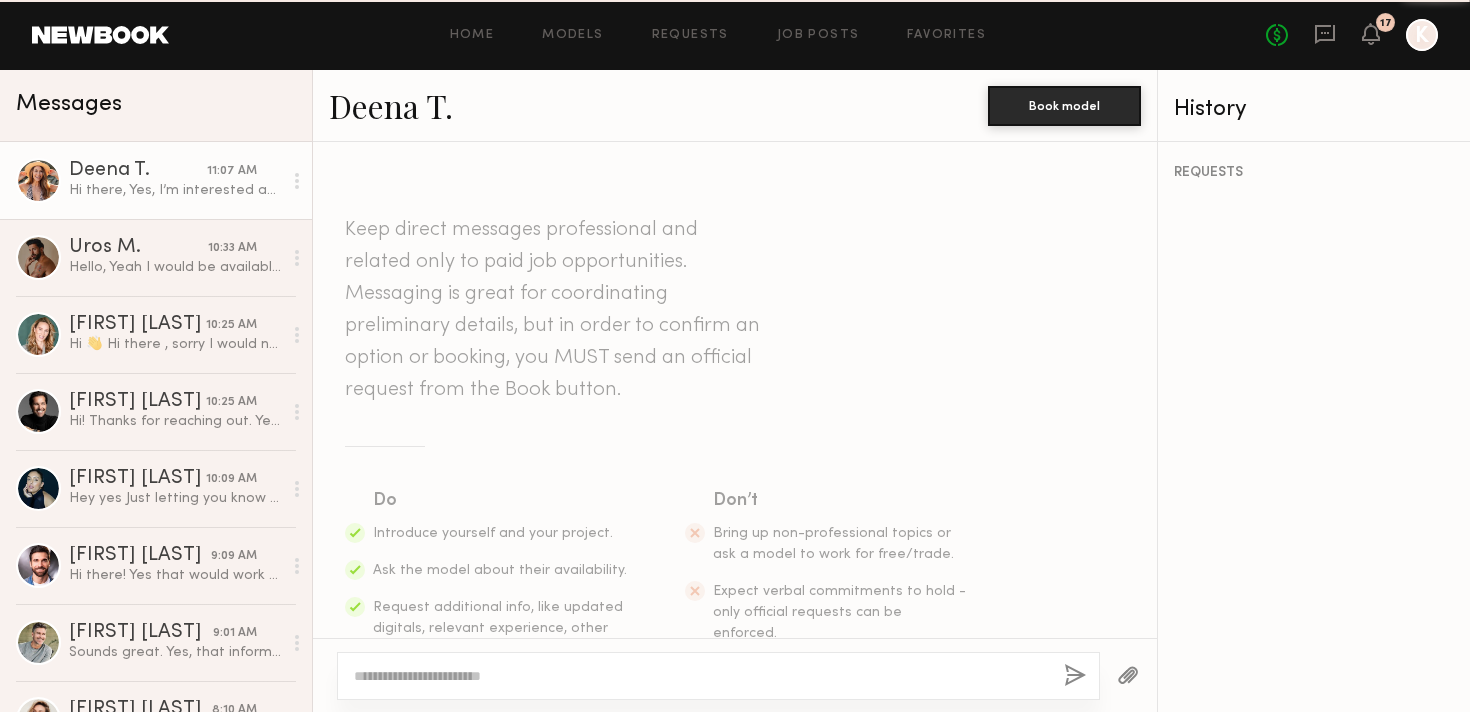 scroll, scrollTop: 791, scrollLeft: 0, axis: vertical 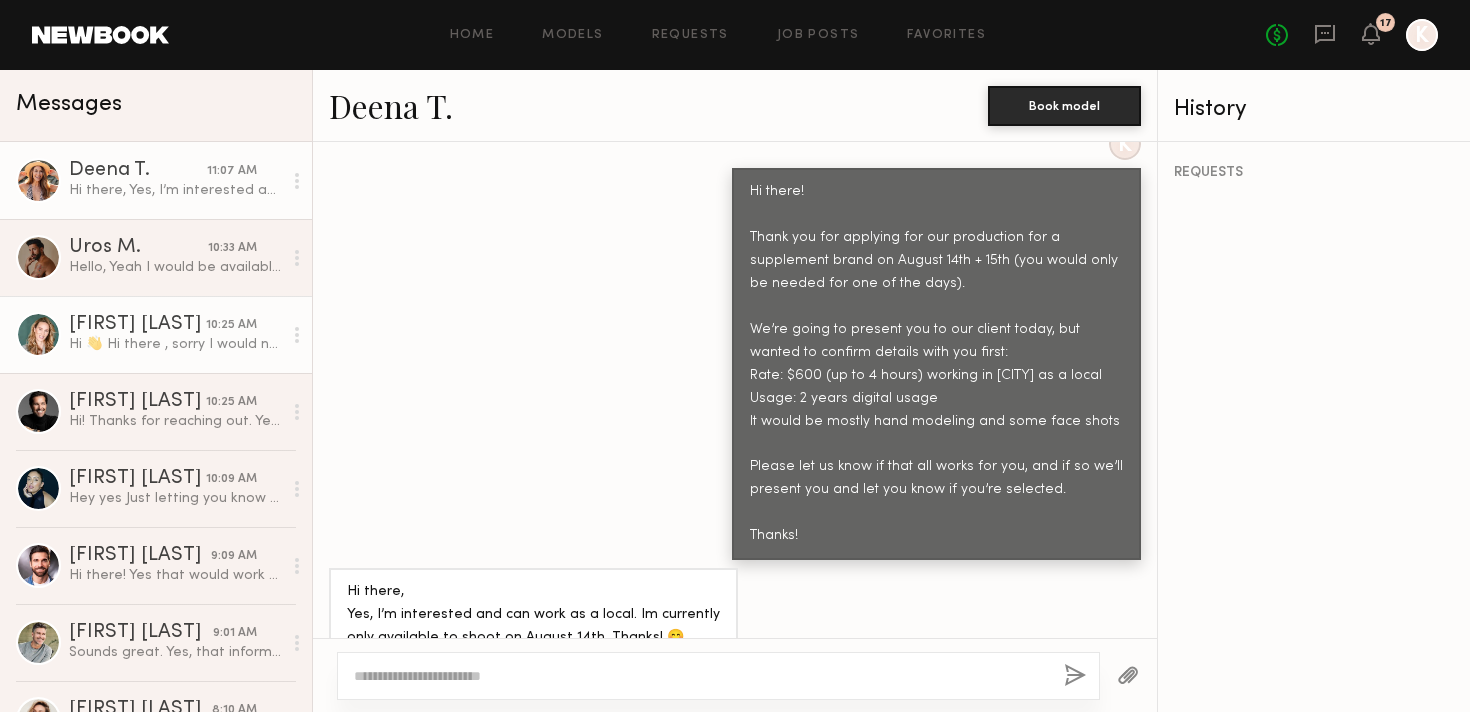 click on "Hi 👋
Hi there , sorry I would need also travel expenses and time .
So $850 would be the rate
Thanks
[FIRST] :)" 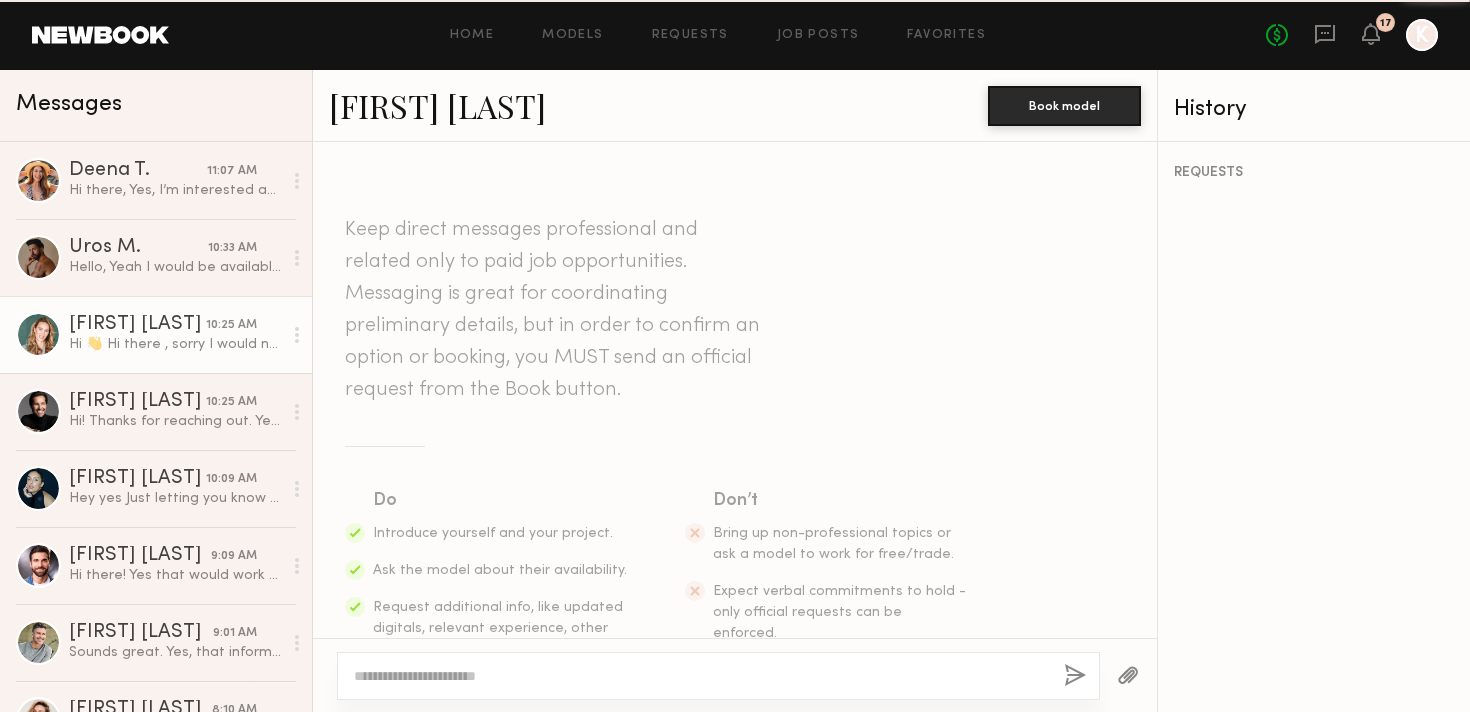 scroll, scrollTop: 860, scrollLeft: 0, axis: vertical 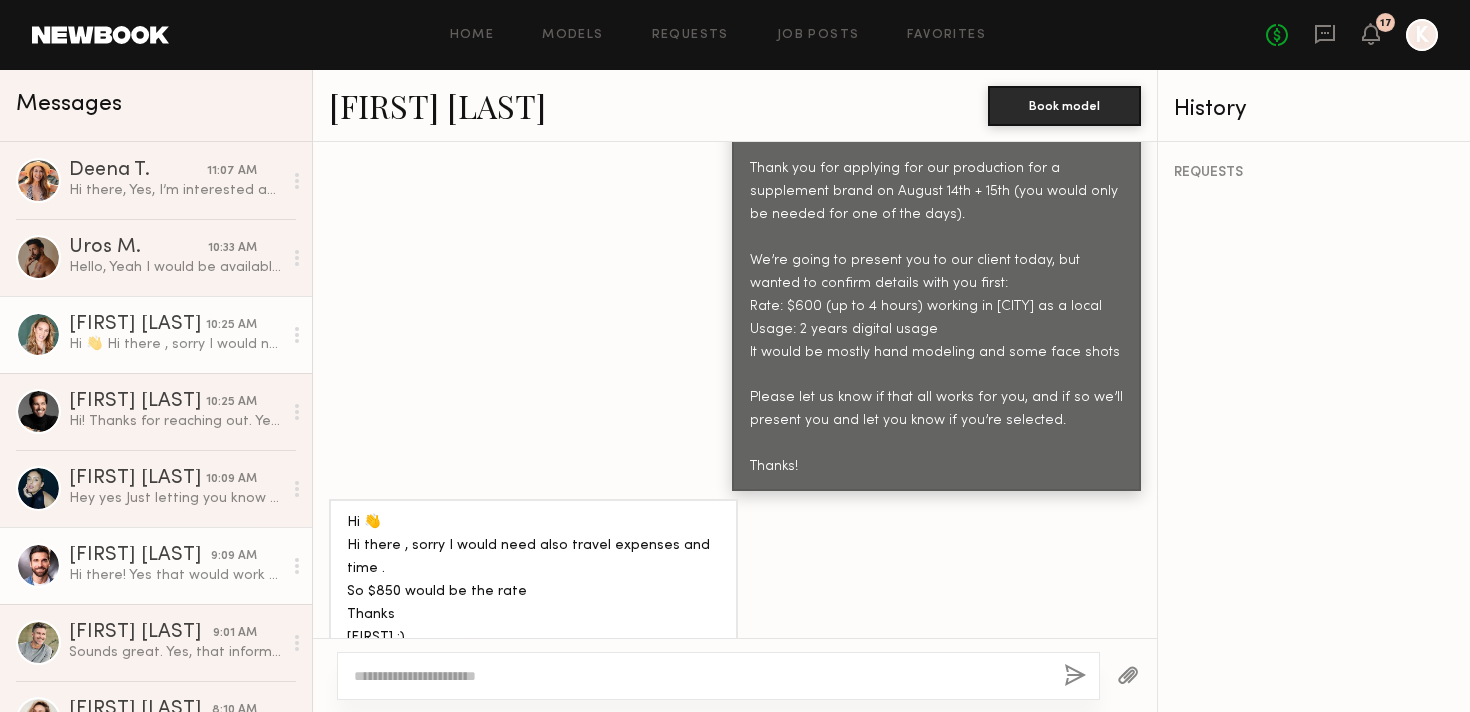 click on "[FIRST] [LAST]" 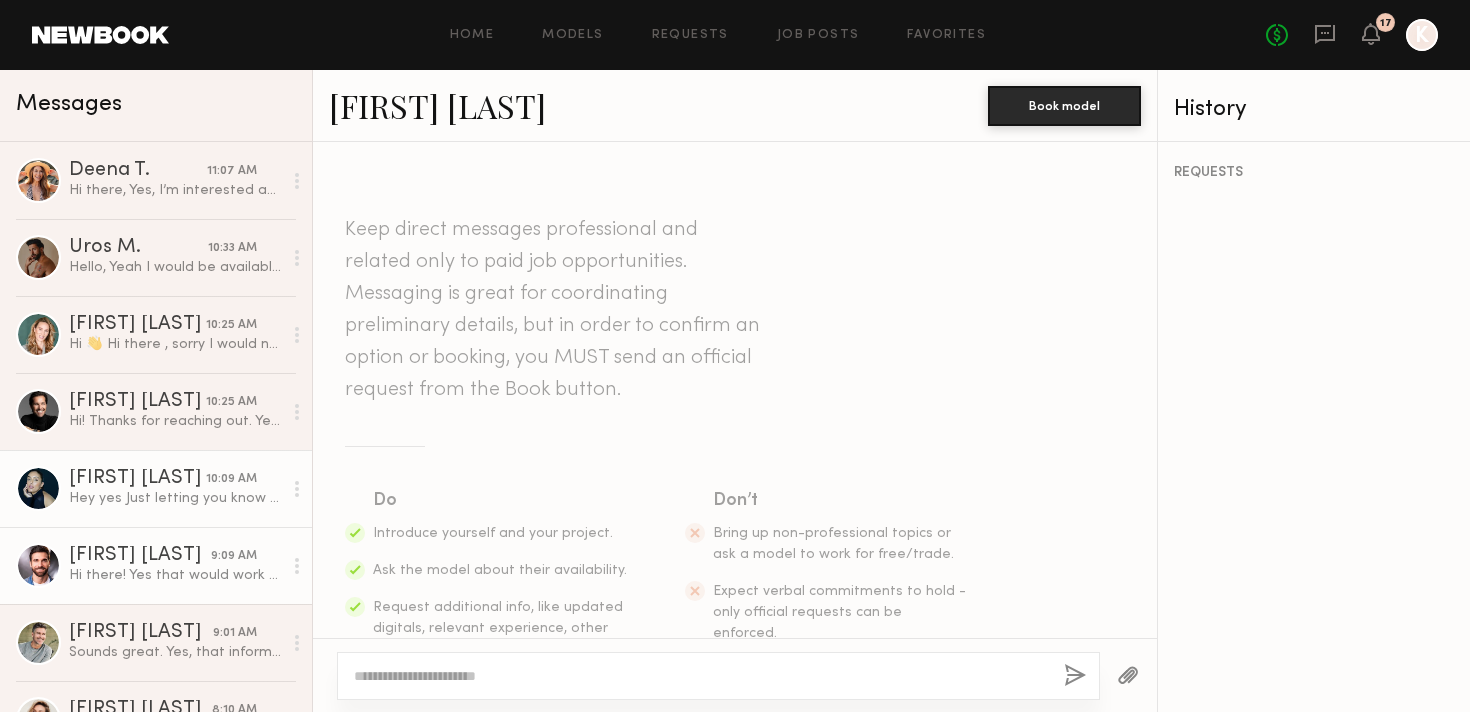 scroll, scrollTop: 2564, scrollLeft: 0, axis: vertical 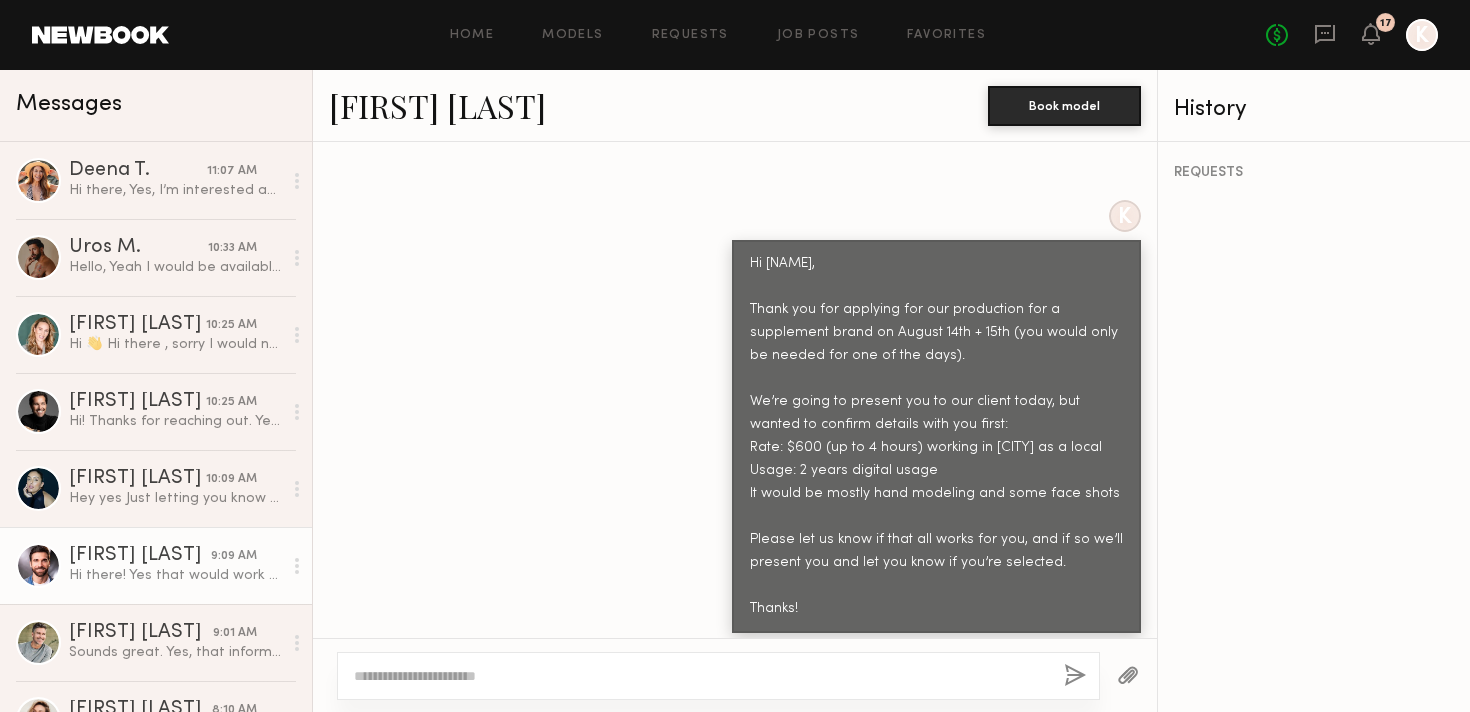 click 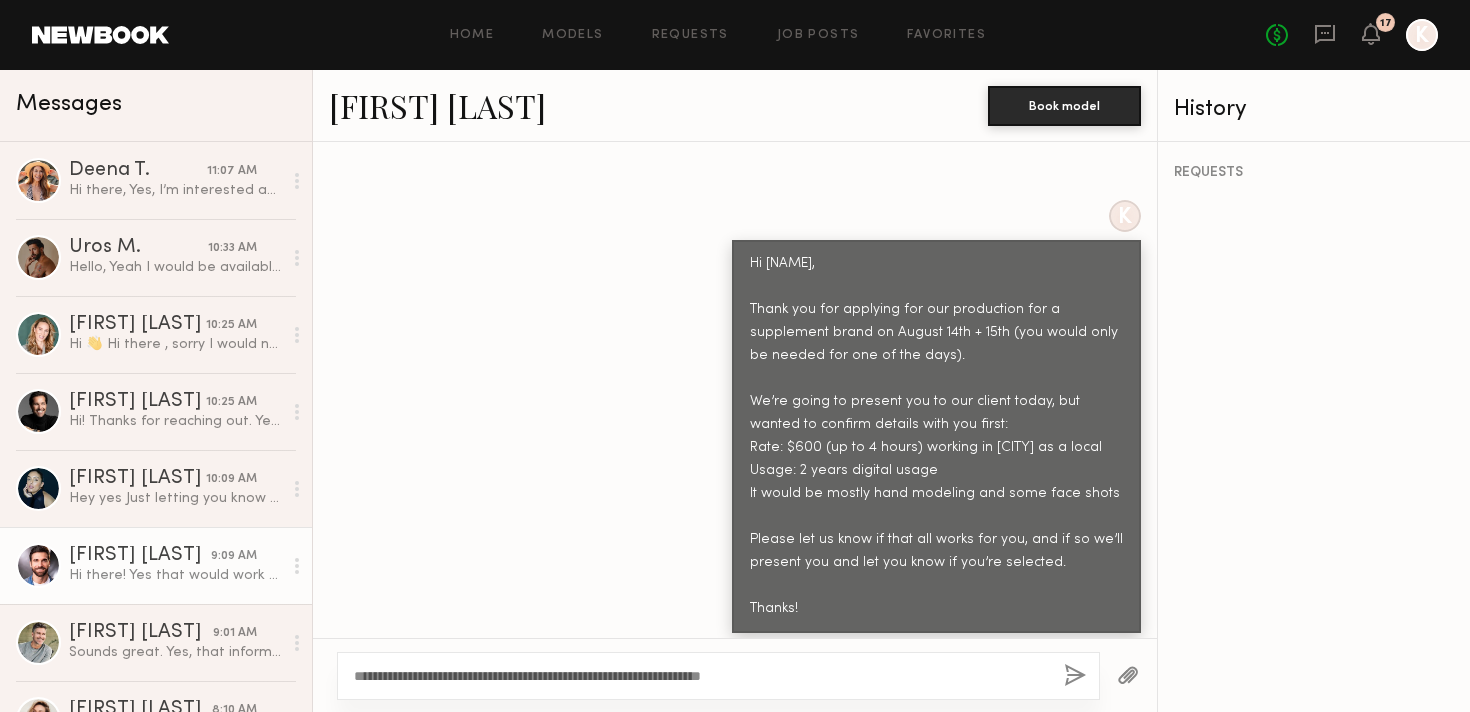 type on "**********" 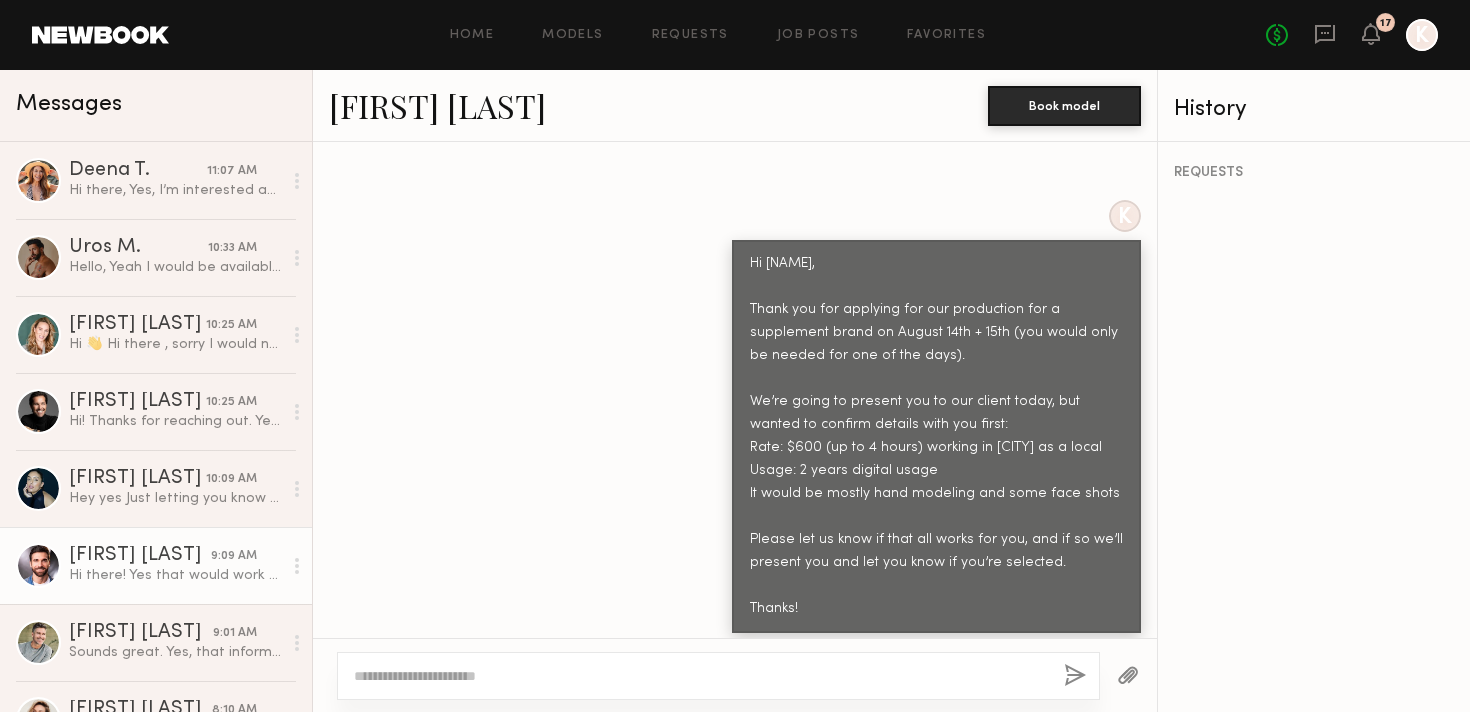 scroll, scrollTop: 2835, scrollLeft: 0, axis: vertical 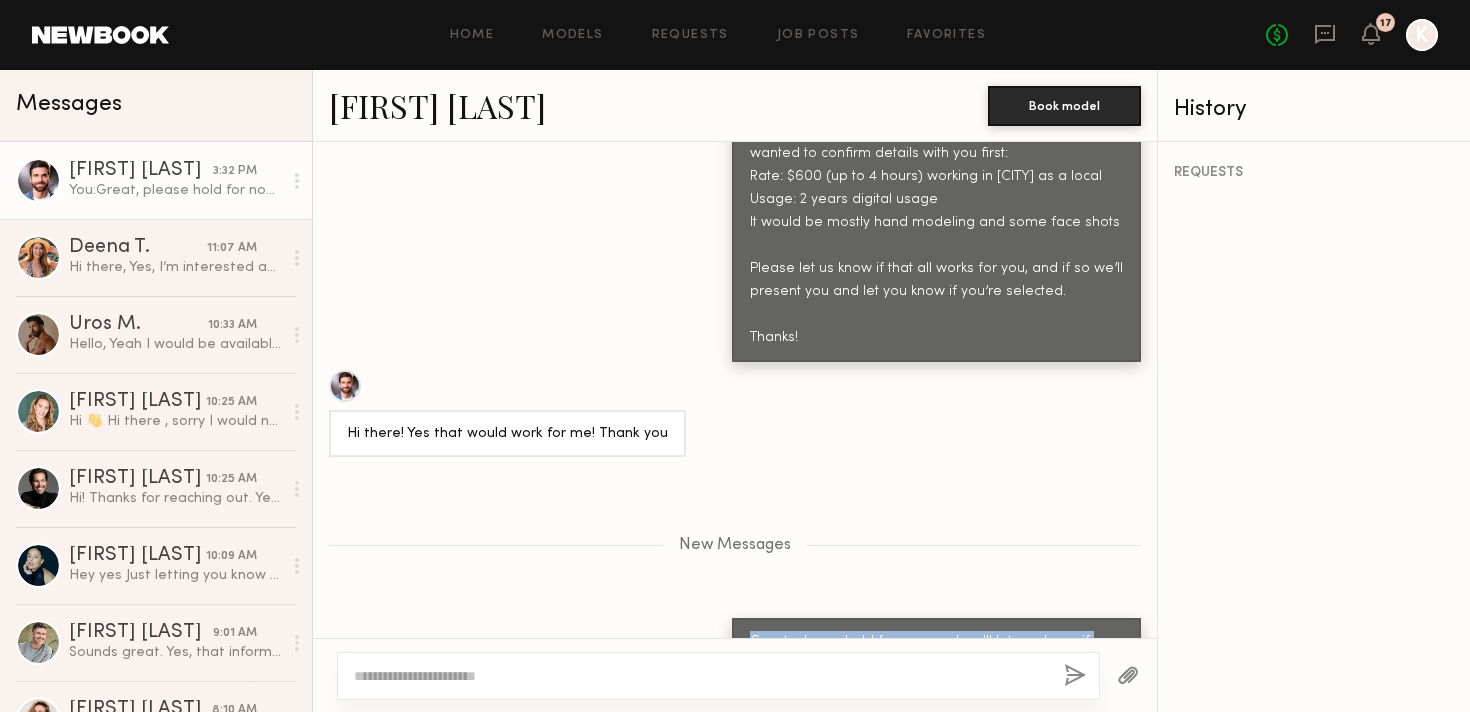 drag, startPoint x: 731, startPoint y: 564, endPoint x: 816, endPoint y: 617, distance: 100.16985 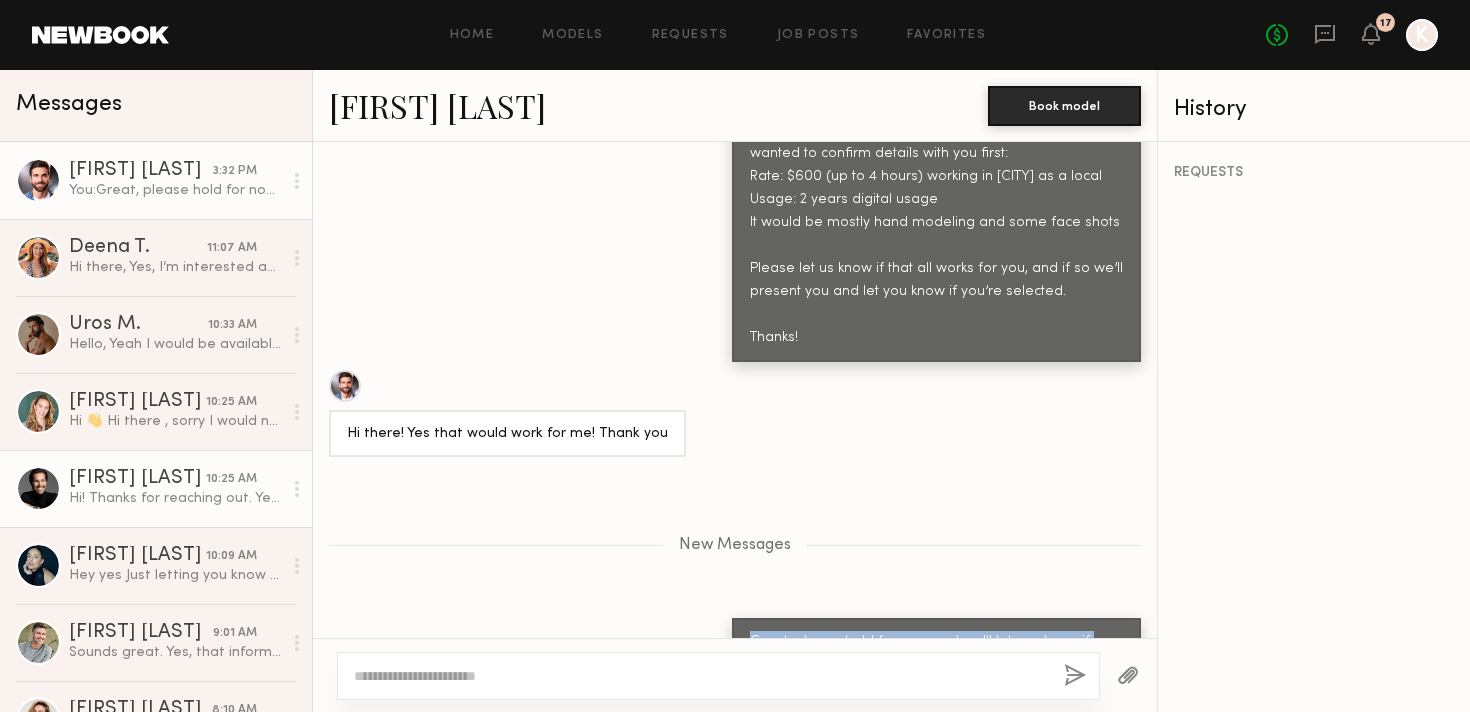 click on "Hi! Thanks for reaching out. Yes, that works for me. Hope to work wit you, and thanks again!" 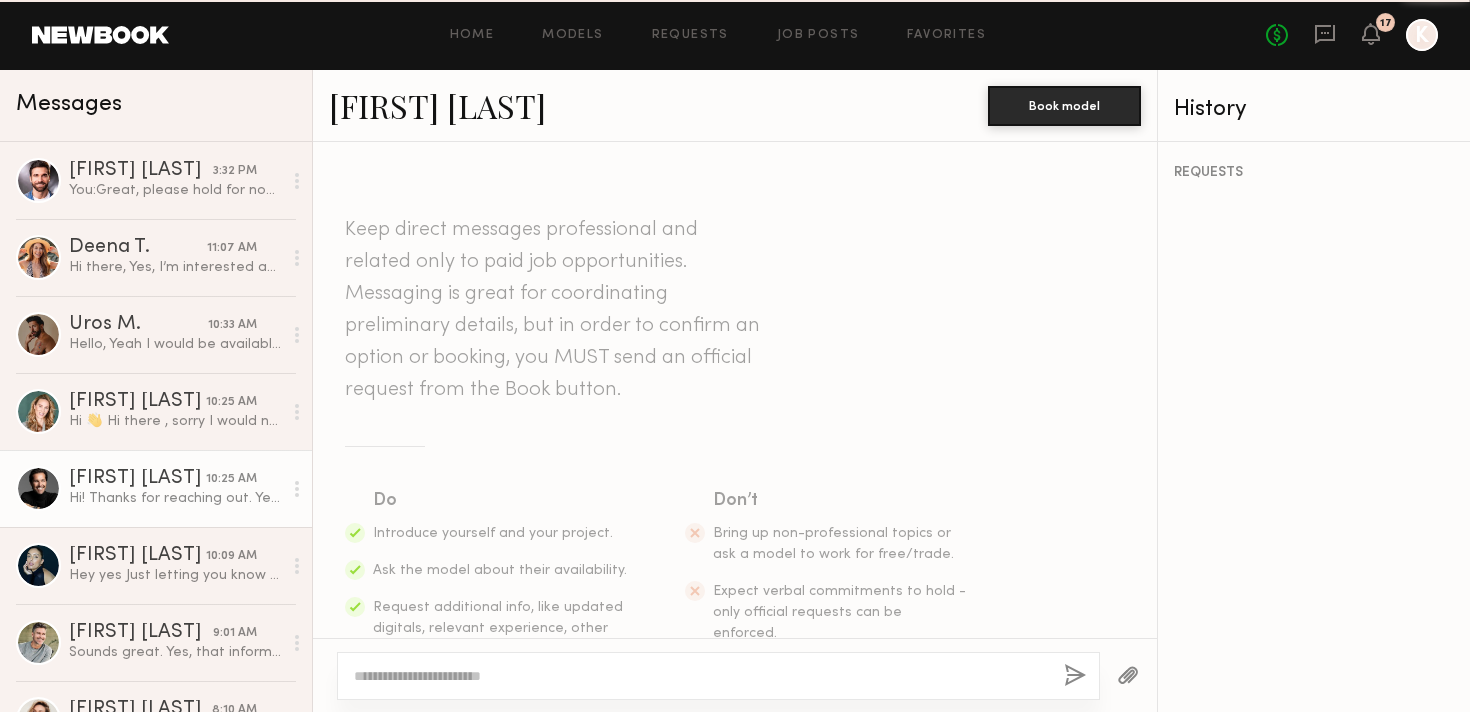 scroll, scrollTop: 2644, scrollLeft: 0, axis: vertical 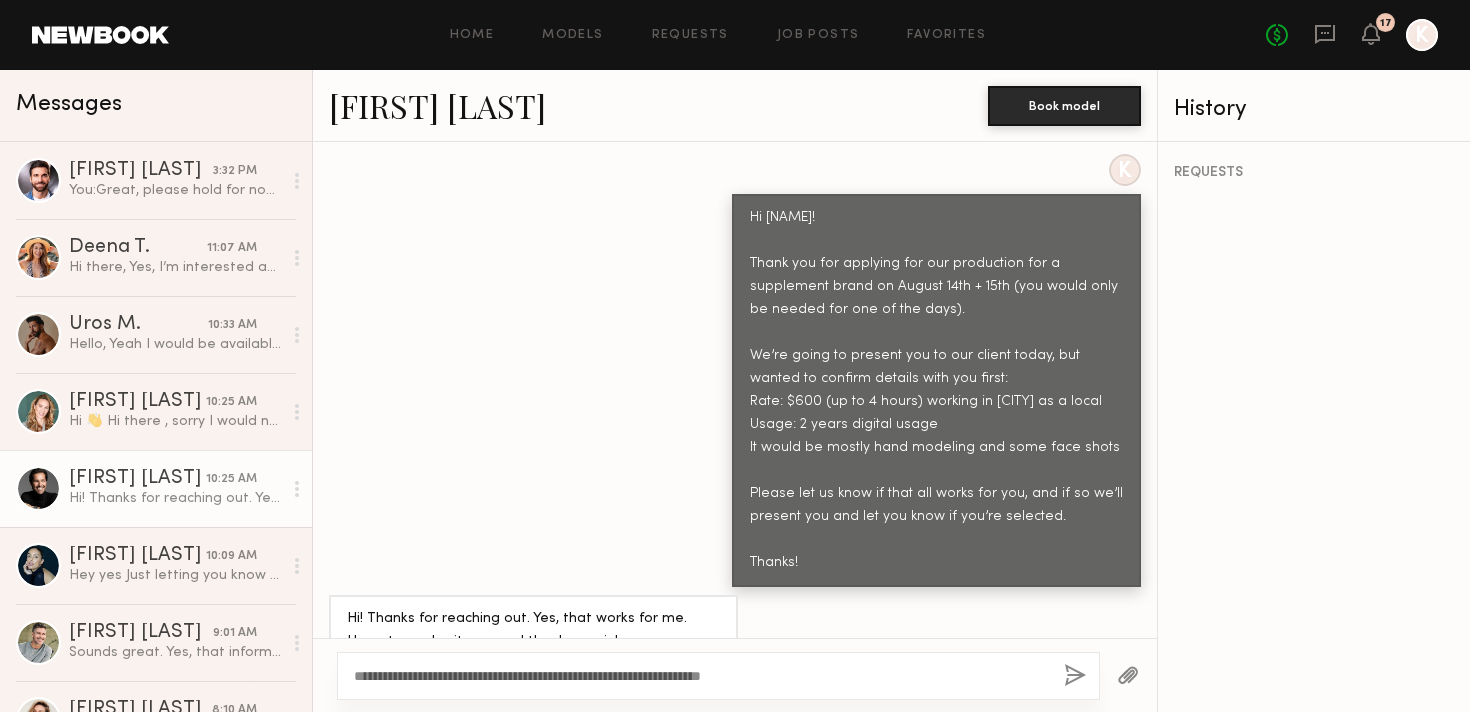 type on "**********" 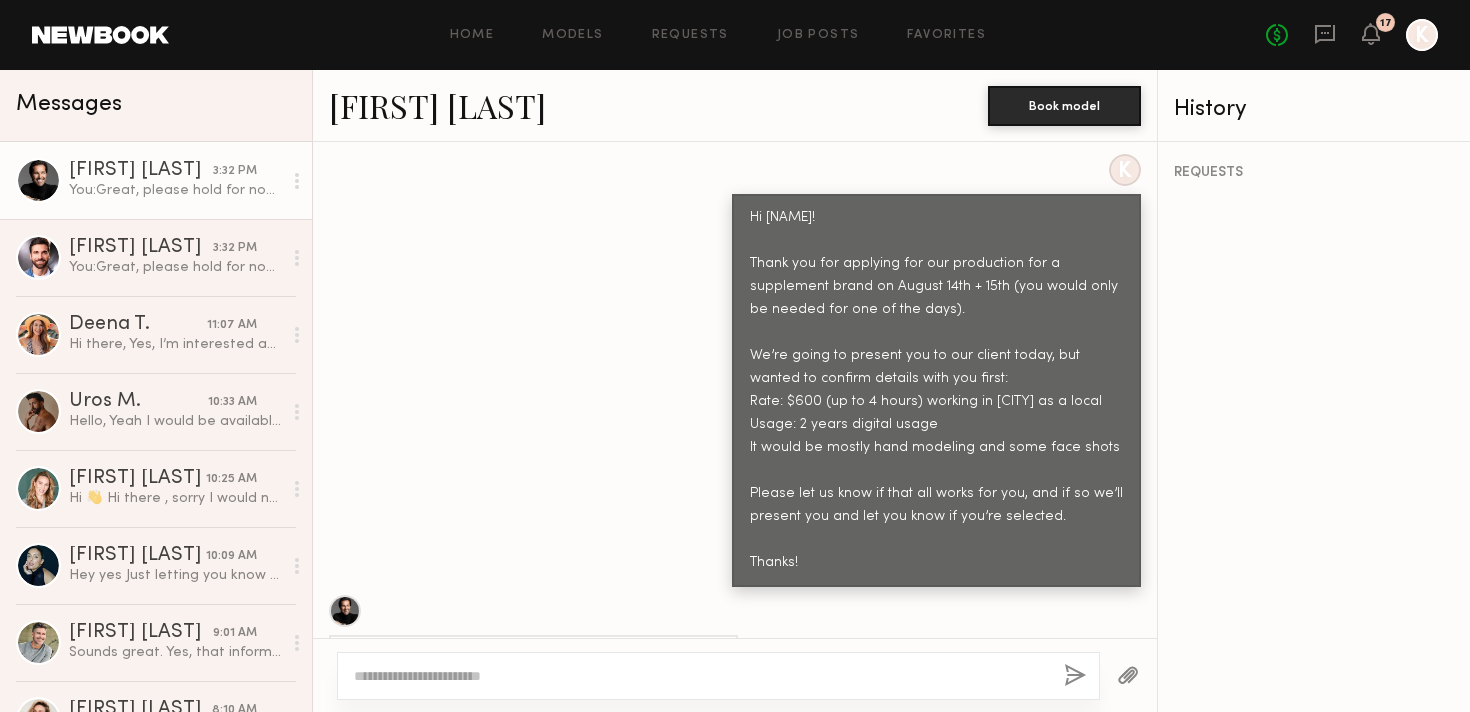 scroll, scrollTop: 2915, scrollLeft: 0, axis: vertical 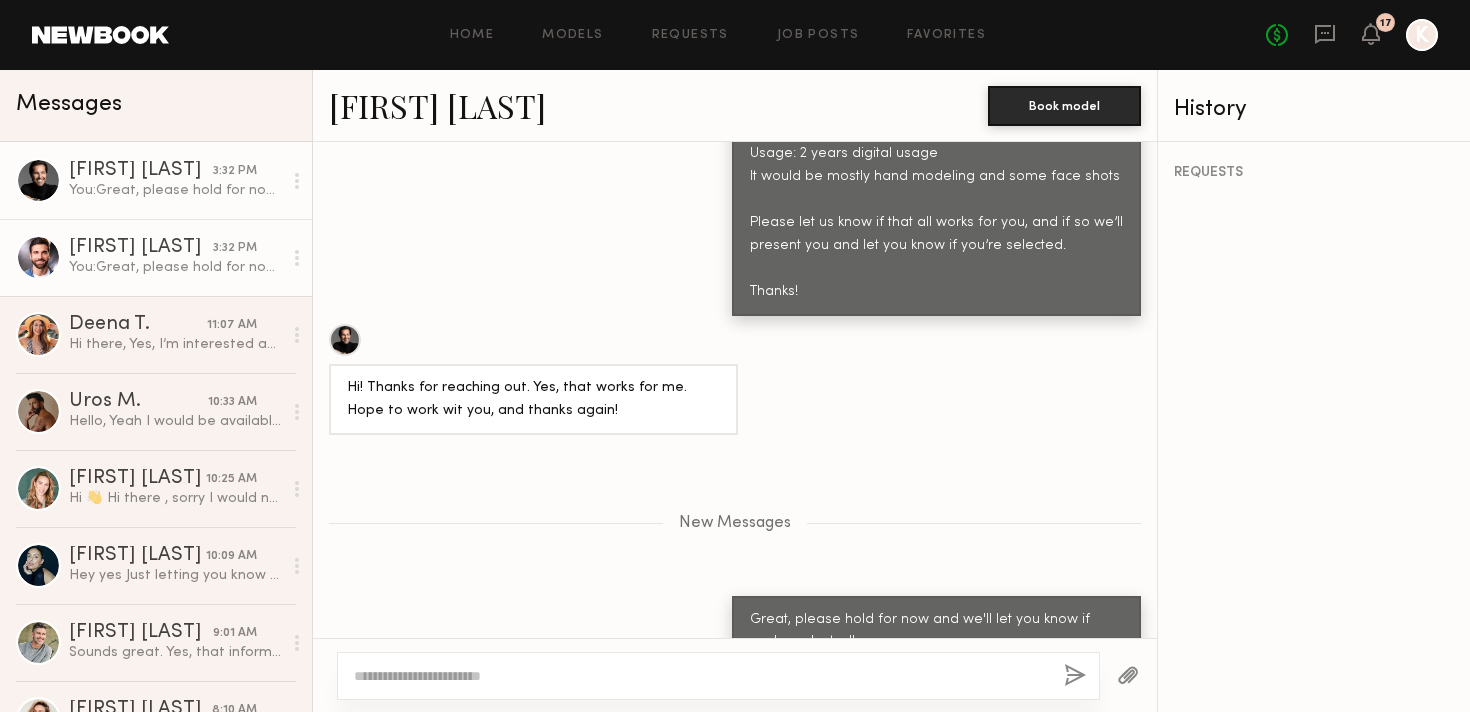 click on "You:  Great, please hold for now and we'll let you know if you're selected!" 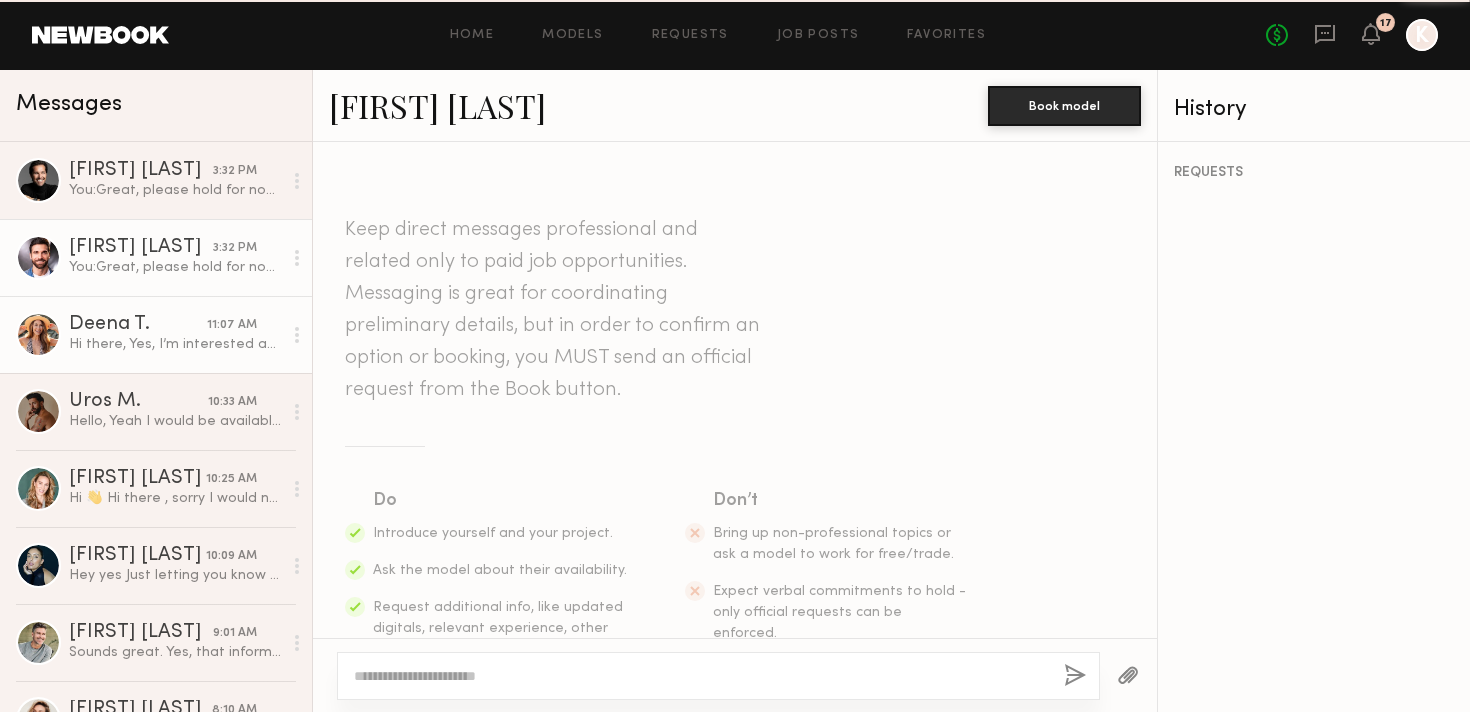 scroll, scrollTop: 2683, scrollLeft: 0, axis: vertical 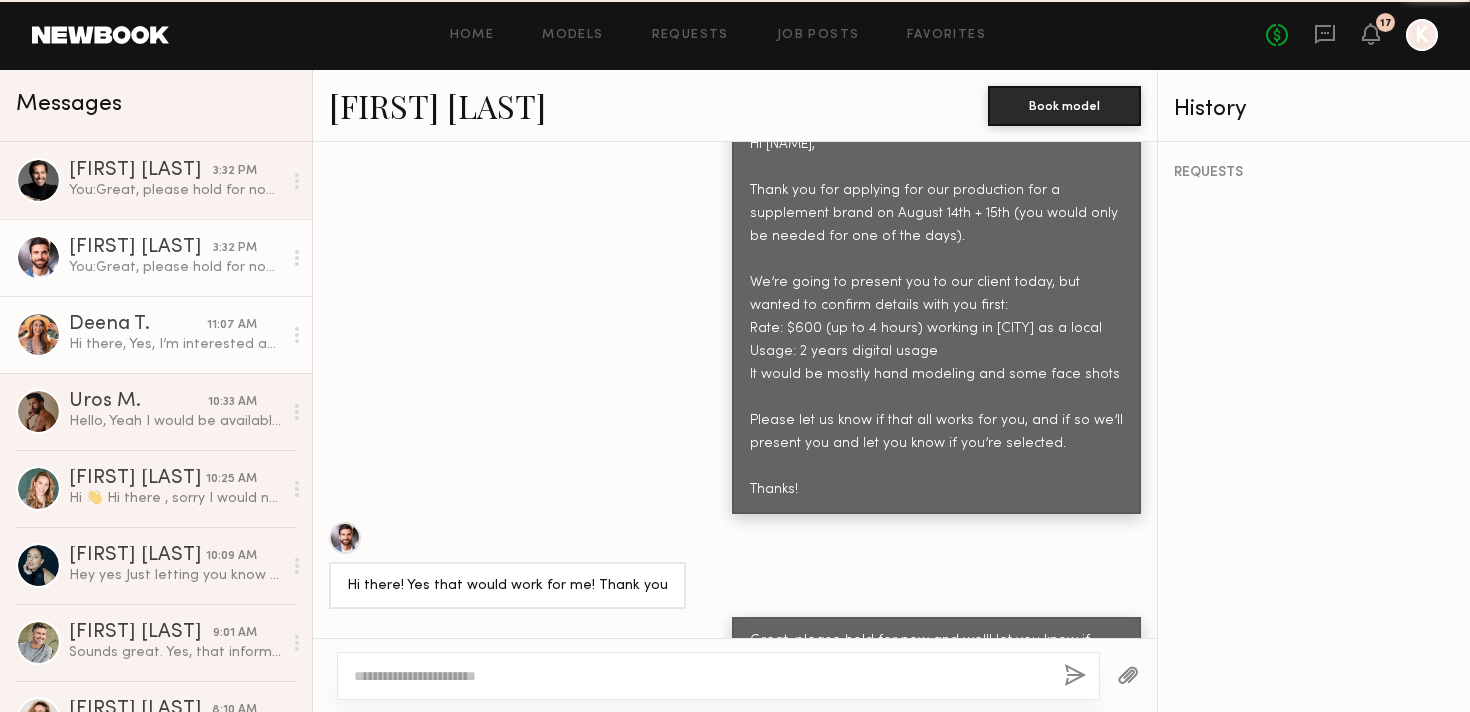 click on "Hi there,
Yes, I’m interested and can work as a local. Im currently only available to shoot on August 14th. Thanks! 😊" 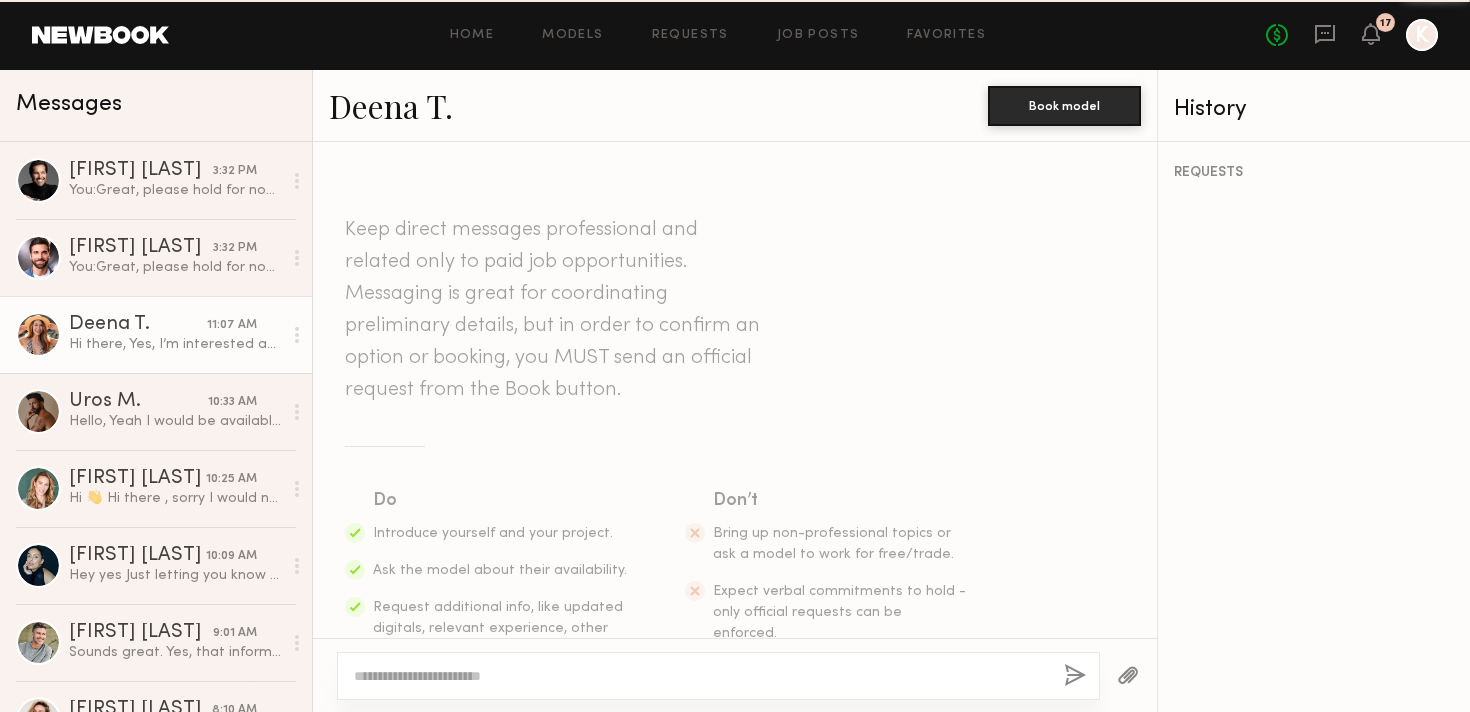 scroll, scrollTop: 791, scrollLeft: 0, axis: vertical 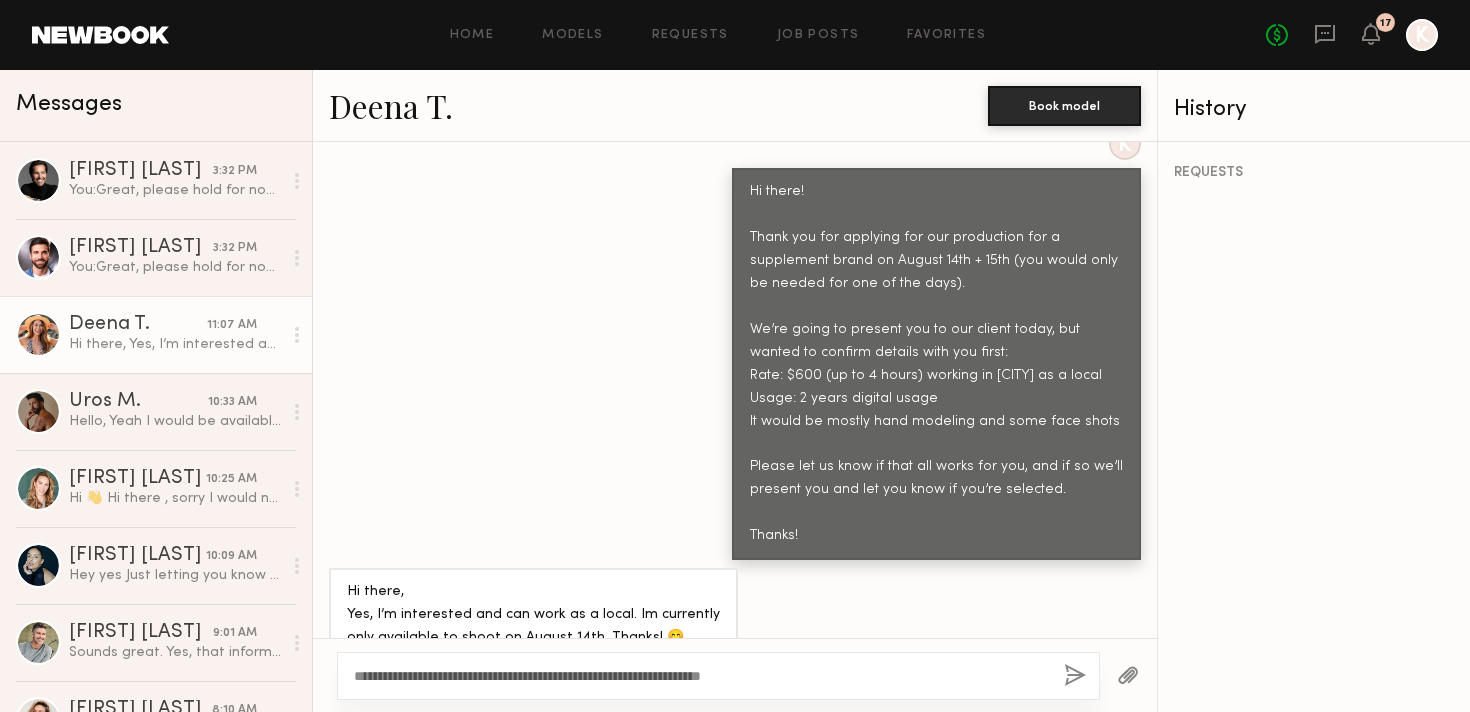 type on "**********" 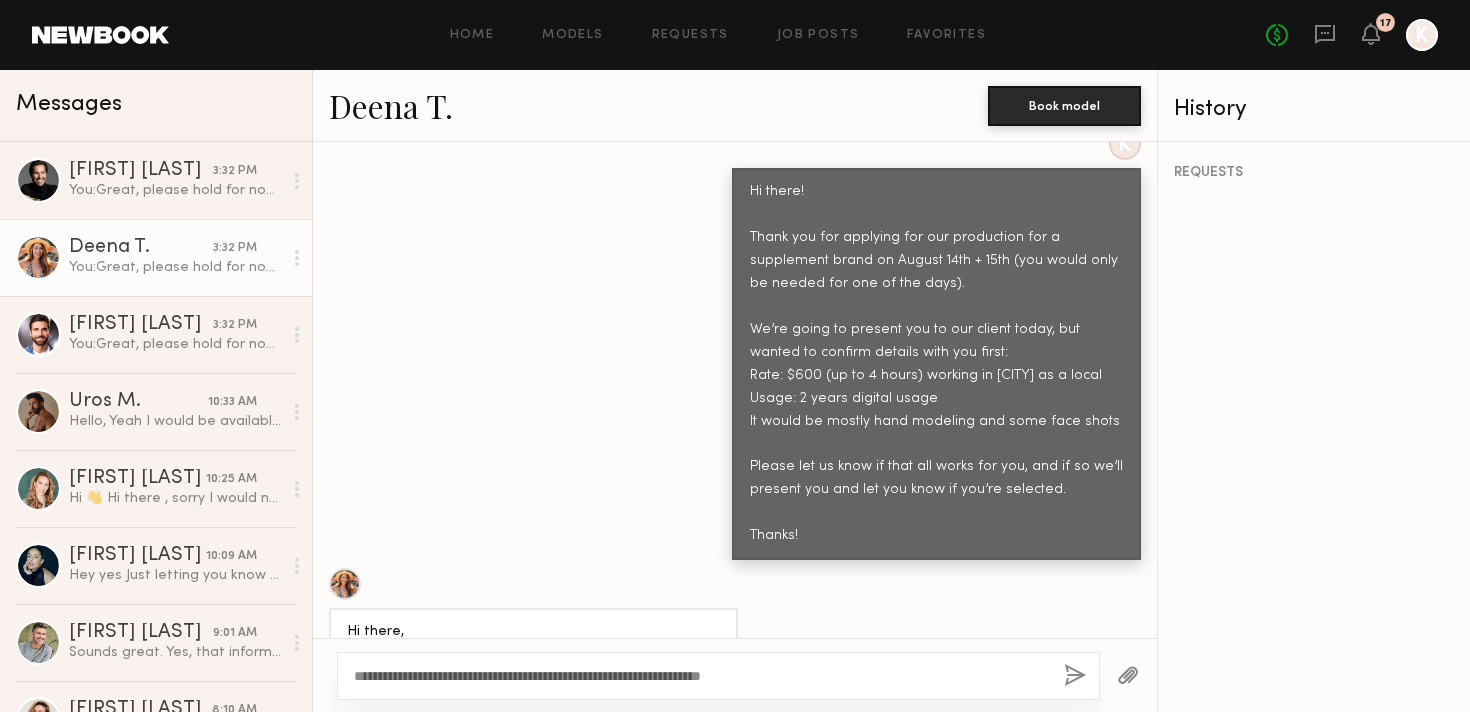 type 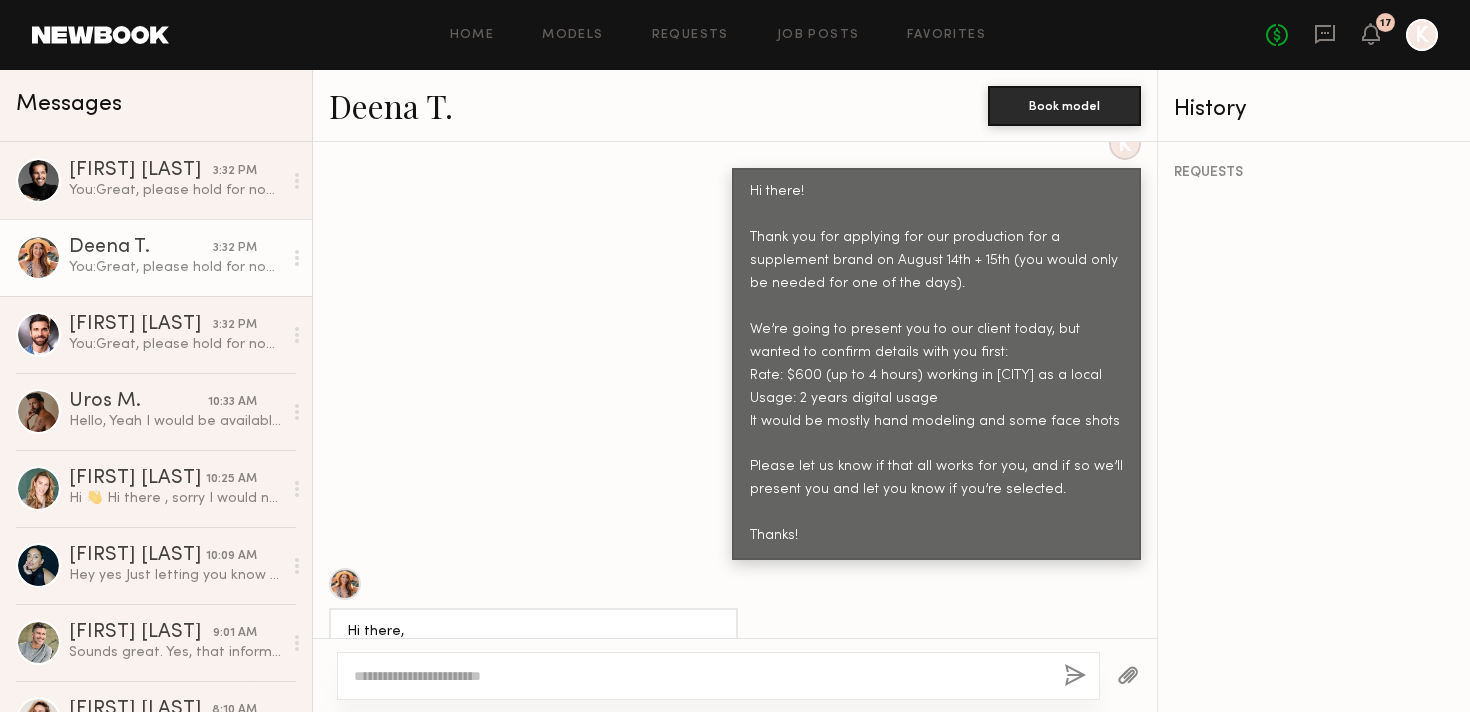 scroll, scrollTop: 1062, scrollLeft: 0, axis: vertical 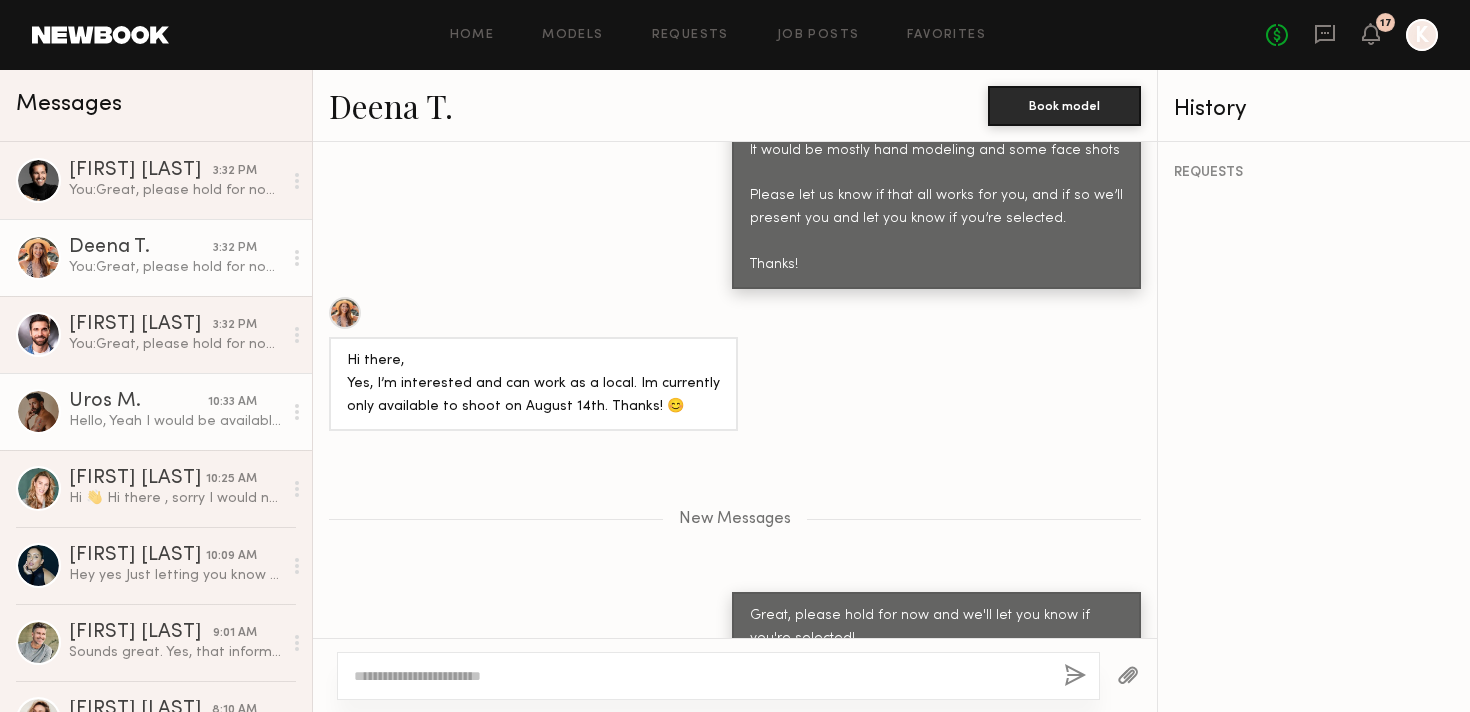 click on "Uros M." 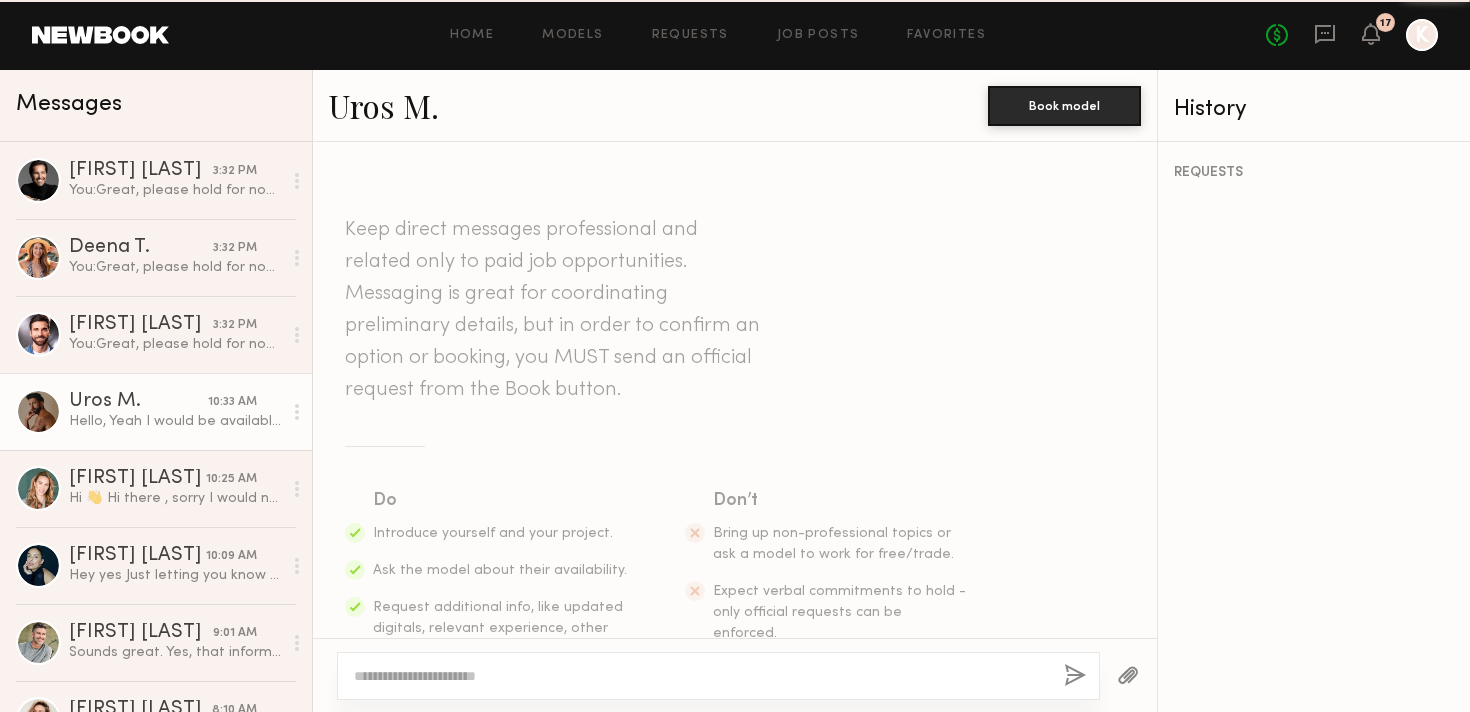 scroll, scrollTop: 952, scrollLeft: 0, axis: vertical 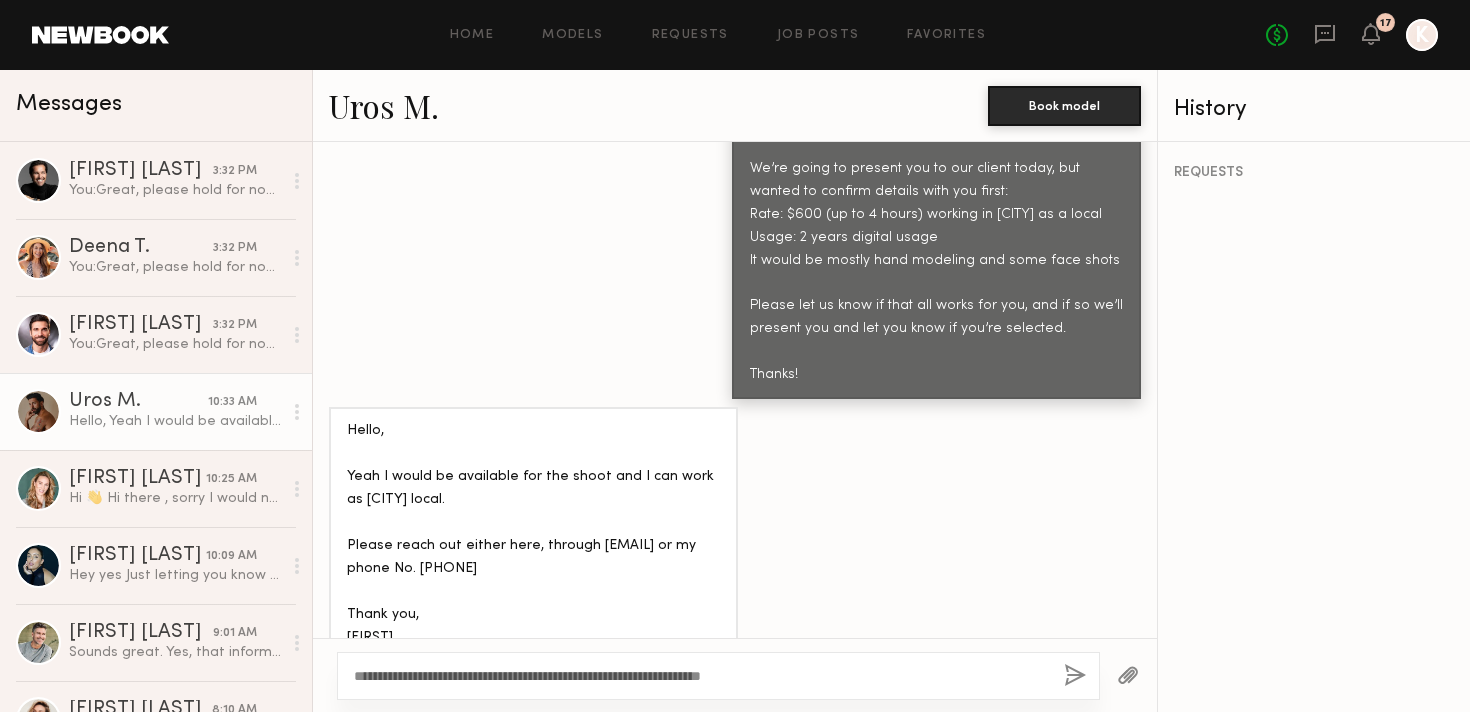 type on "**********" 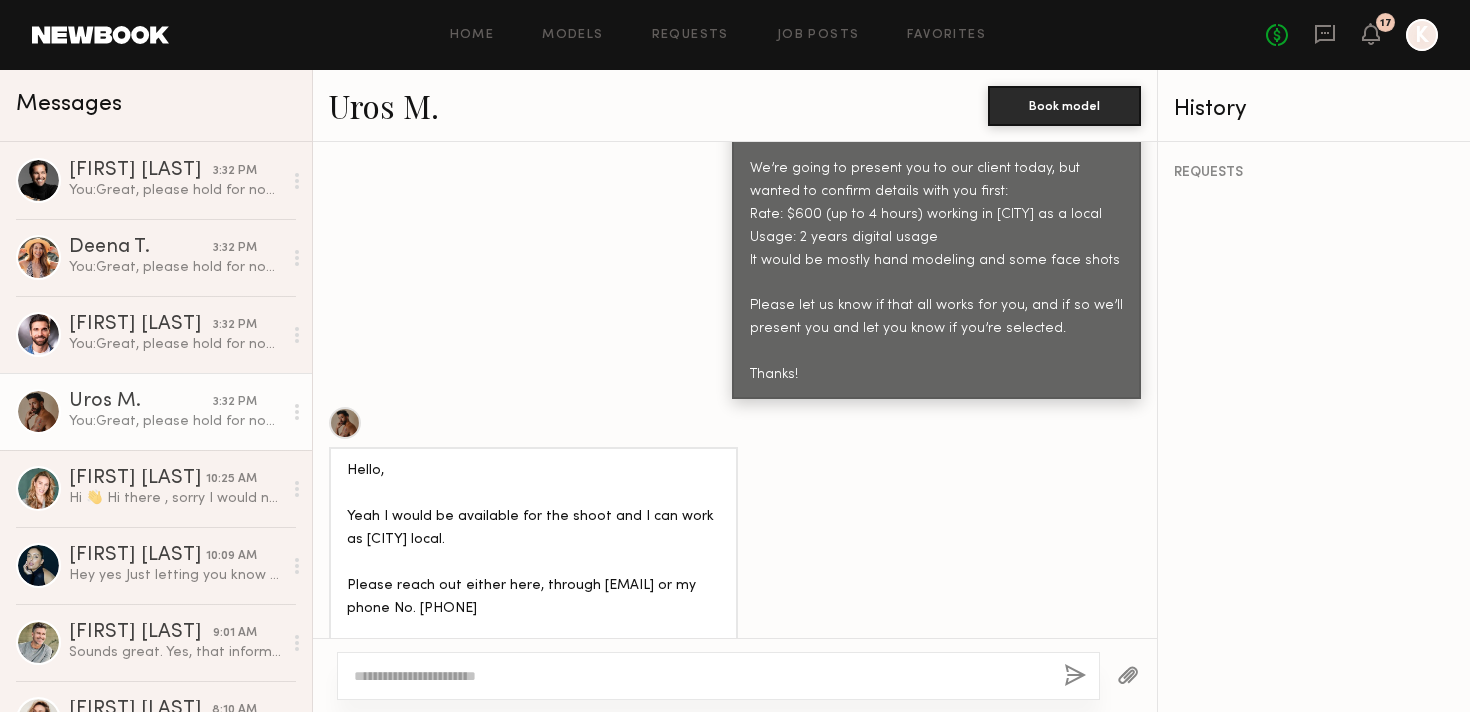scroll, scrollTop: 1222, scrollLeft: 0, axis: vertical 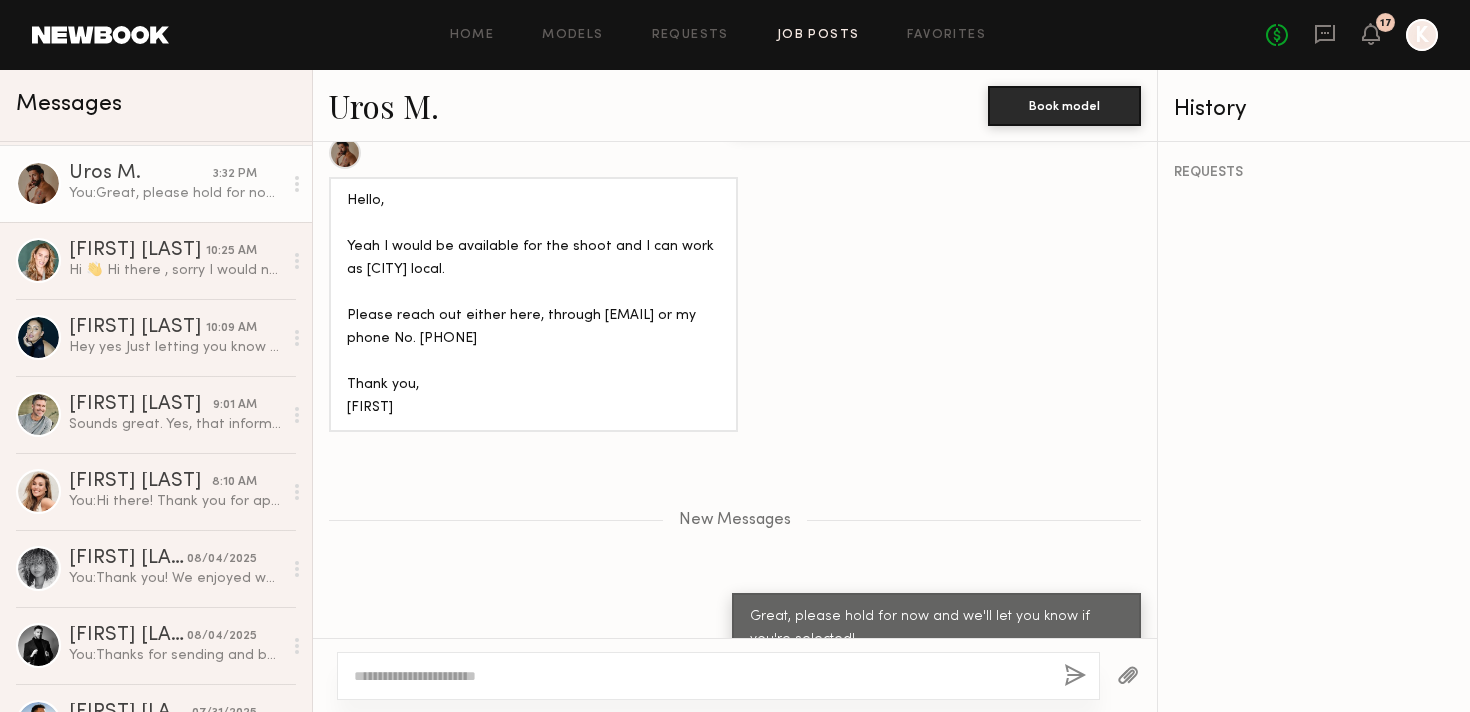click on "Job Posts" 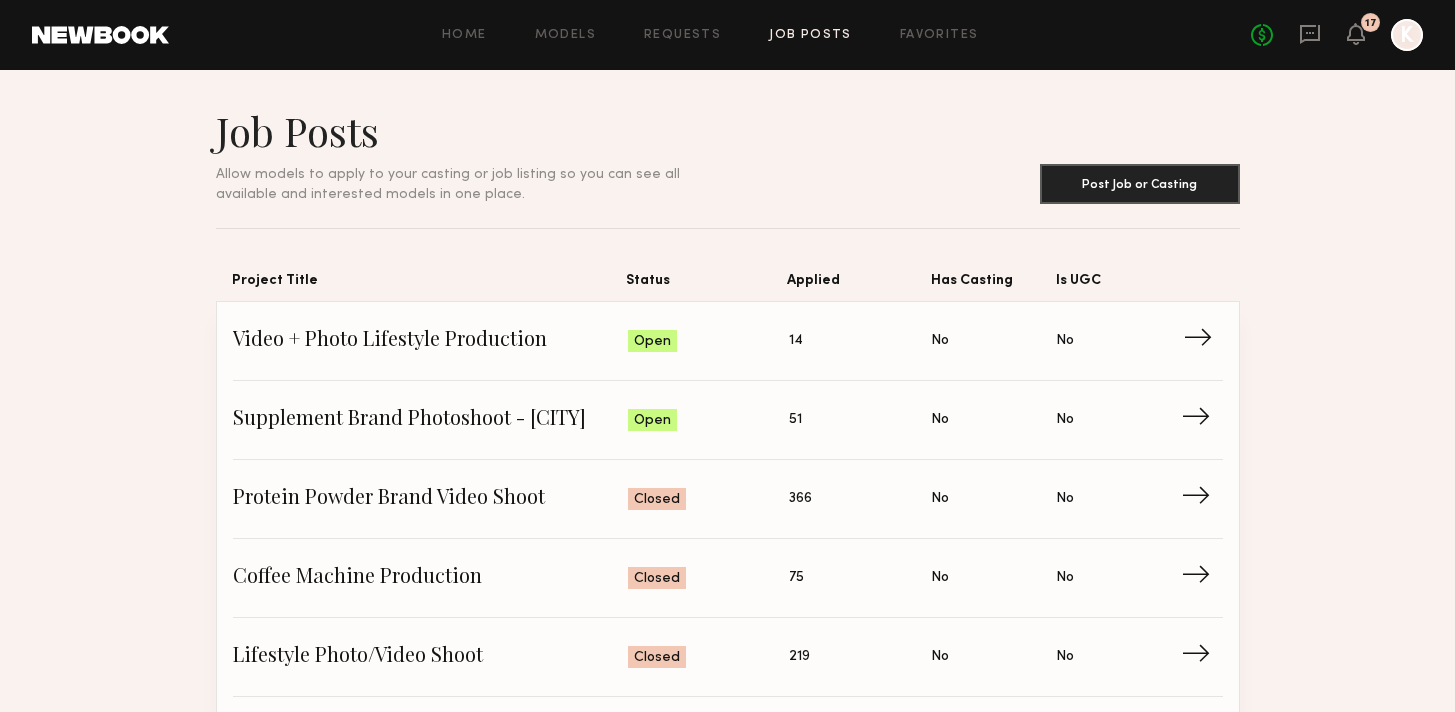 click on "Video + Photo Lifestyle Production" 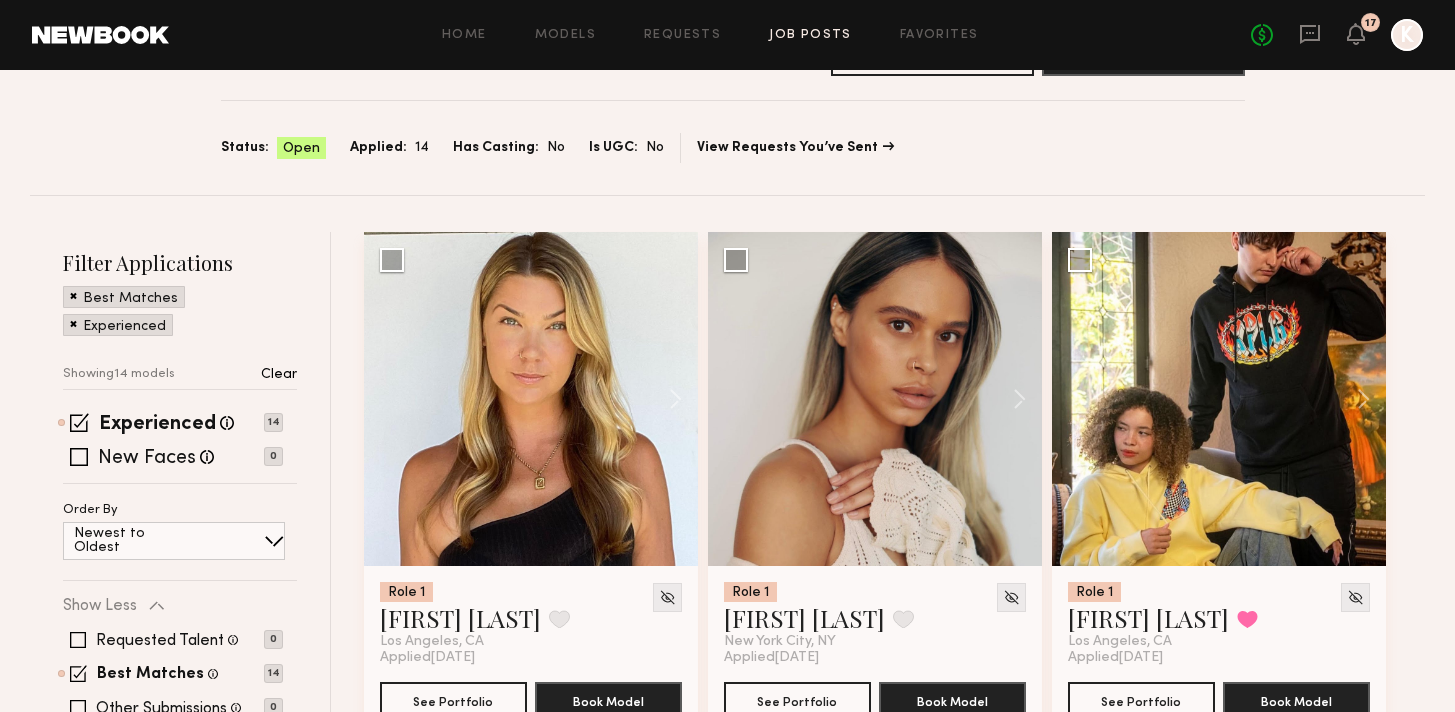 scroll, scrollTop: 0, scrollLeft: 0, axis: both 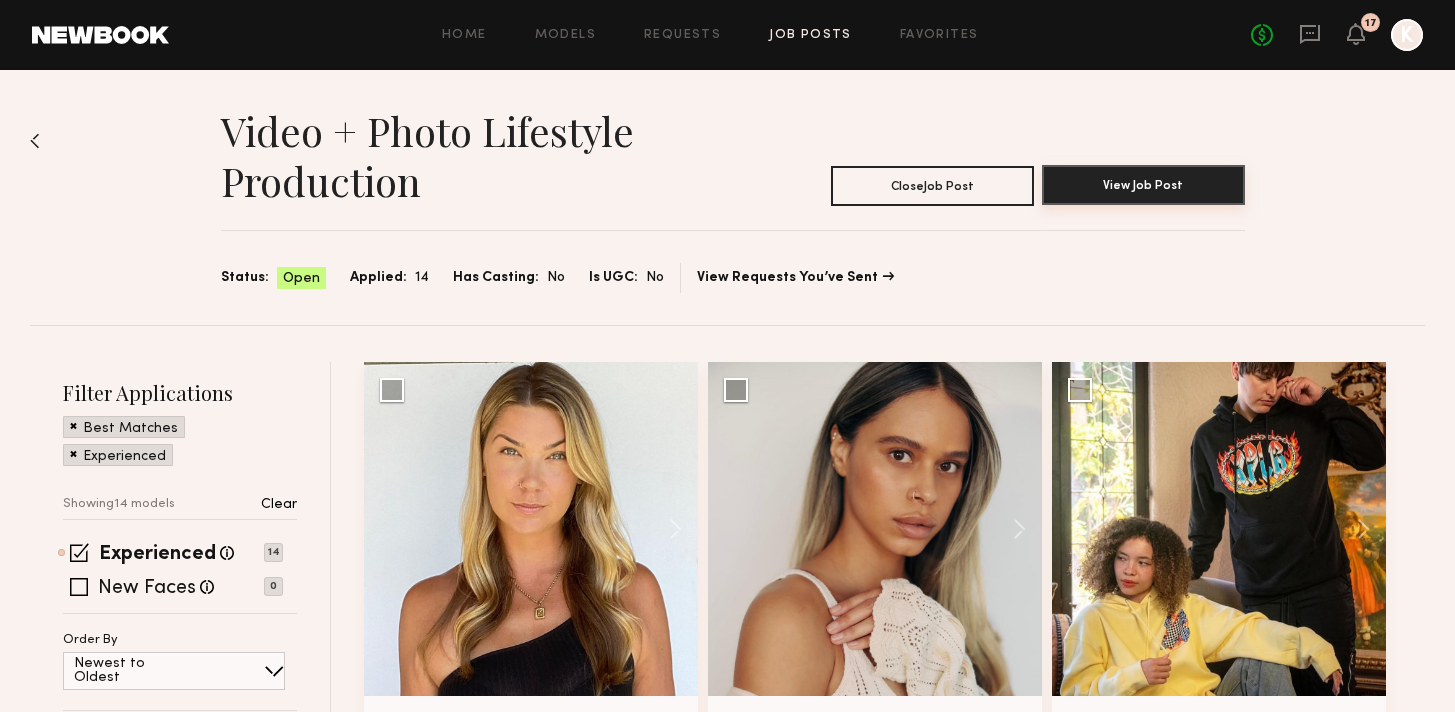 click on "View Job Post" 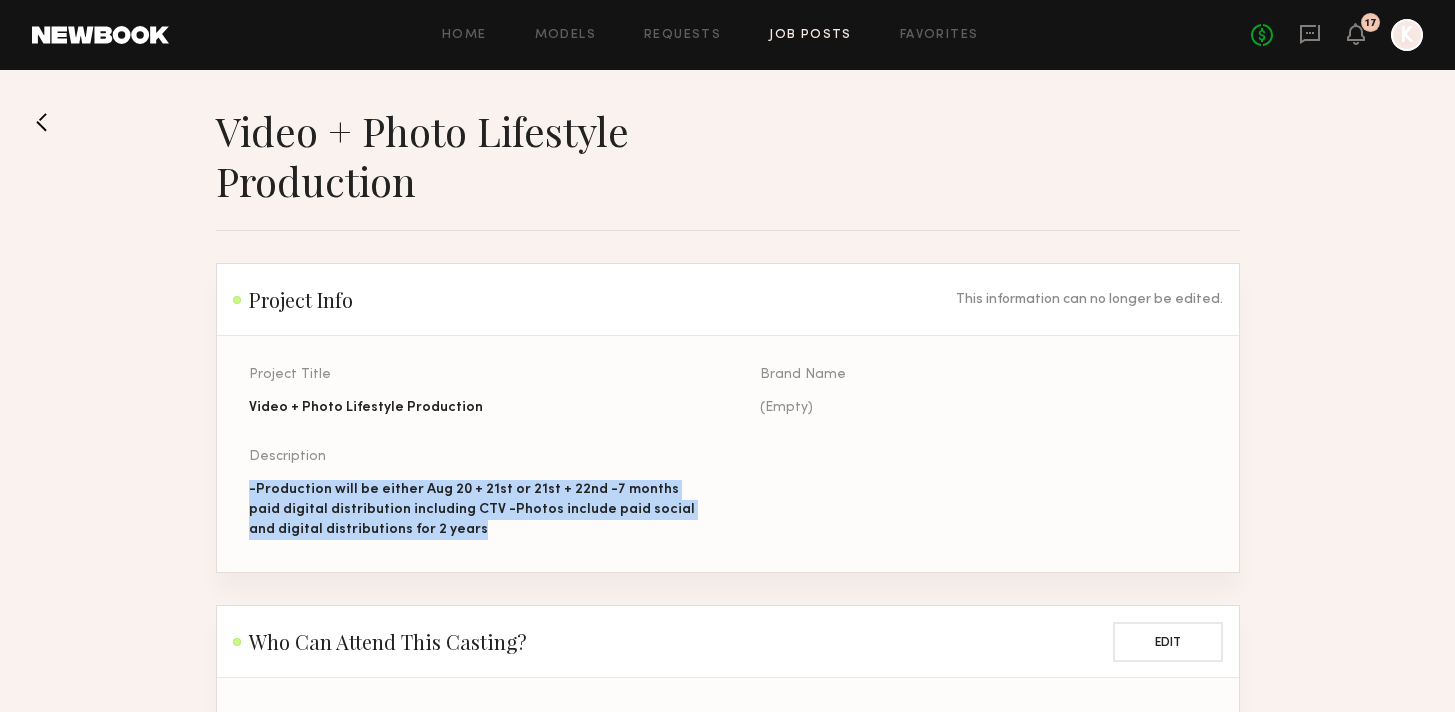 drag, startPoint x: 222, startPoint y: 487, endPoint x: 548, endPoint y: 535, distance: 329.5148 